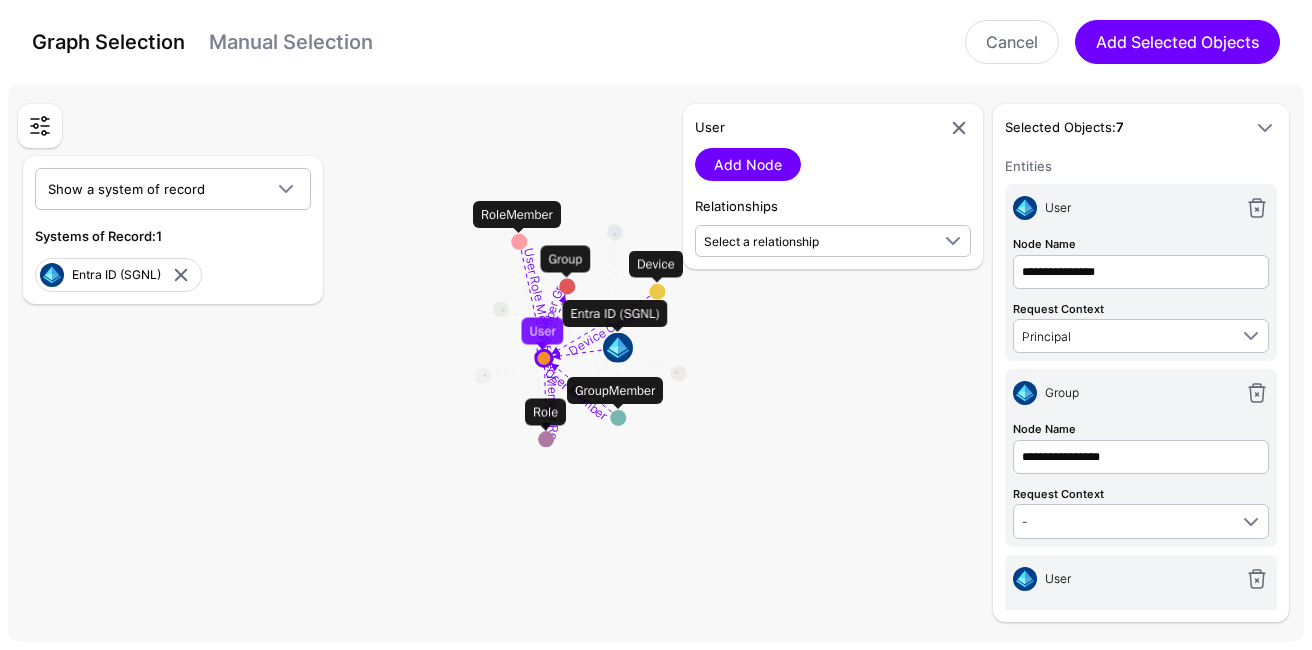 scroll, scrollTop: 0, scrollLeft: 0, axis: both 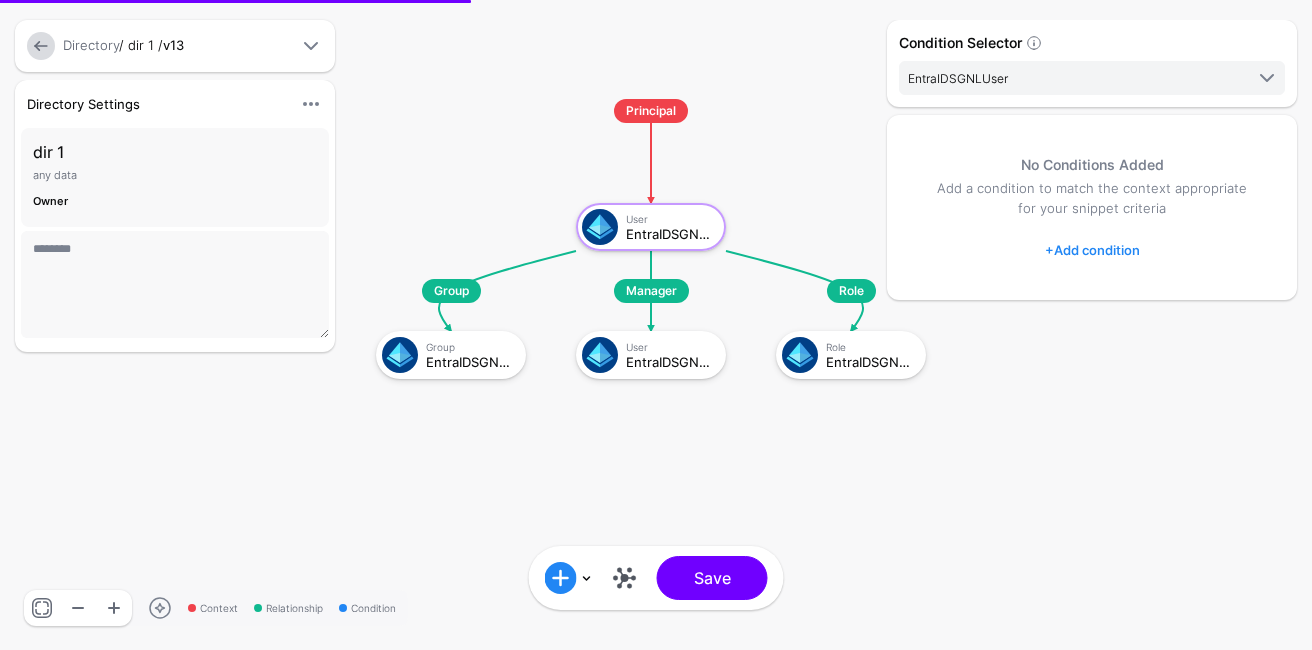 drag, startPoint x: 539, startPoint y: 392, endPoint x: 600, endPoint y: 384, distance: 61.522354 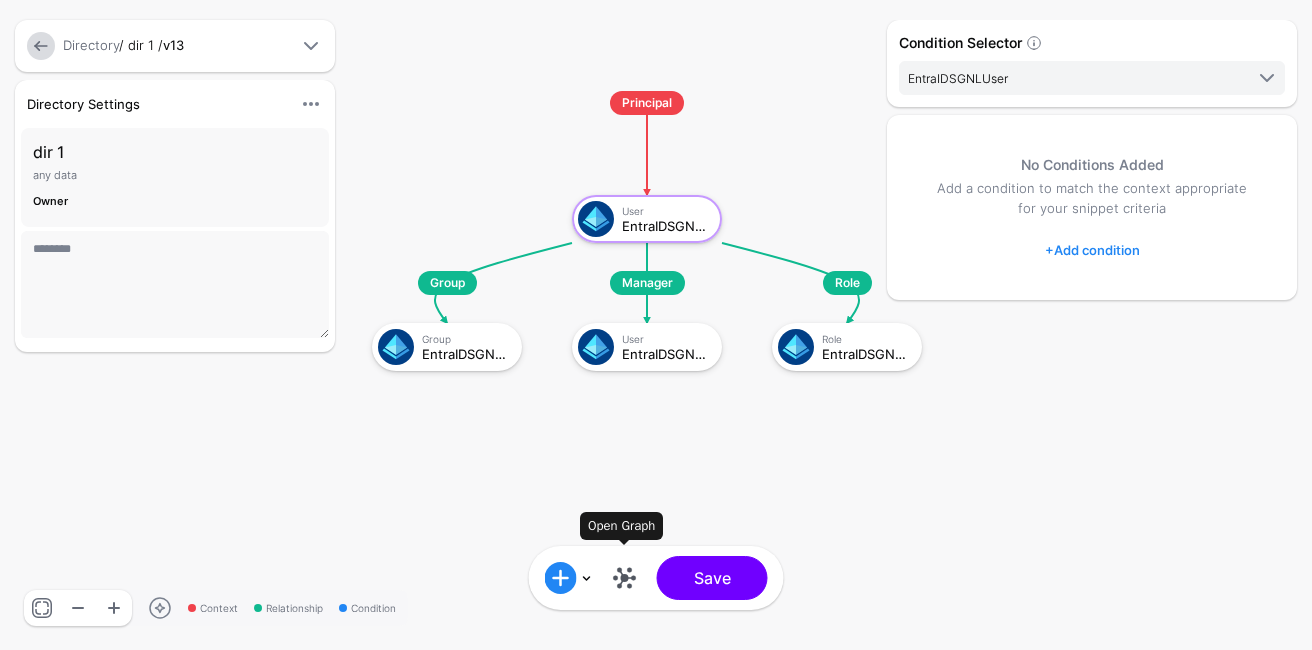 click at bounding box center (625, 578) 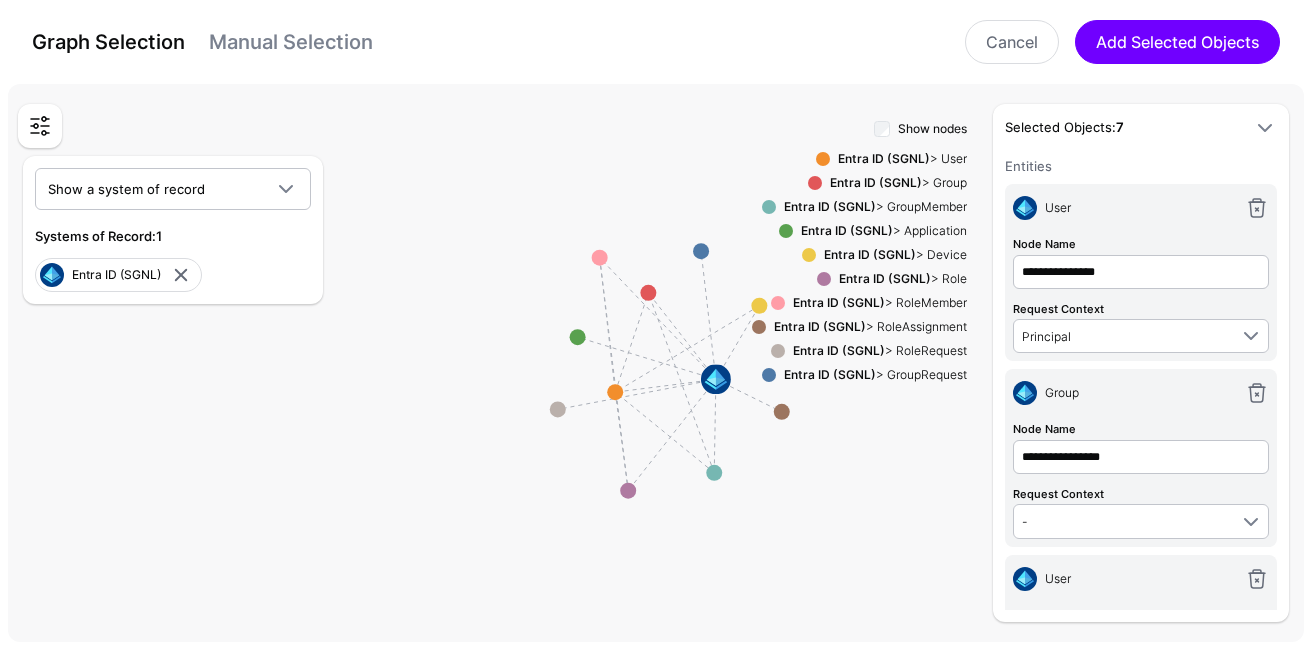 click on "Entra ID (SGNL)" at bounding box center (884, 158) 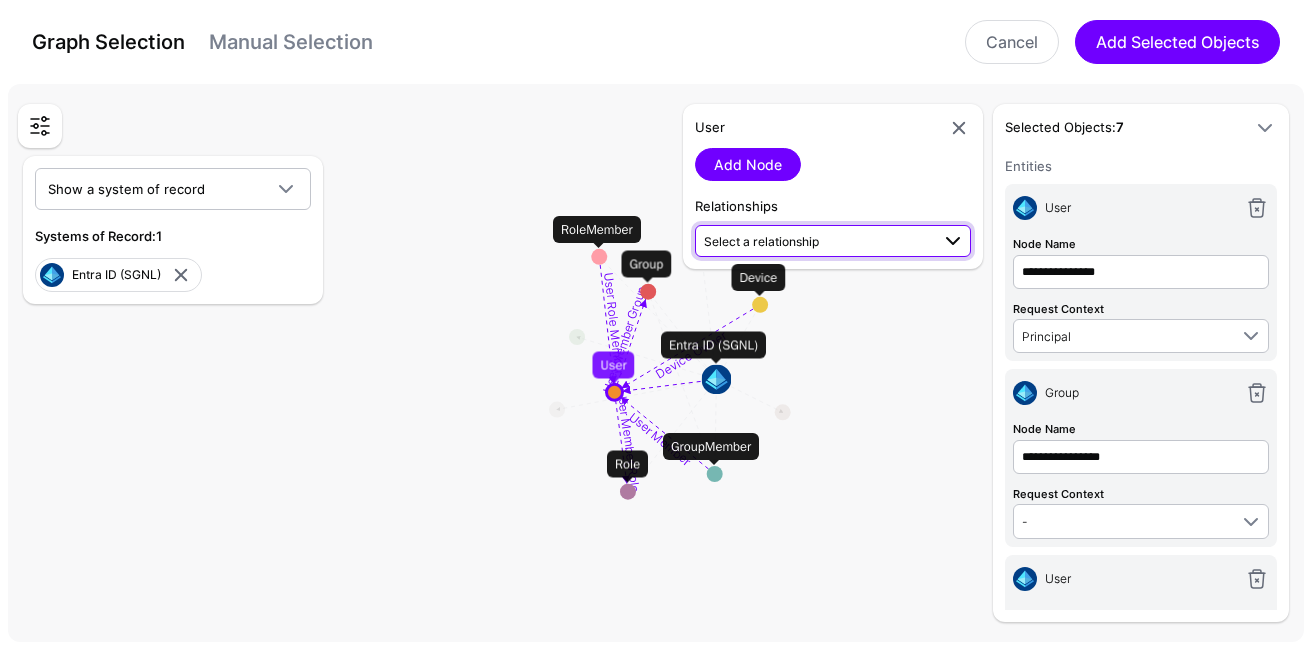 click on "Select a relationship" at bounding box center [816, 240] 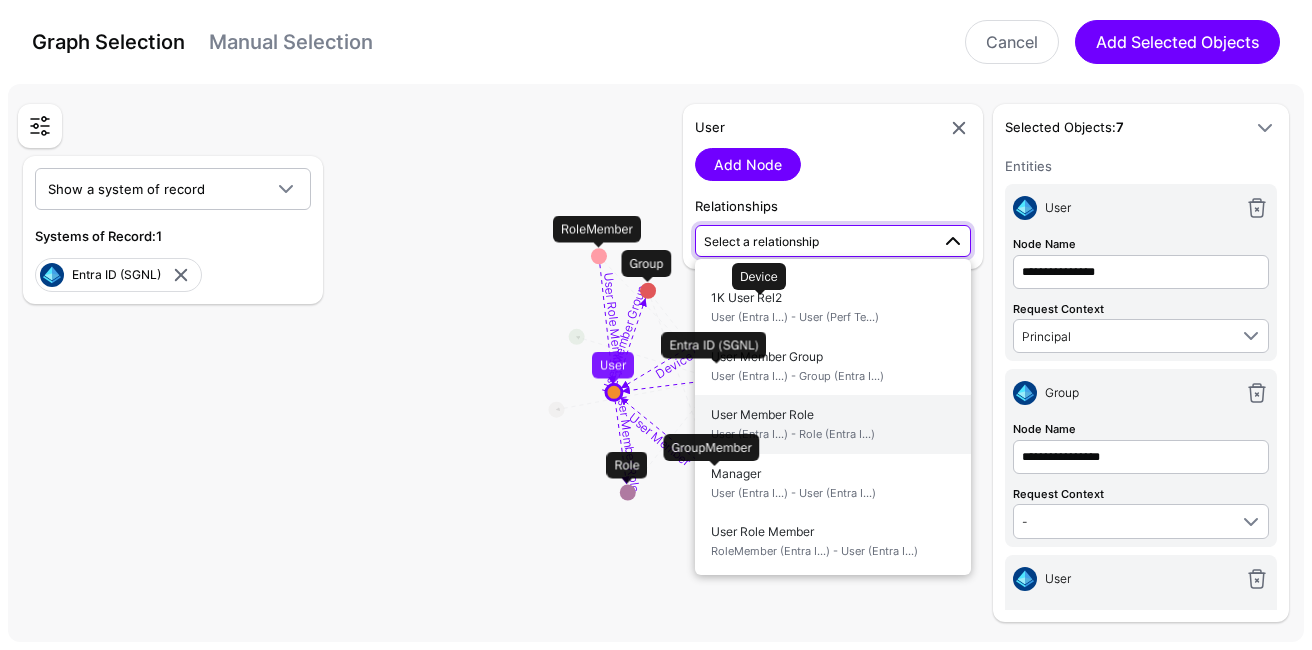 scroll, scrollTop: 0, scrollLeft: 0, axis: both 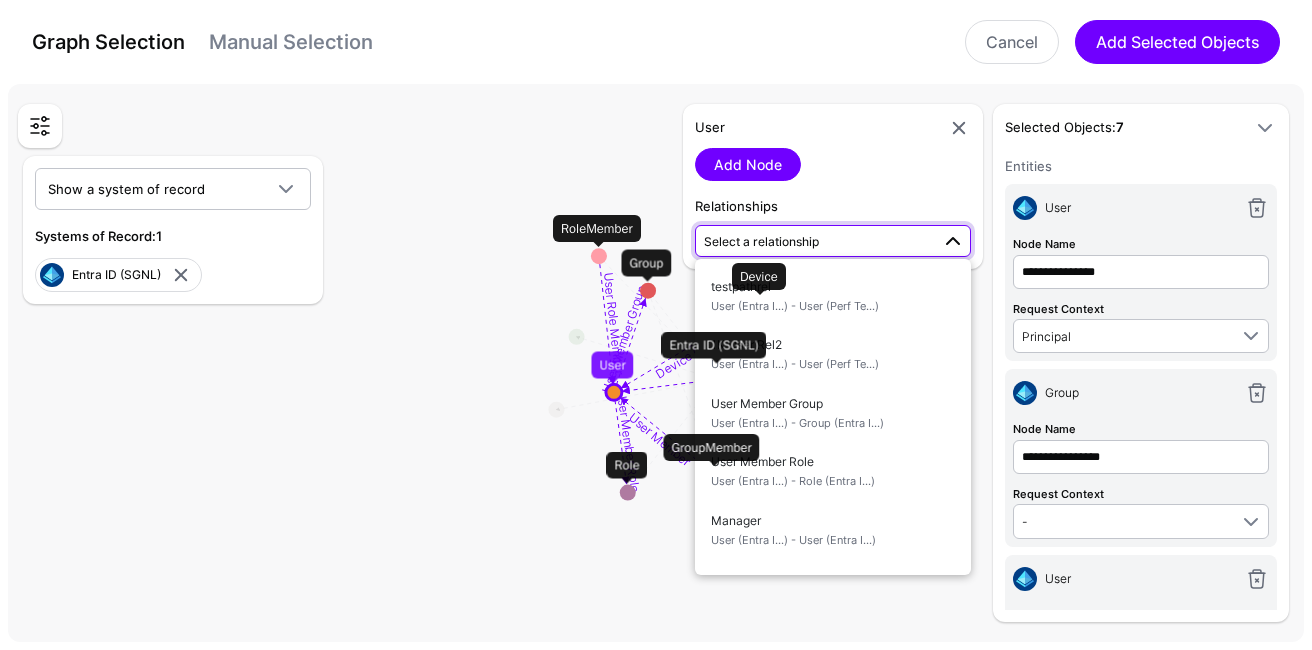 click 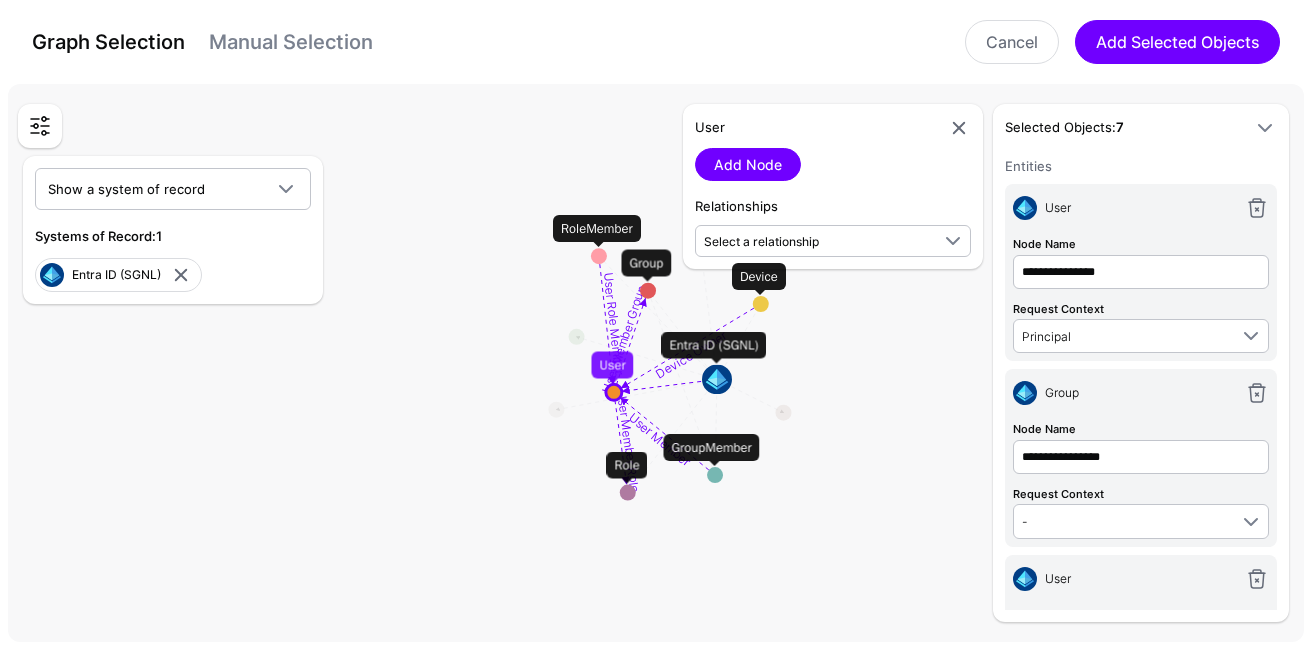 drag, startPoint x: 612, startPoint y: 382, endPoint x: 478, endPoint y: 383, distance: 134.00374 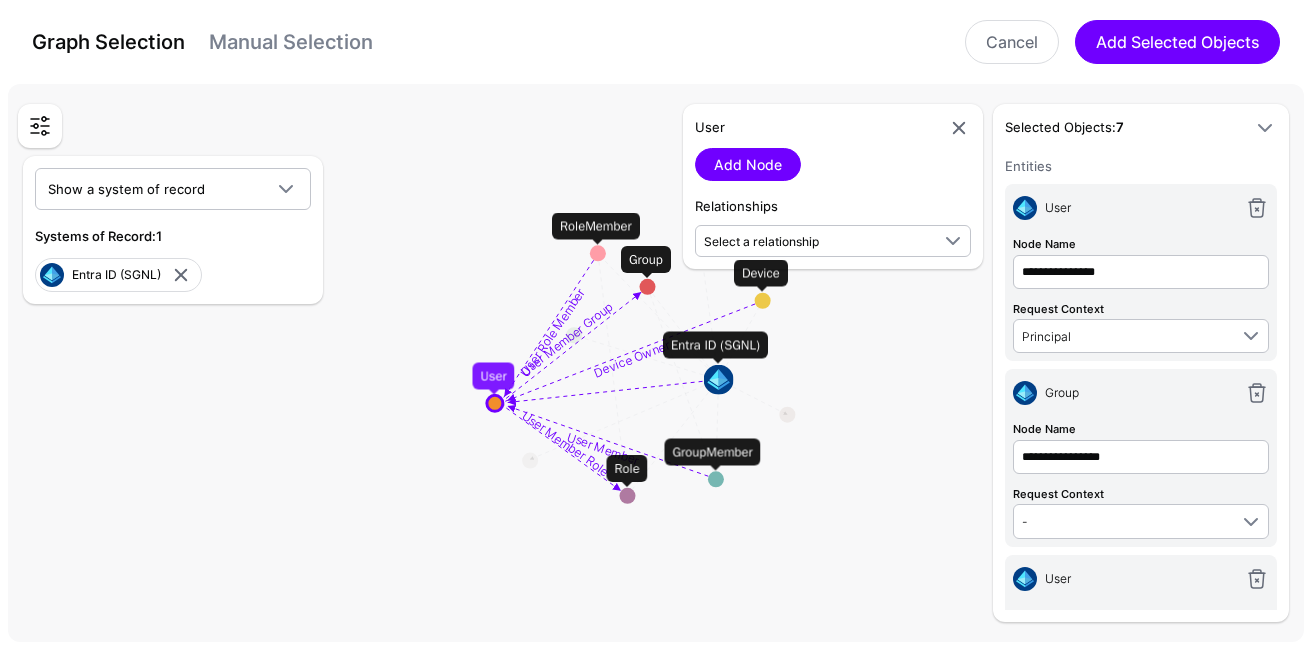 drag, startPoint x: 616, startPoint y: 394, endPoint x: 428, endPoint y: 423, distance: 190.22356 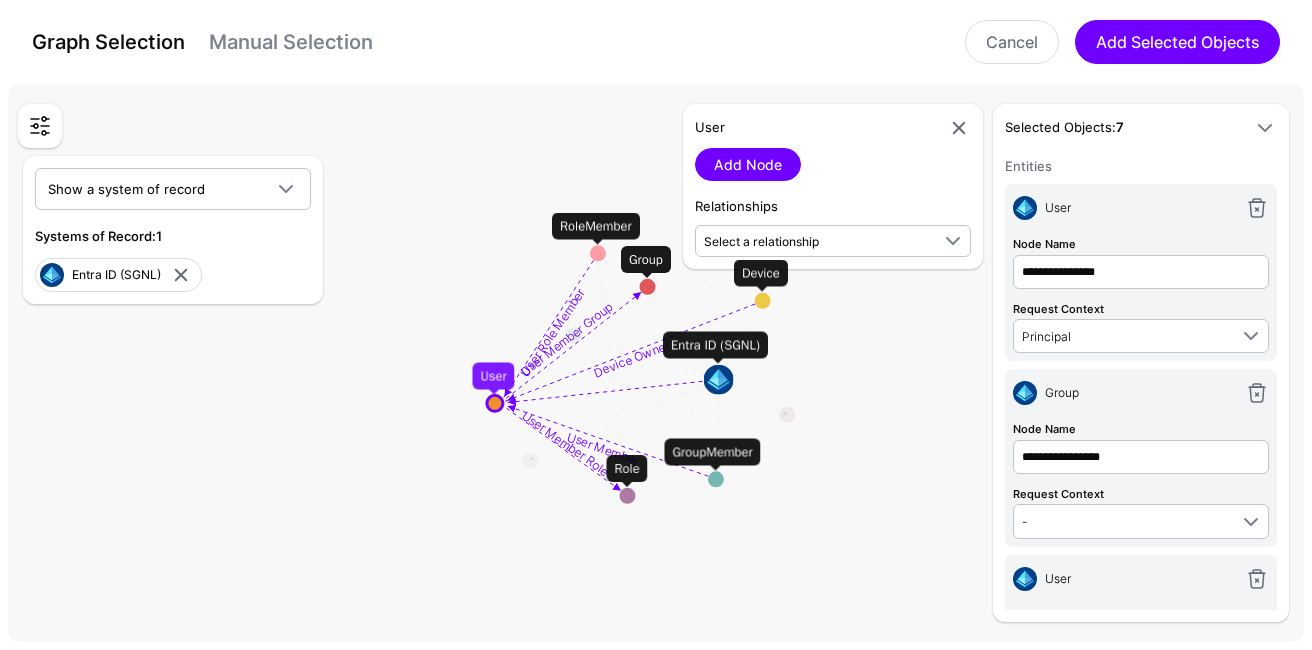 click 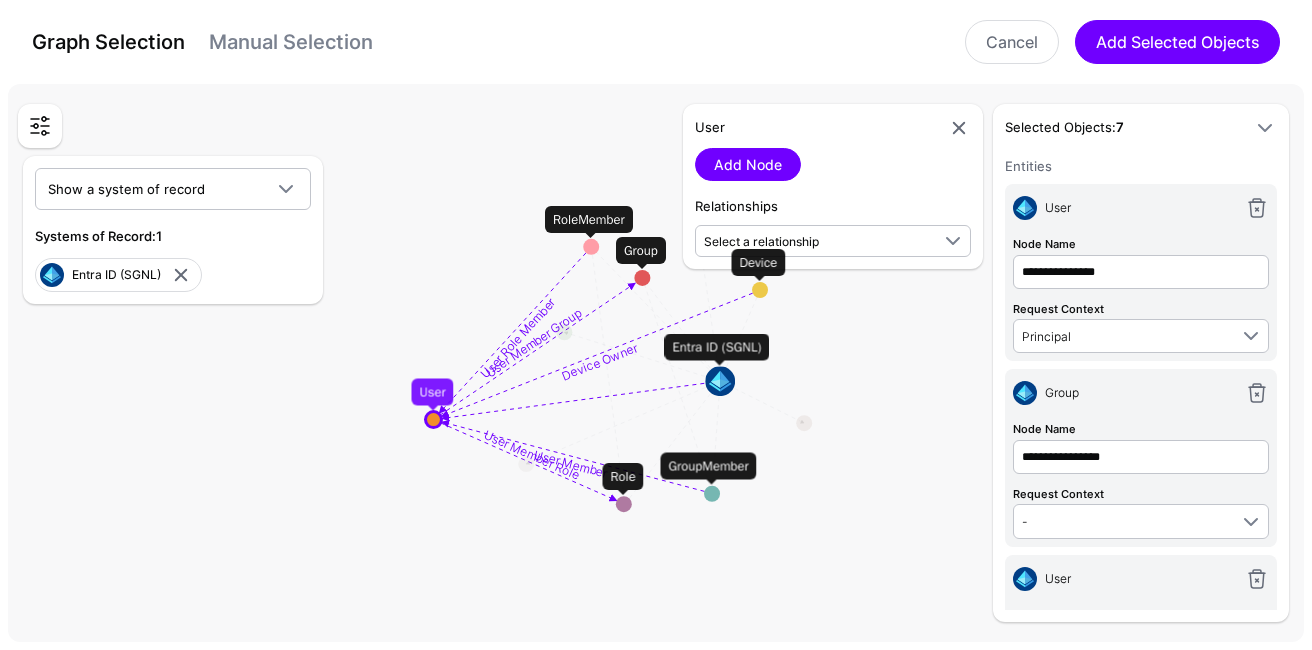 drag, startPoint x: 622, startPoint y: 505, endPoint x: 581, endPoint y: 532, distance: 49.09175 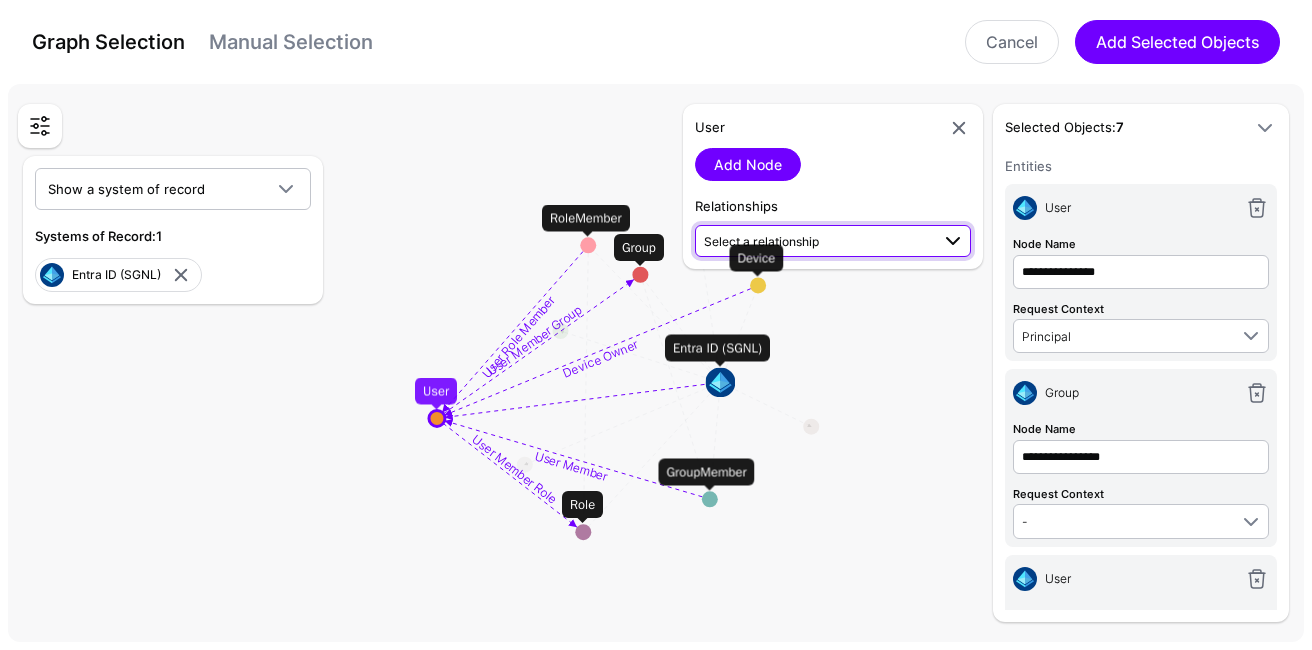 click on "Select a relationship" at bounding box center [816, 240] 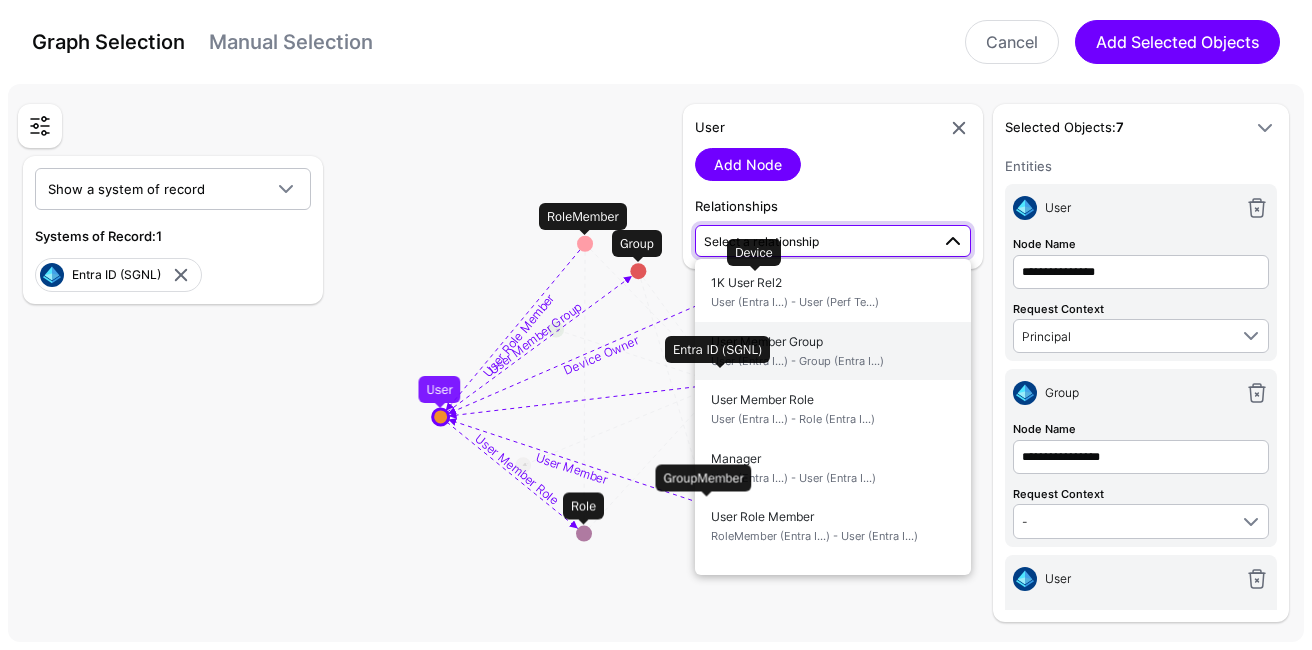 scroll, scrollTop: 0, scrollLeft: 0, axis: both 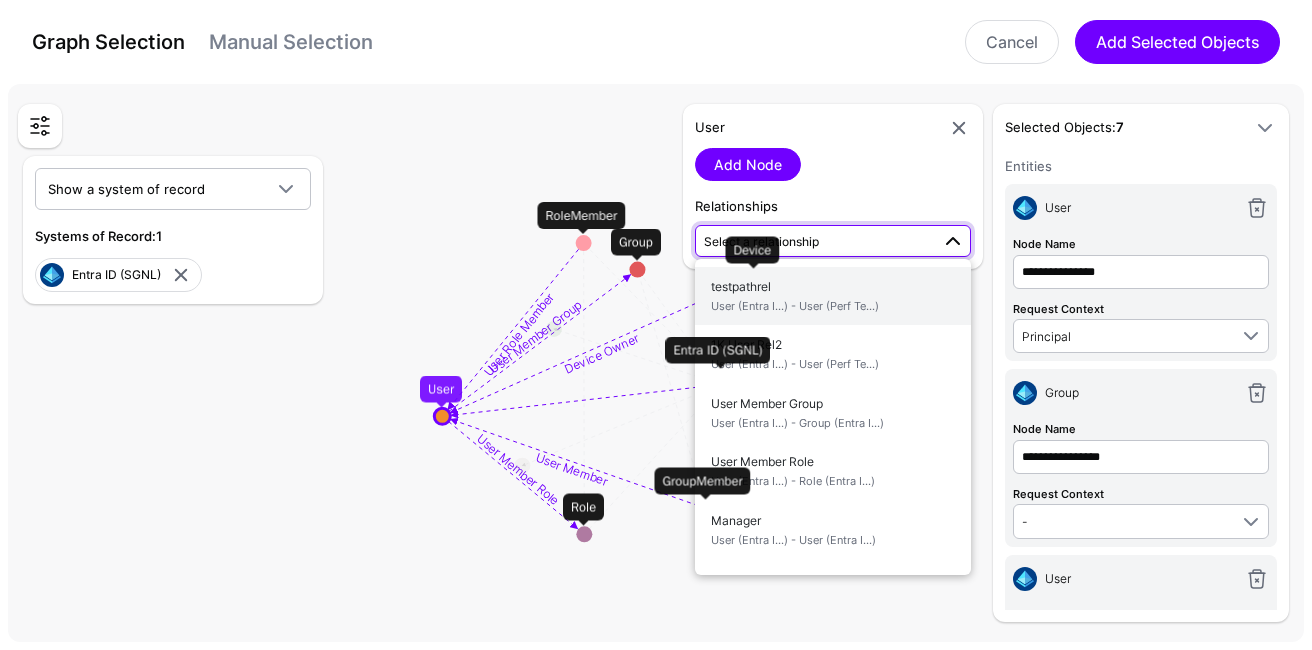 click on "testpathrel   User (Entra I...) - User (Perf Te...)" at bounding box center [833, 296] 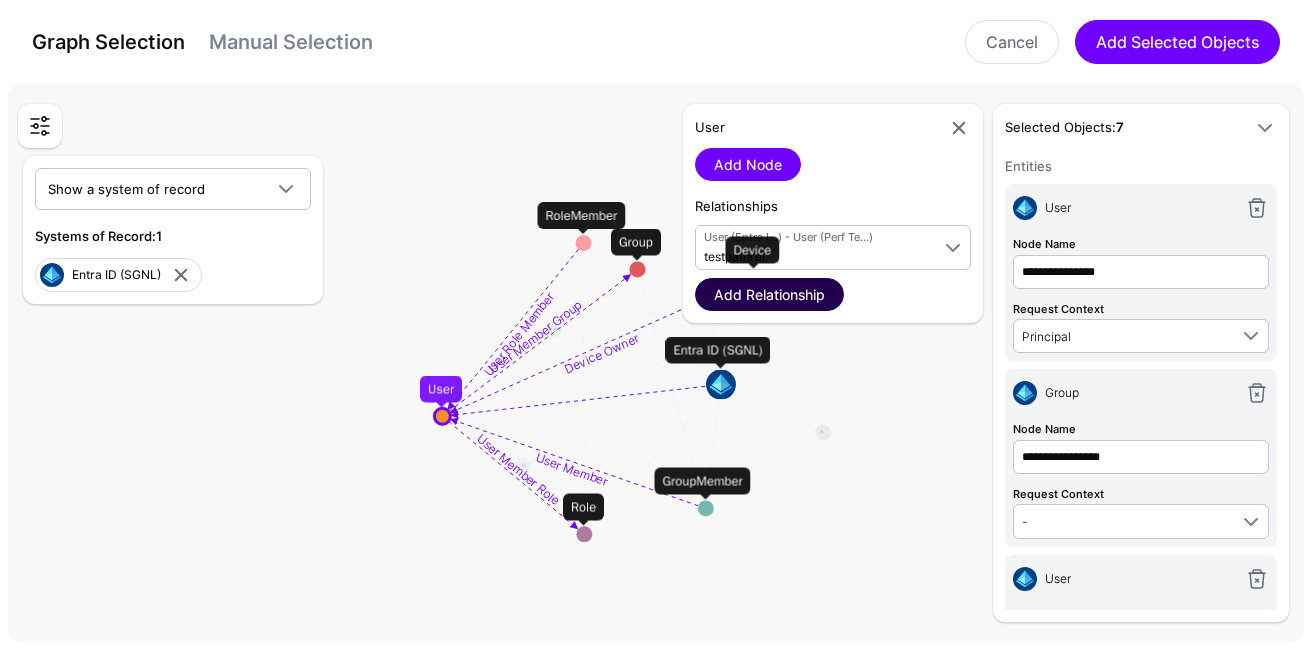 click on "Add Relationship" at bounding box center (769, 294) 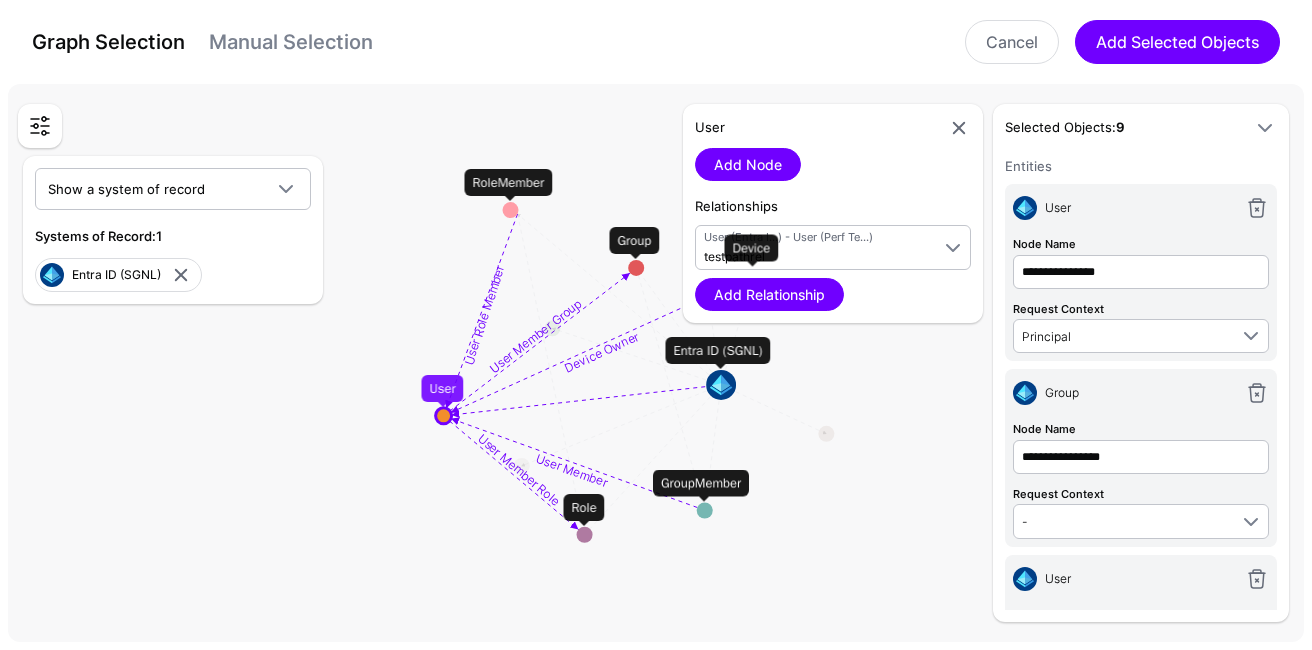 drag, startPoint x: 584, startPoint y: 243, endPoint x: 505, endPoint y: 209, distance: 86.00581 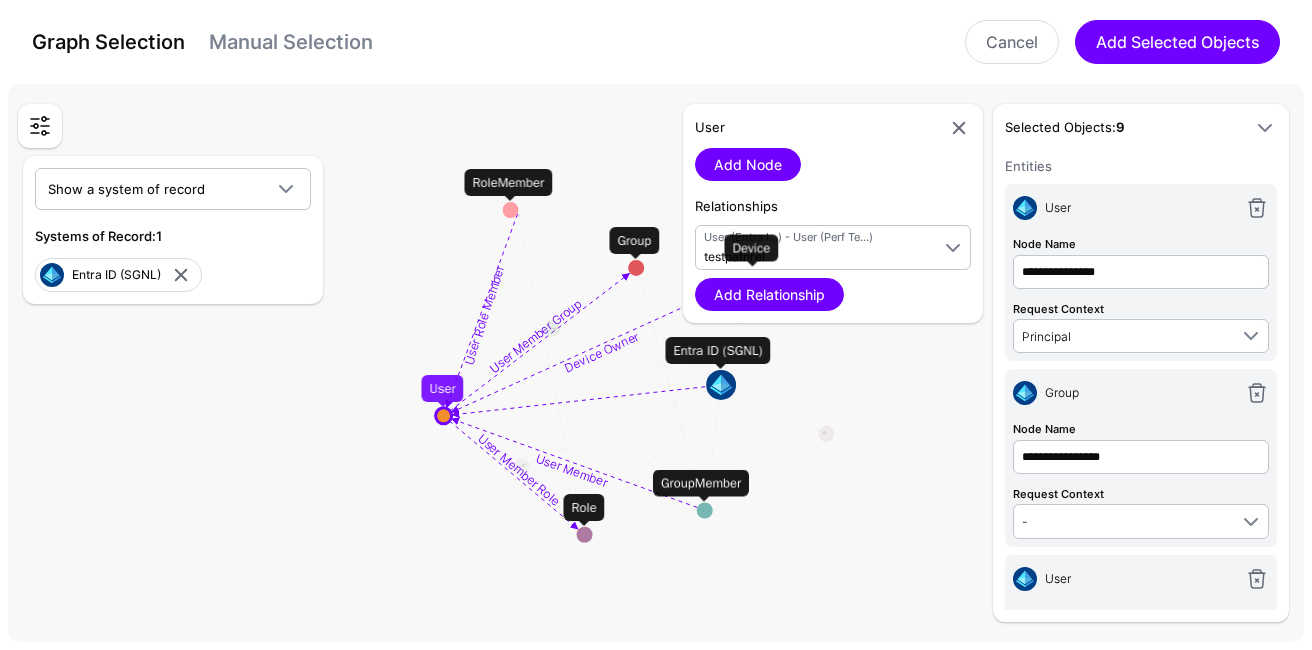 click 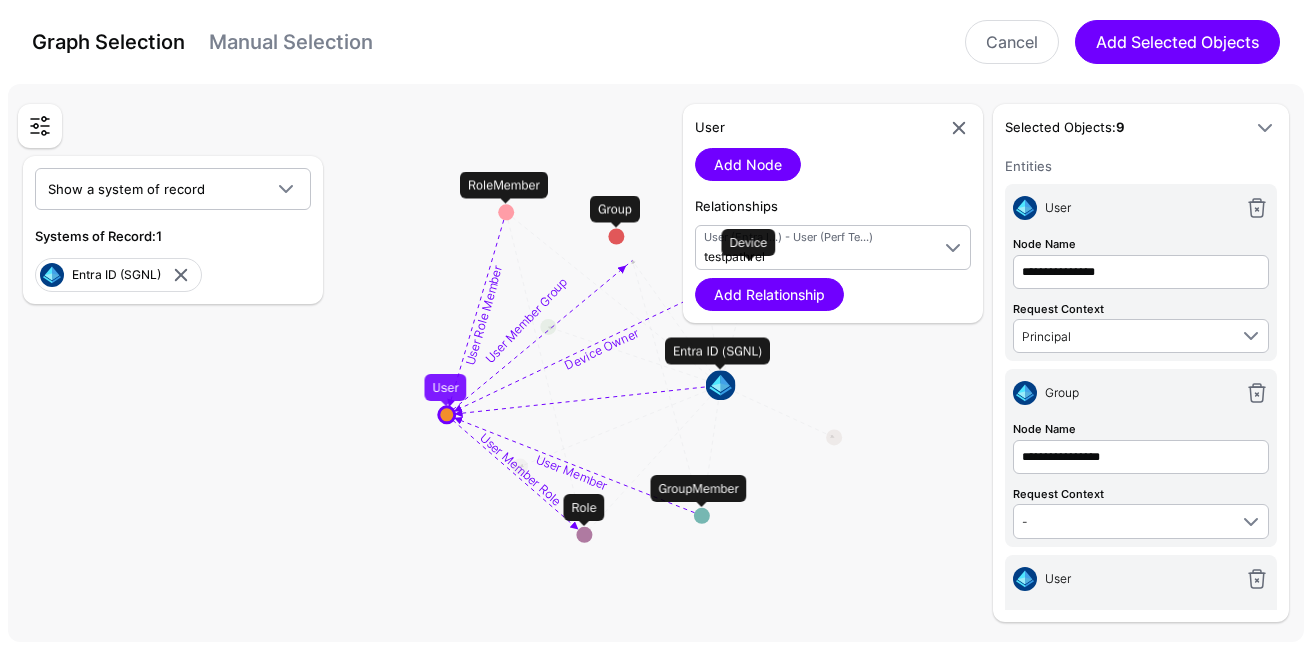 drag, startPoint x: 638, startPoint y: 268, endPoint x: 619, endPoint y: 235, distance: 38.078865 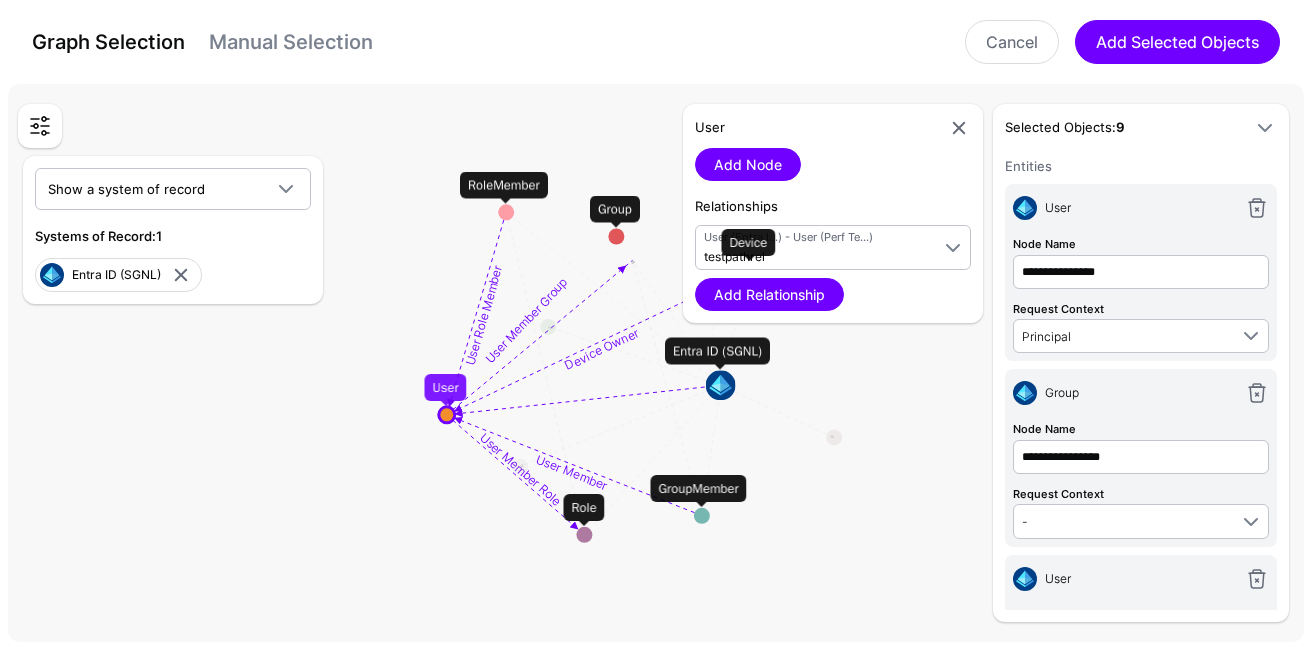 click 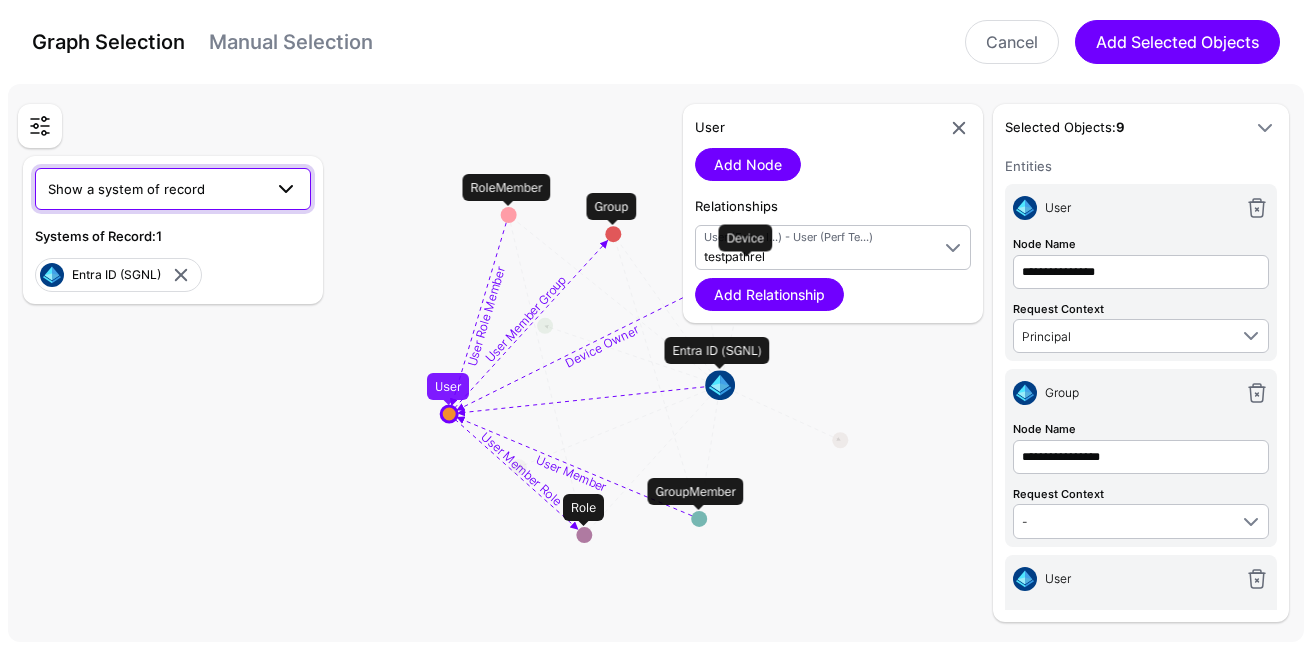 click on "Show a system of record" at bounding box center [173, 189] 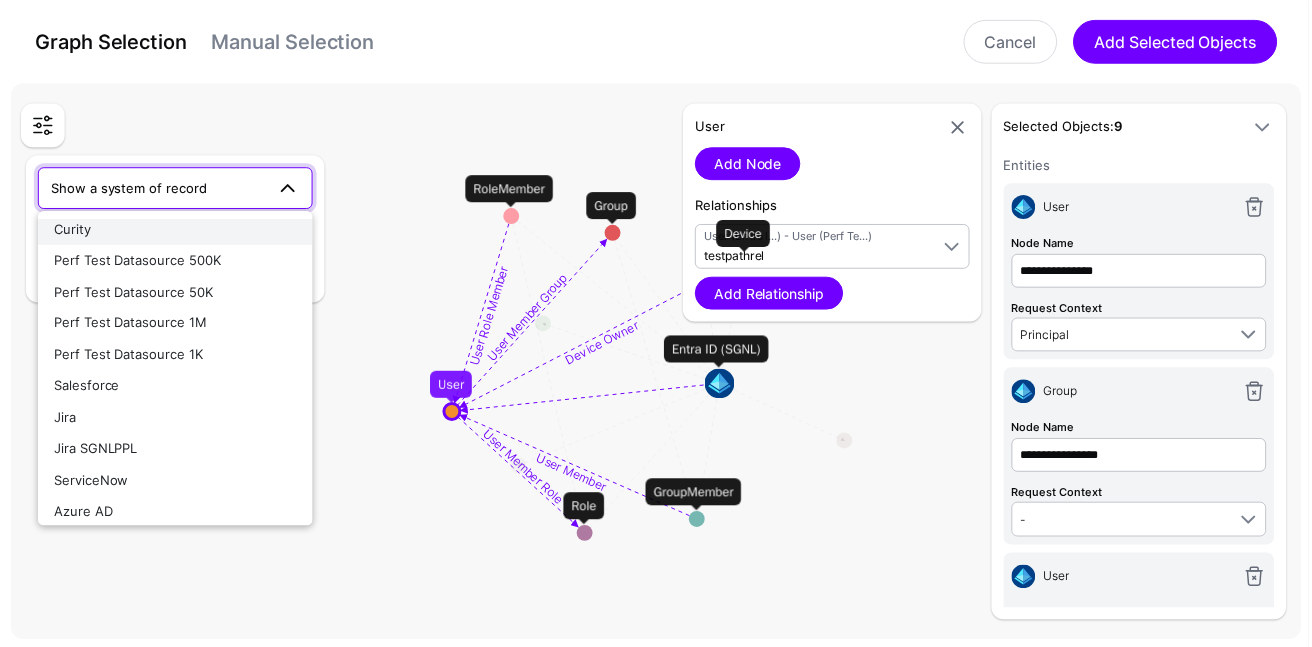 scroll, scrollTop: 219, scrollLeft: 0, axis: vertical 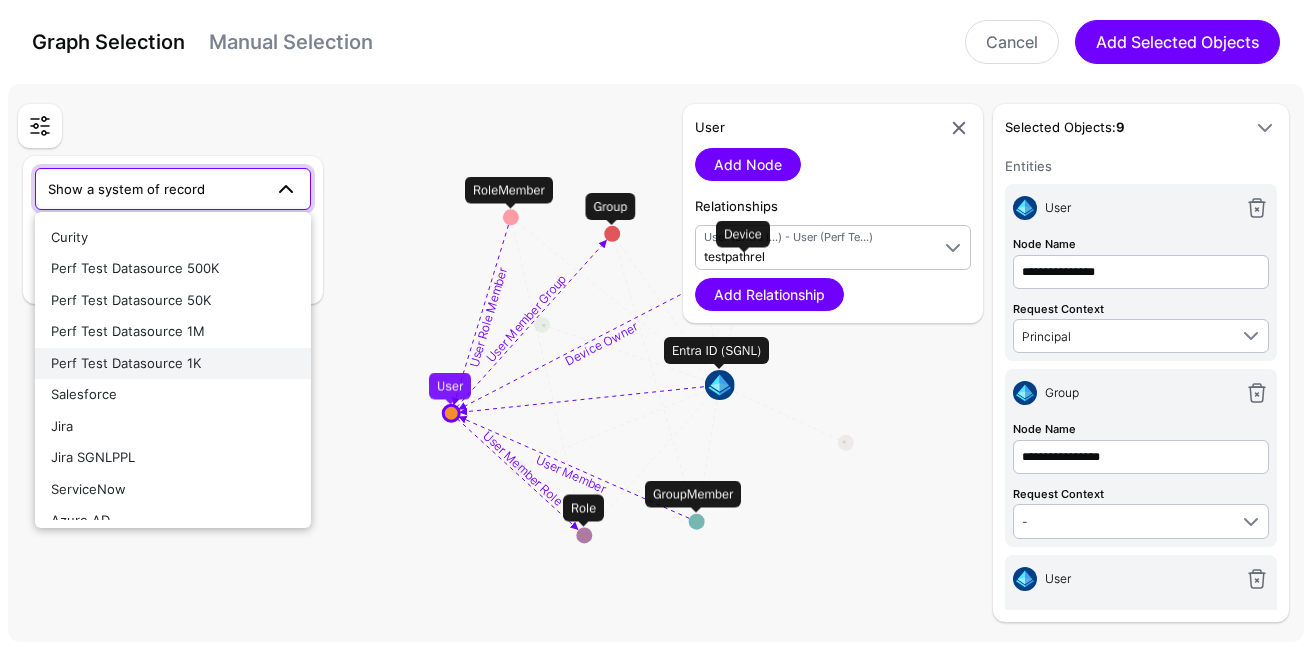 click on "Perf Test Datasource 1K" at bounding box center (173, 364) 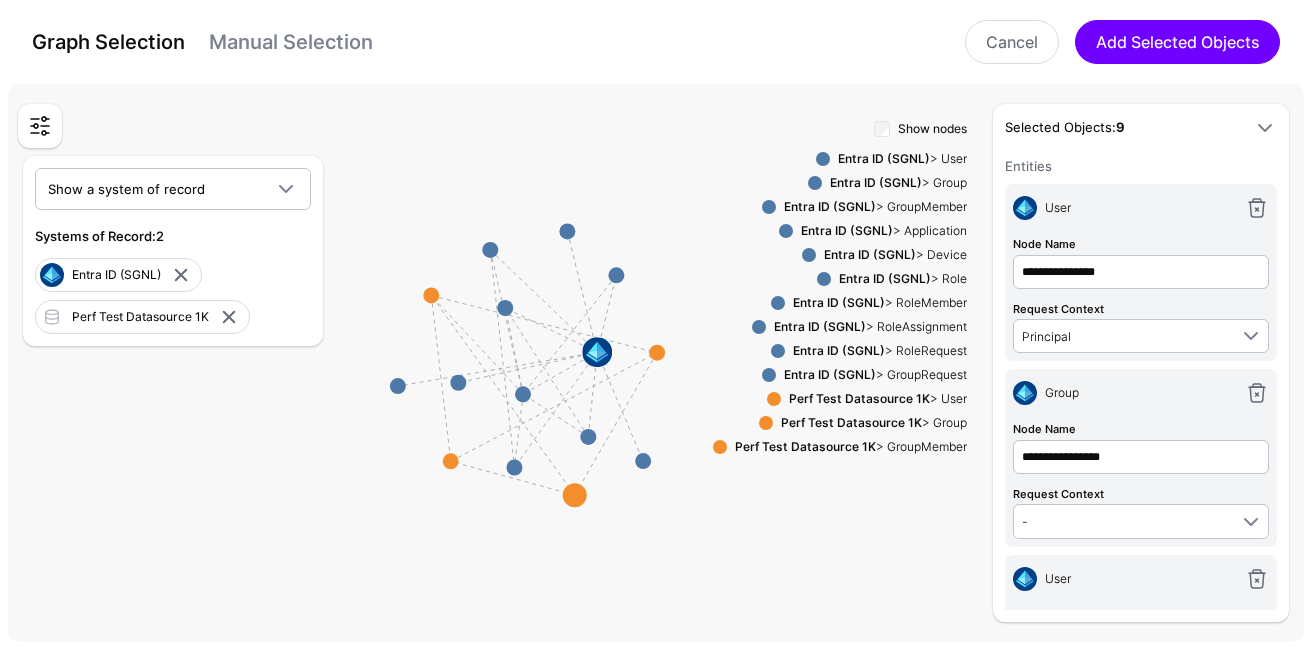 drag, startPoint x: 572, startPoint y: 535, endPoint x: 474, endPoint y: 528, distance: 98.24968 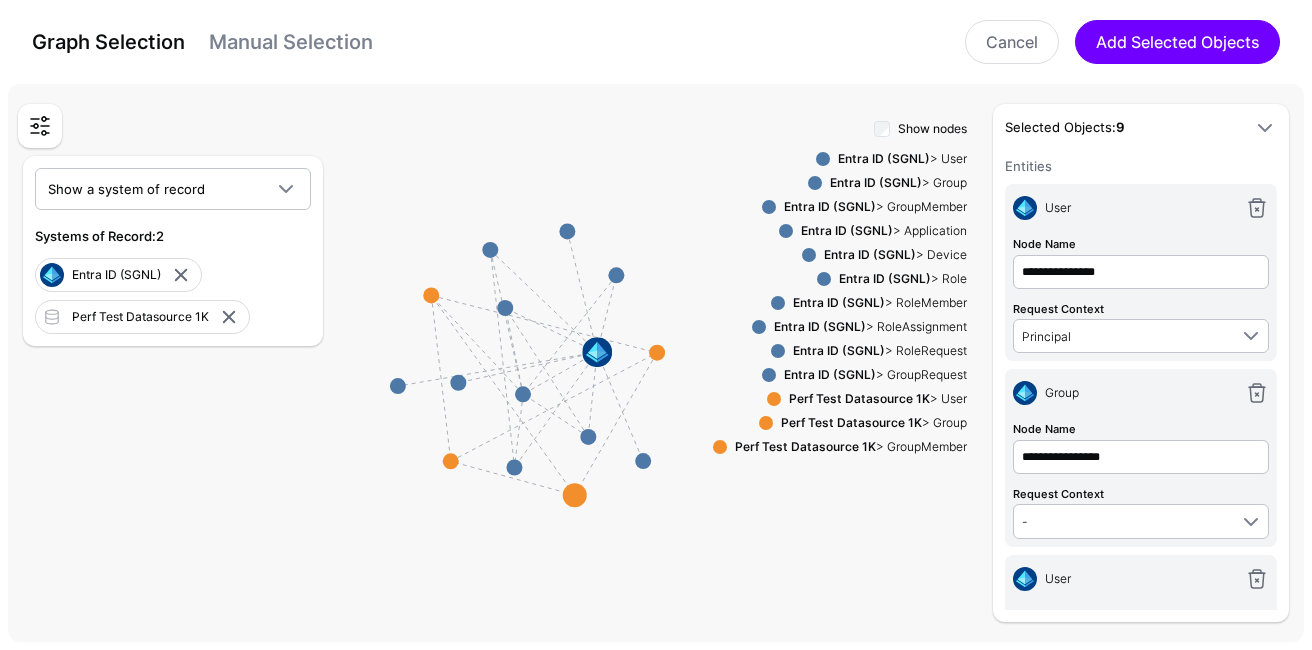 click 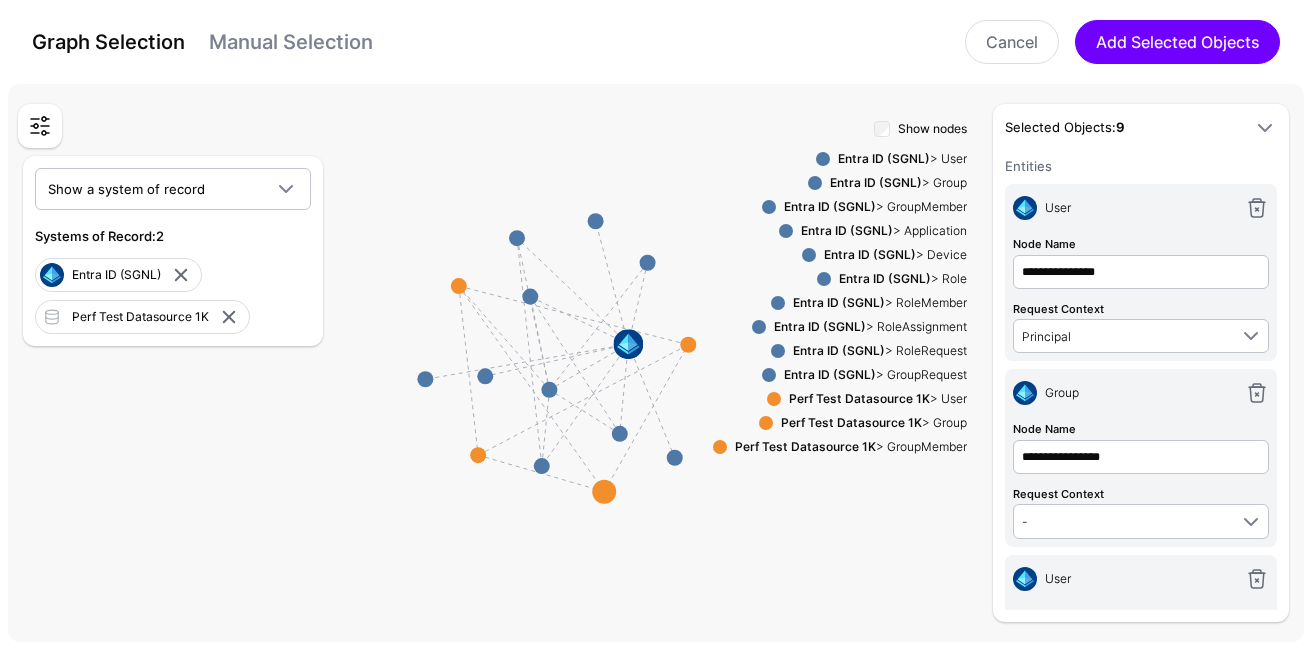click on "Entra ID (SGNL)" at bounding box center (884, 158) 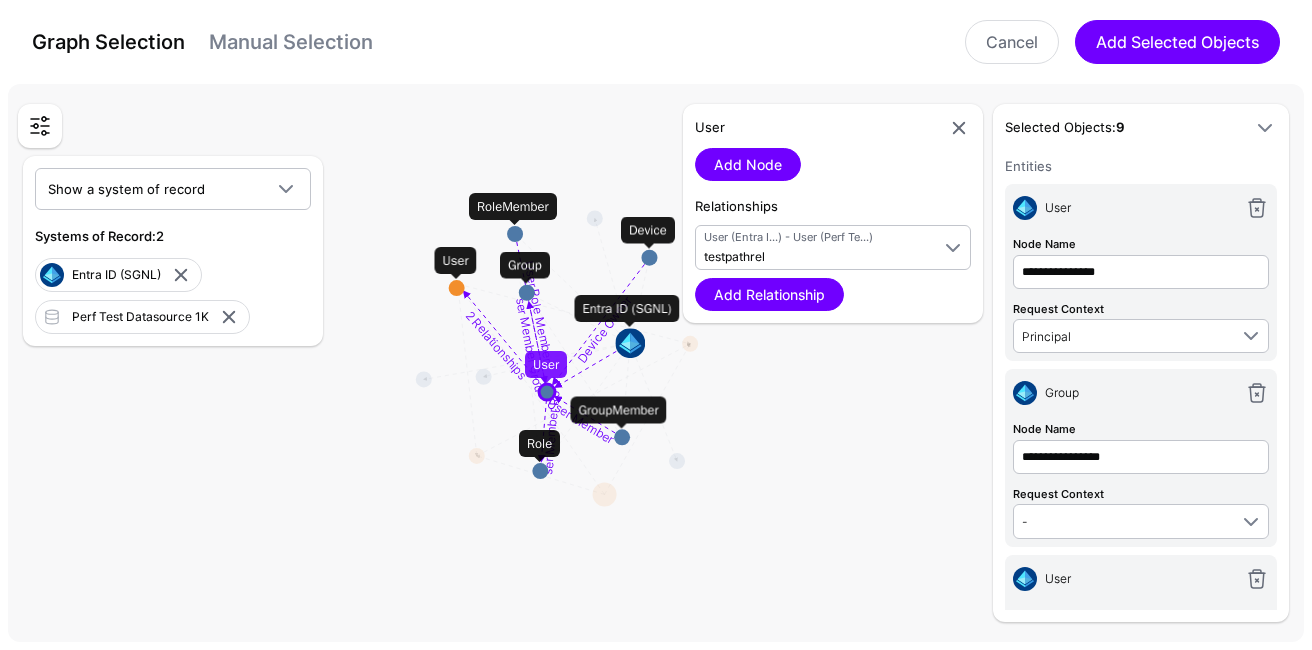 drag, startPoint x: 455, startPoint y: 287, endPoint x: 413, endPoint y: 394, distance: 114.947815 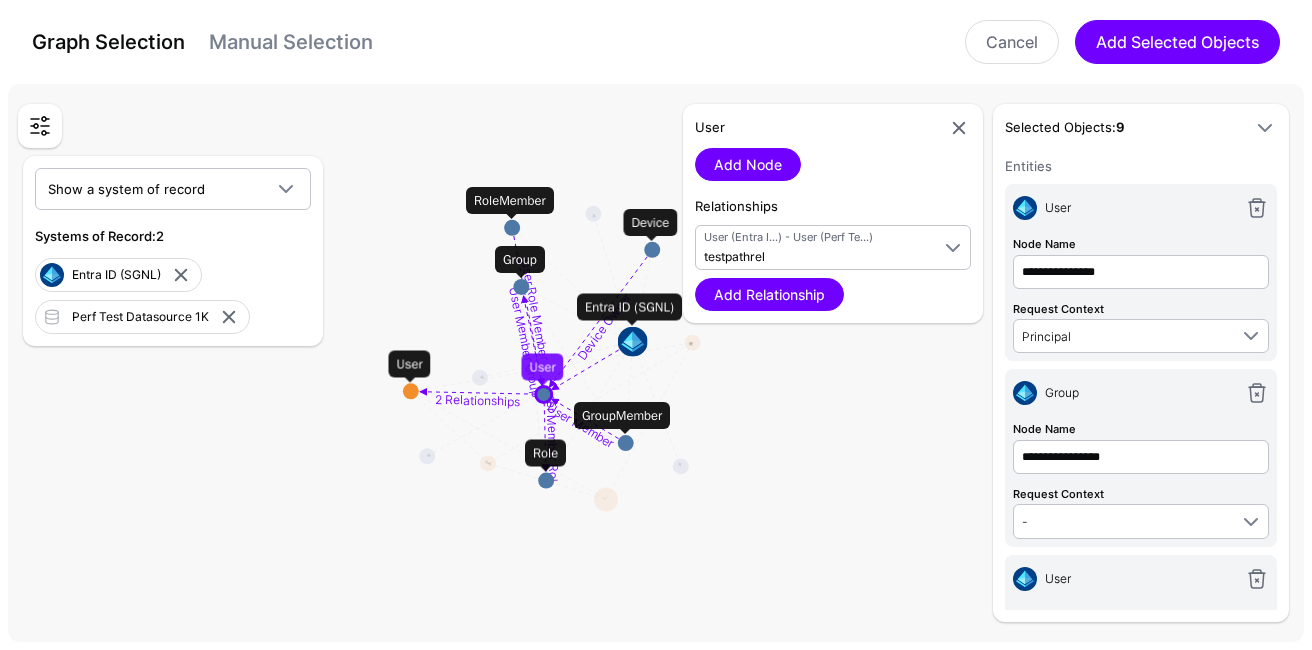 click on "2 Relationships" 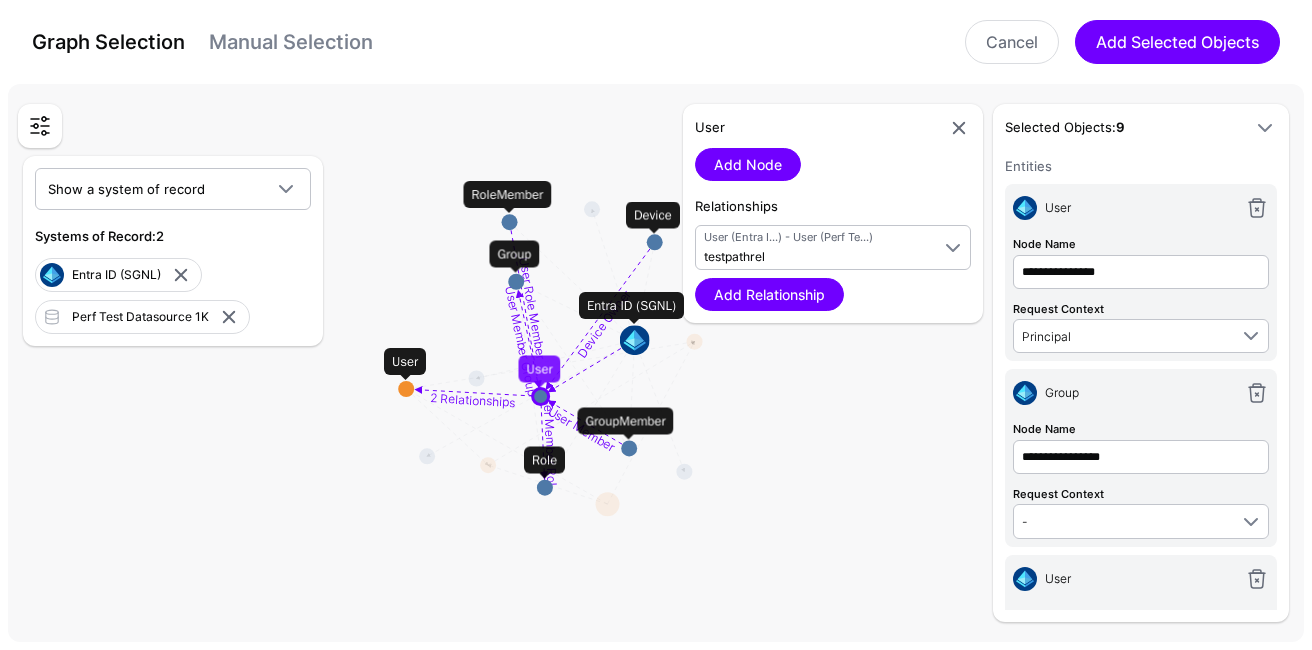 click on "2 Relationships" 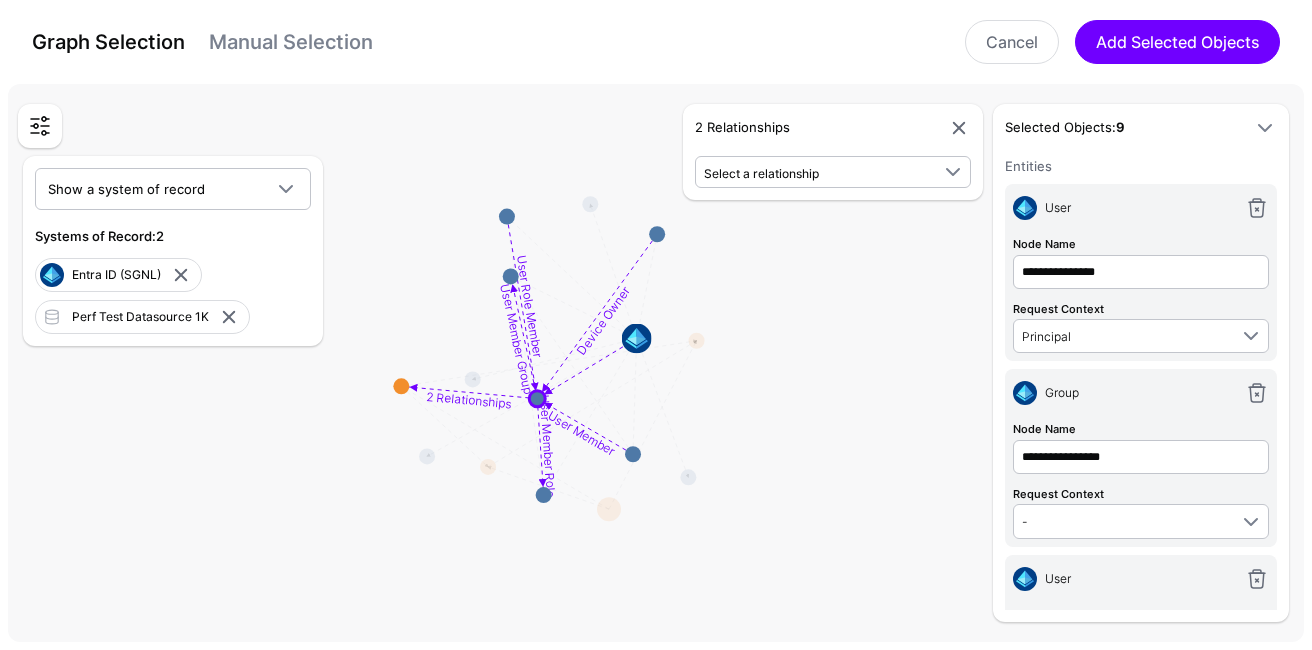click on "2 Relationships" 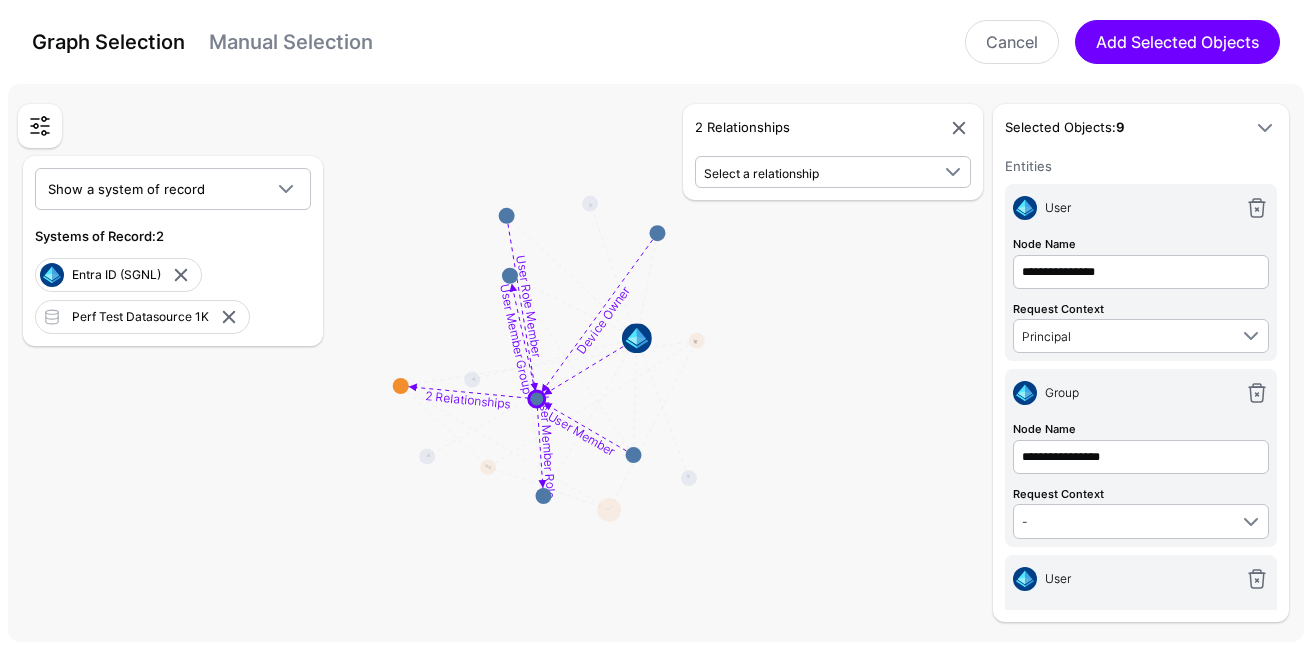click on "2 Relationships" 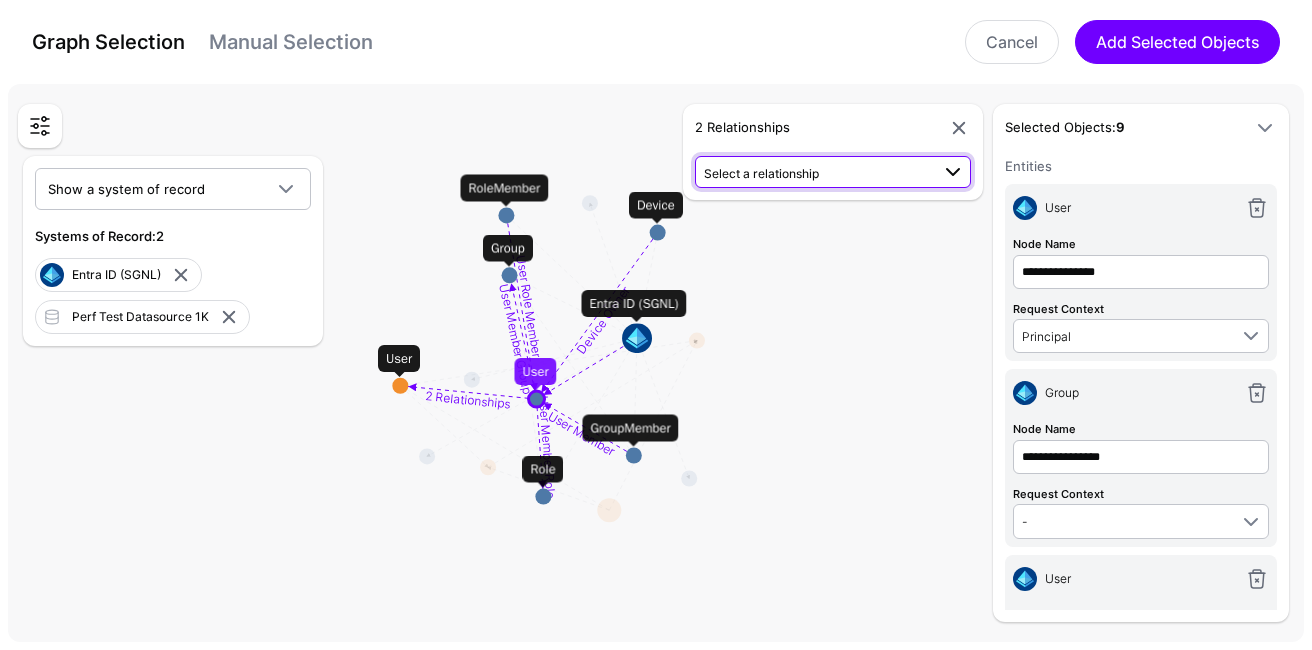click on "Select a relationship" at bounding box center [834, 172] 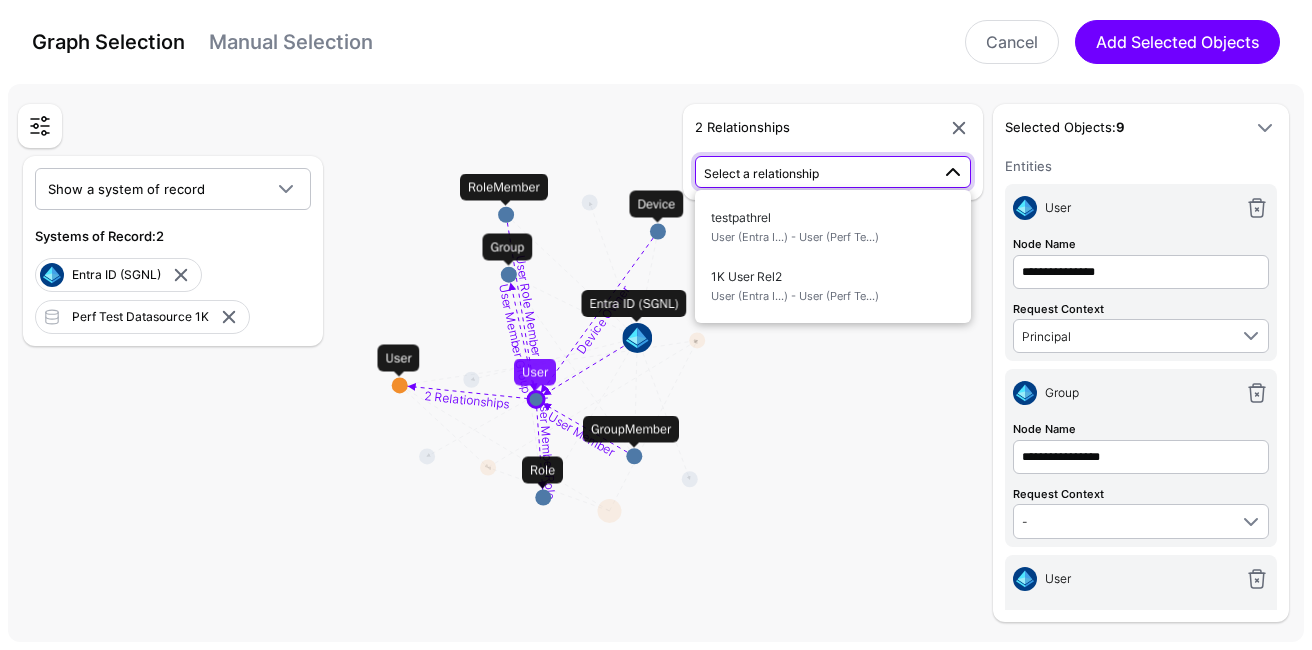 click 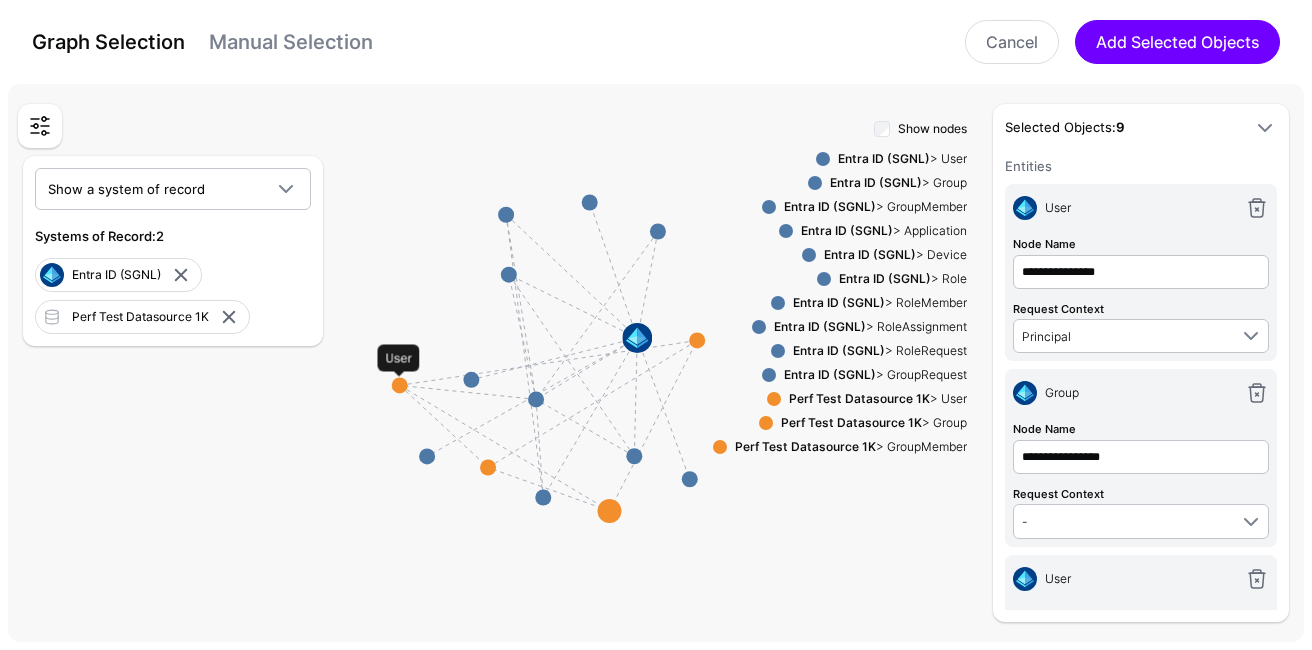 click 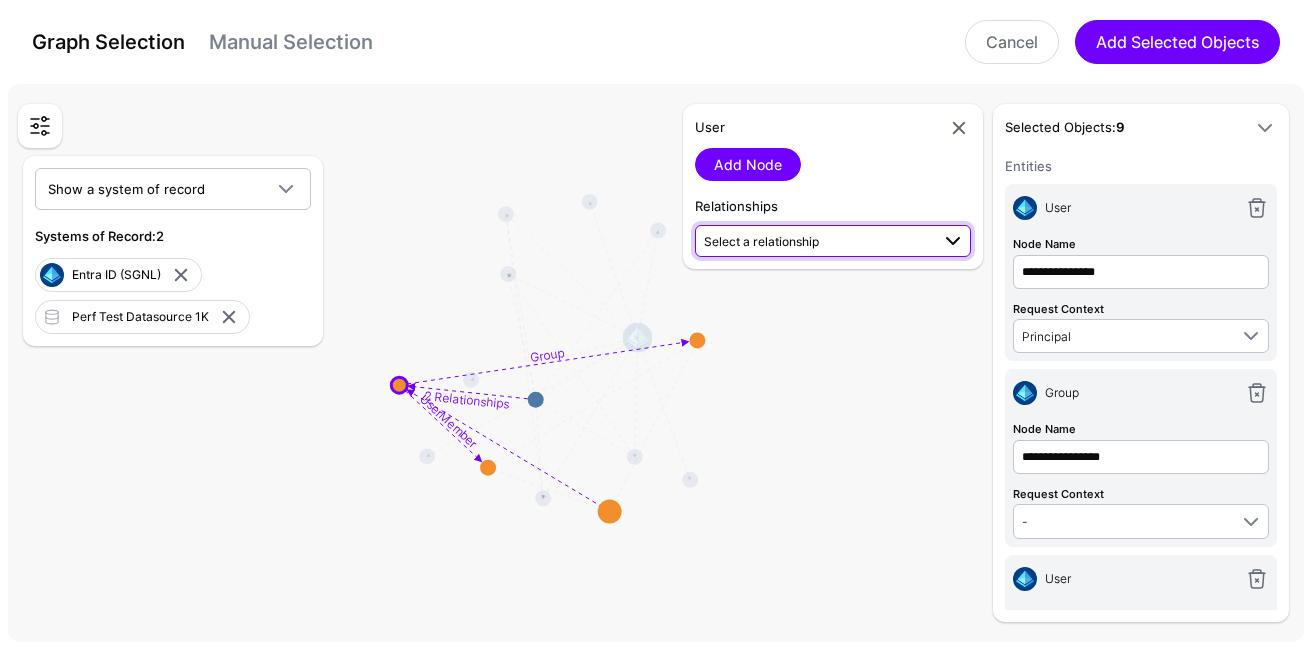 click on "Select a relationship" at bounding box center (761, 241) 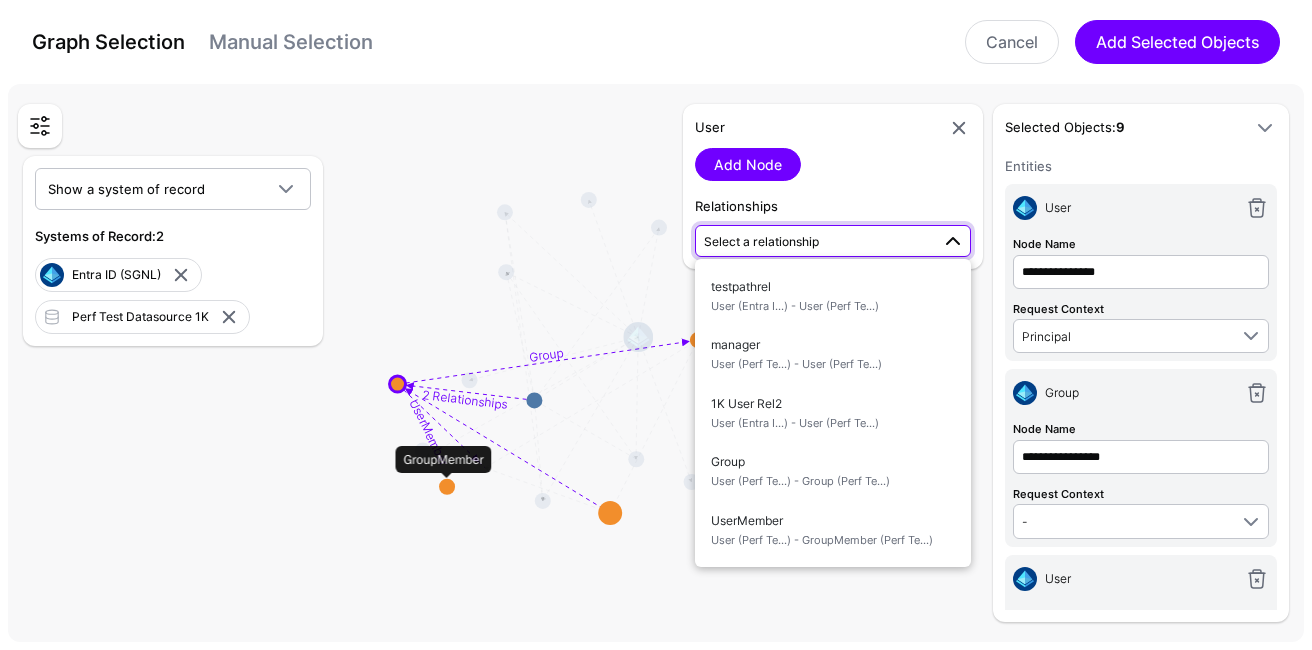 drag, startPoint x: 489, startPoint y: 473, endPoint x: 367, endPoint y: 518, distance: 130.0346 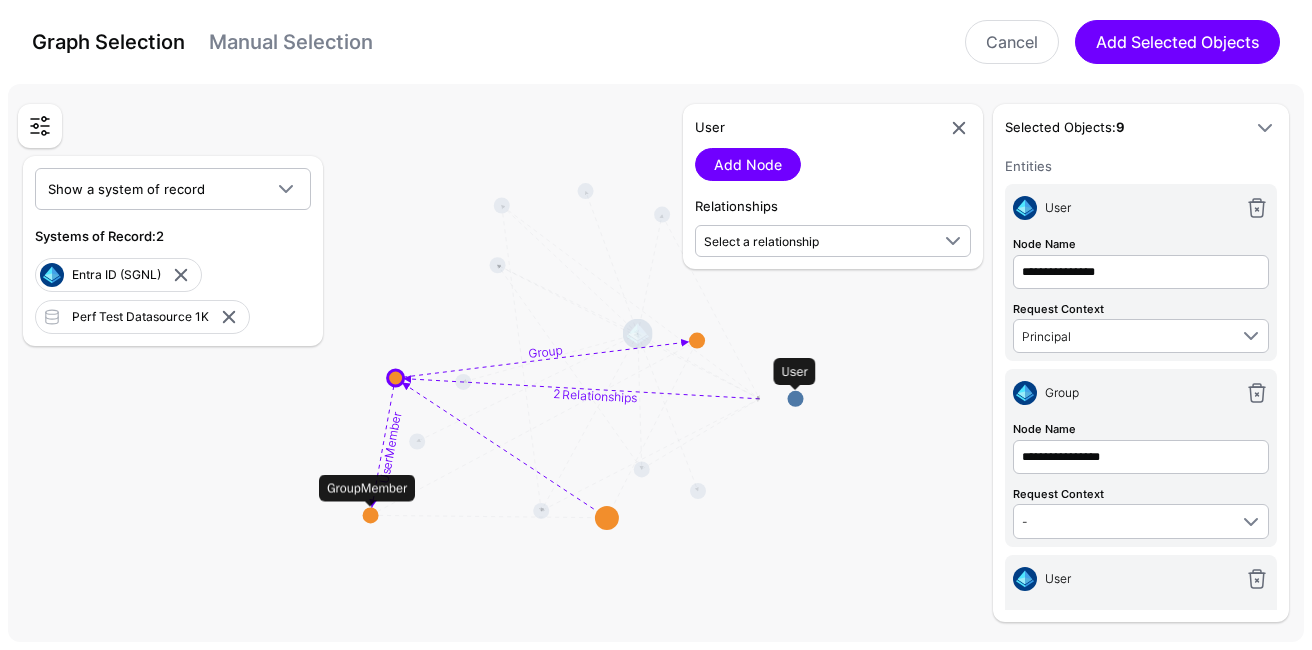drag, startPoint x: 535, startPoint y: 405, endPoint x: 799, endPoint y: 403, distance: 264.00757 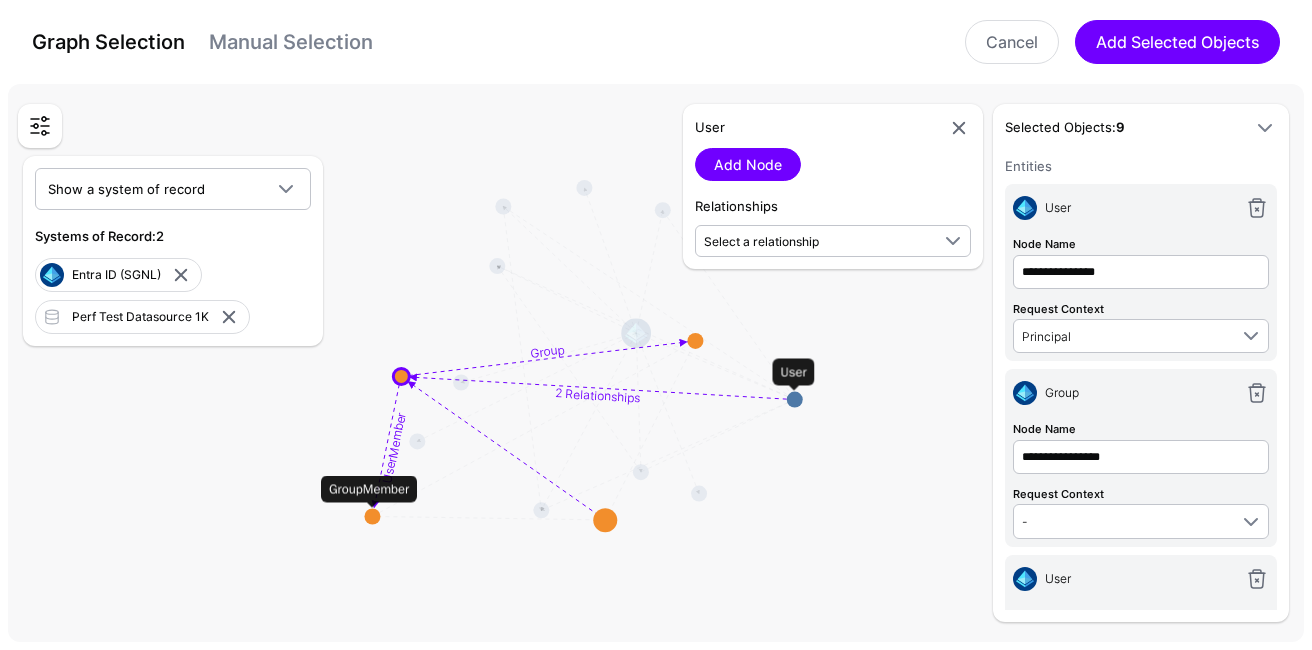 click 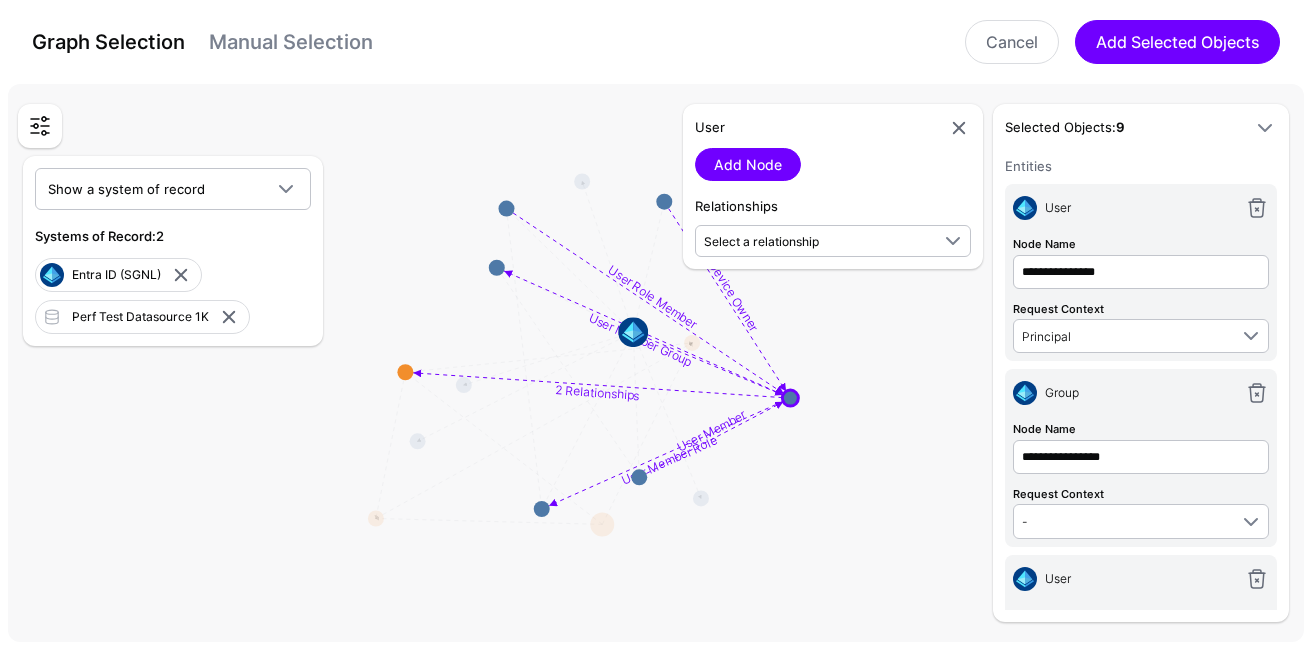 click on "2 Relationships" 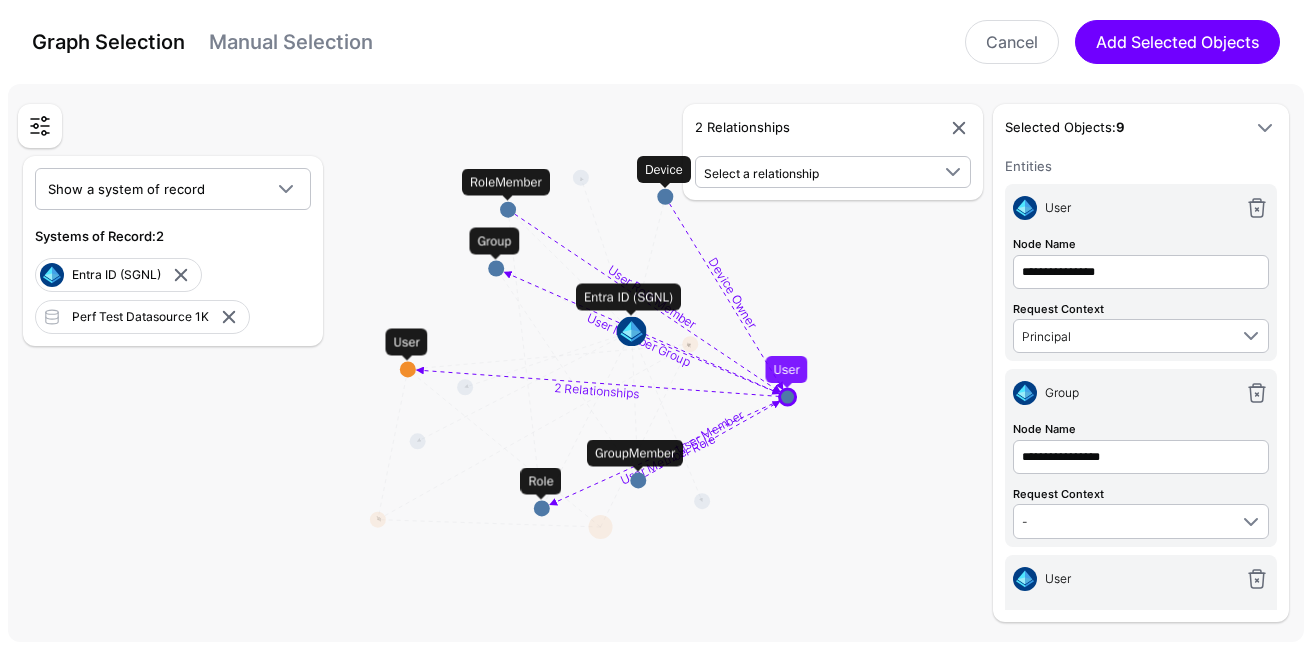 click 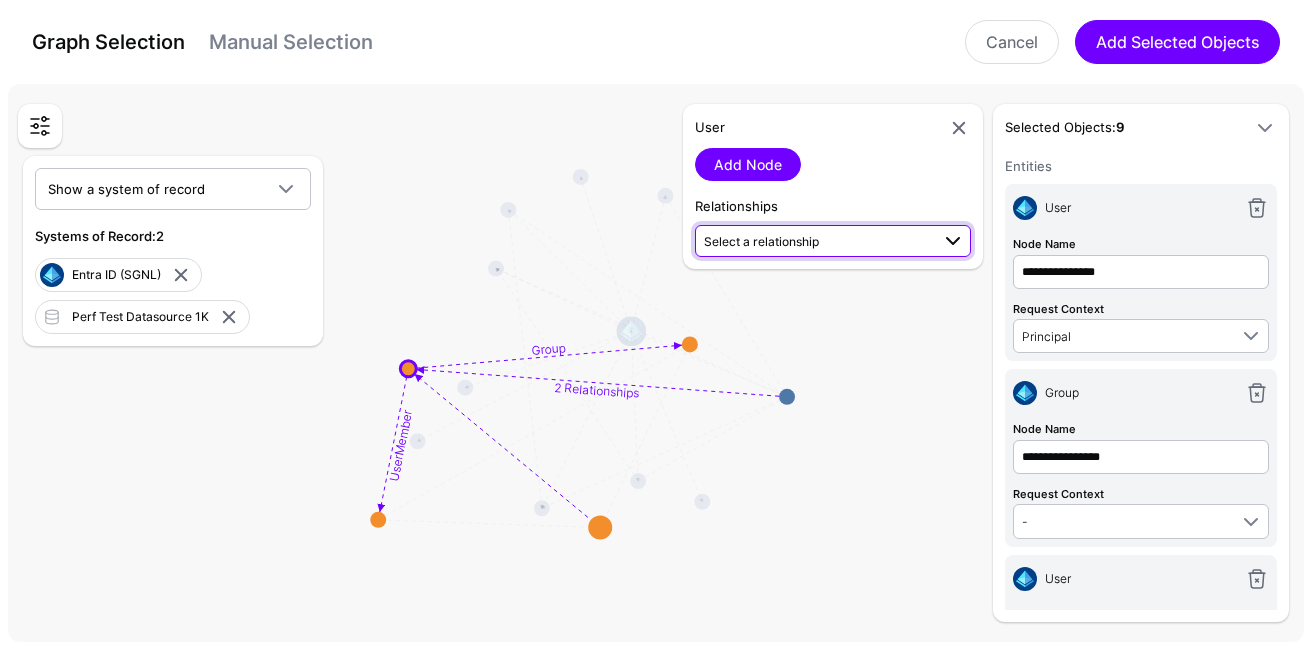 click on "Select a relationship" at bounding box center [816, 240] 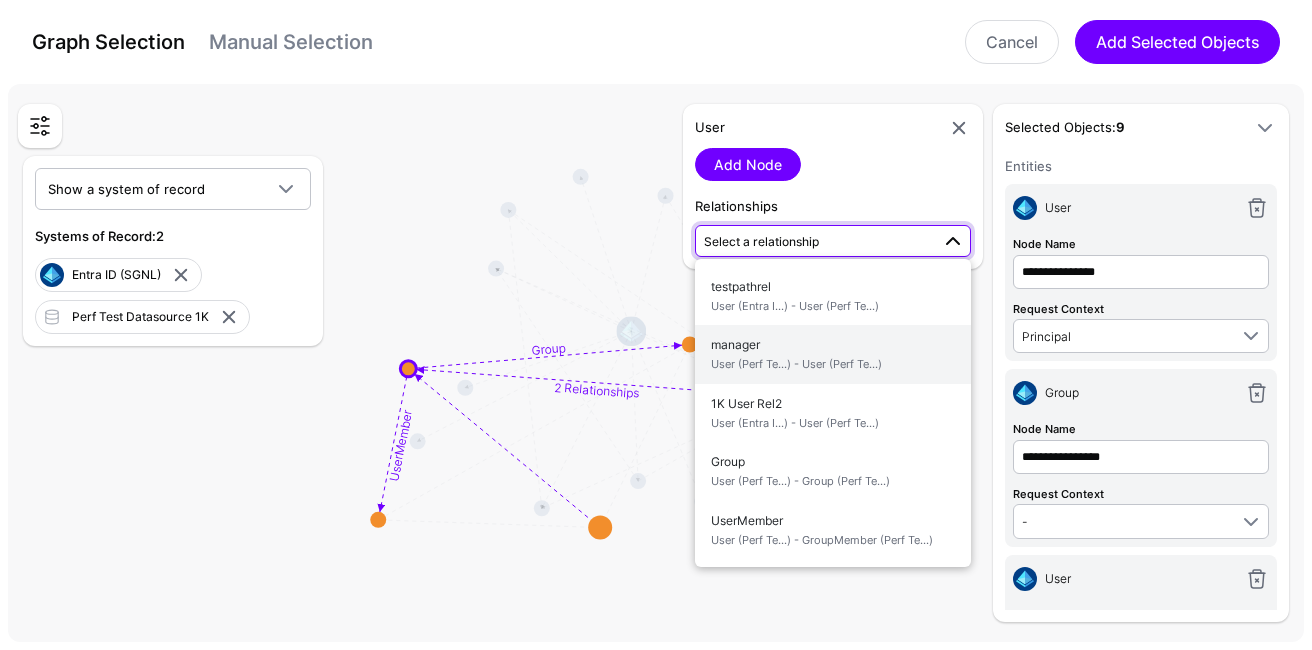 click on "manager   User (Perf Te...) - User (Perf Te...)" at bounding box center (833, 354) 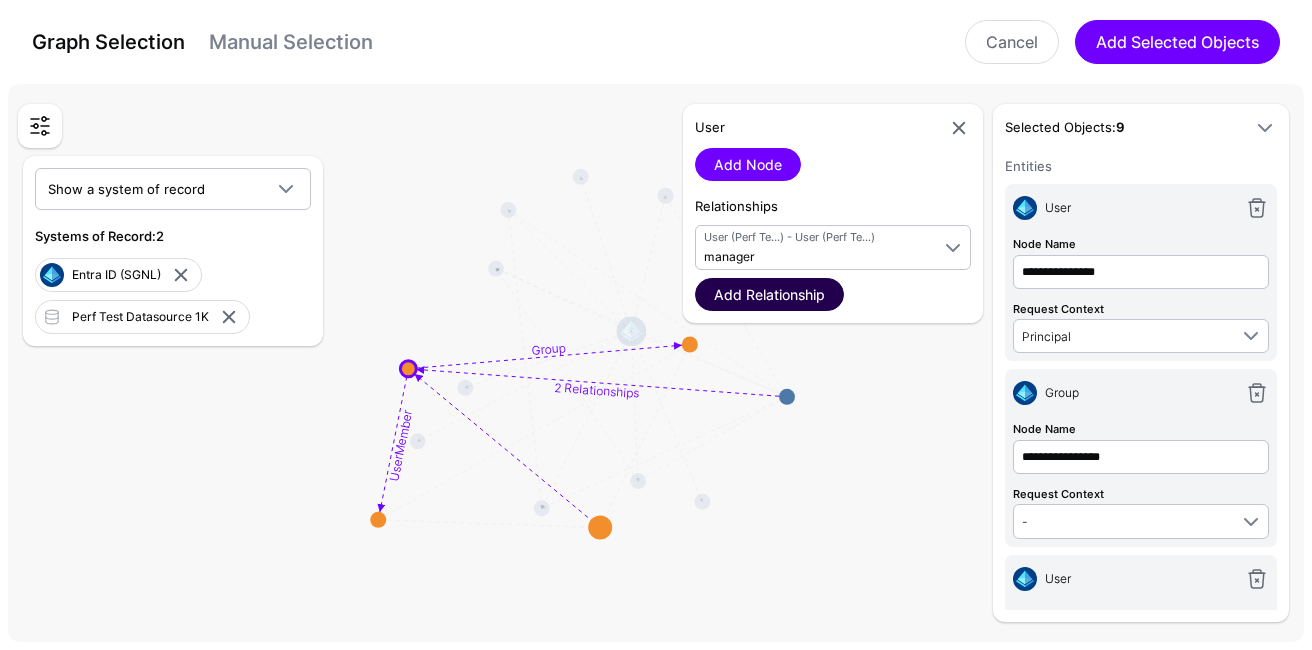 click on "Add Relationship" at bounding box center [769, 294] 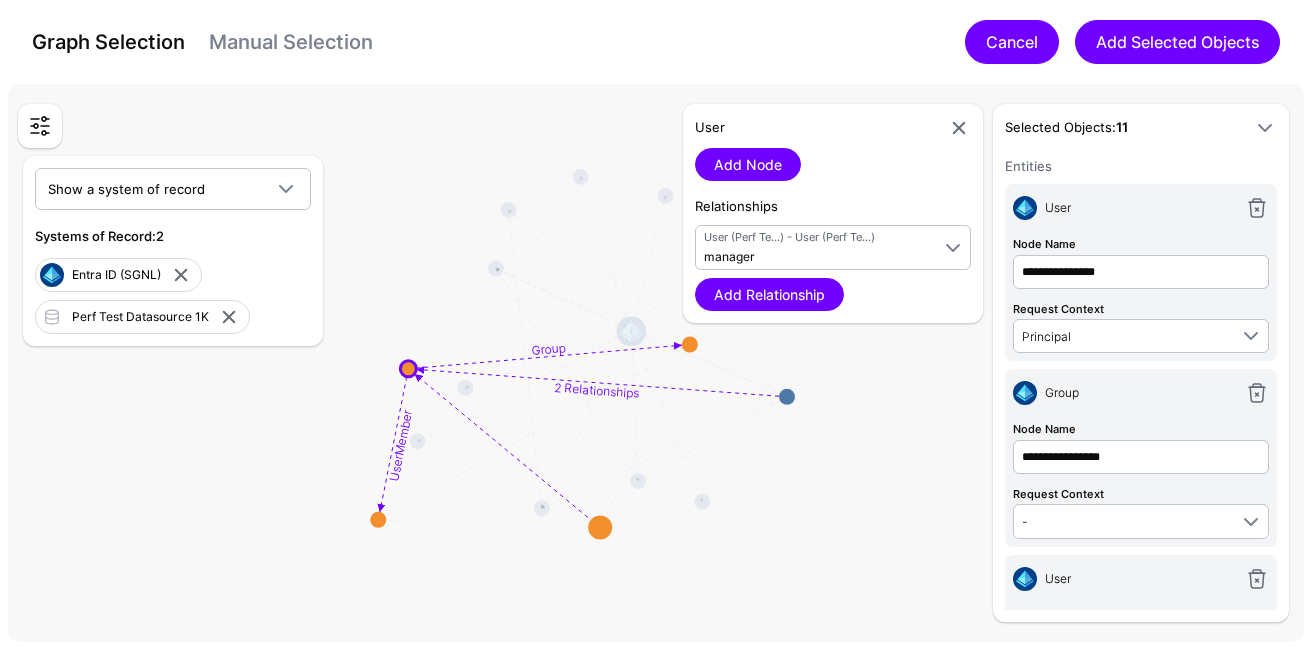 click on "Cancel" at bounding box center (1012, 42) 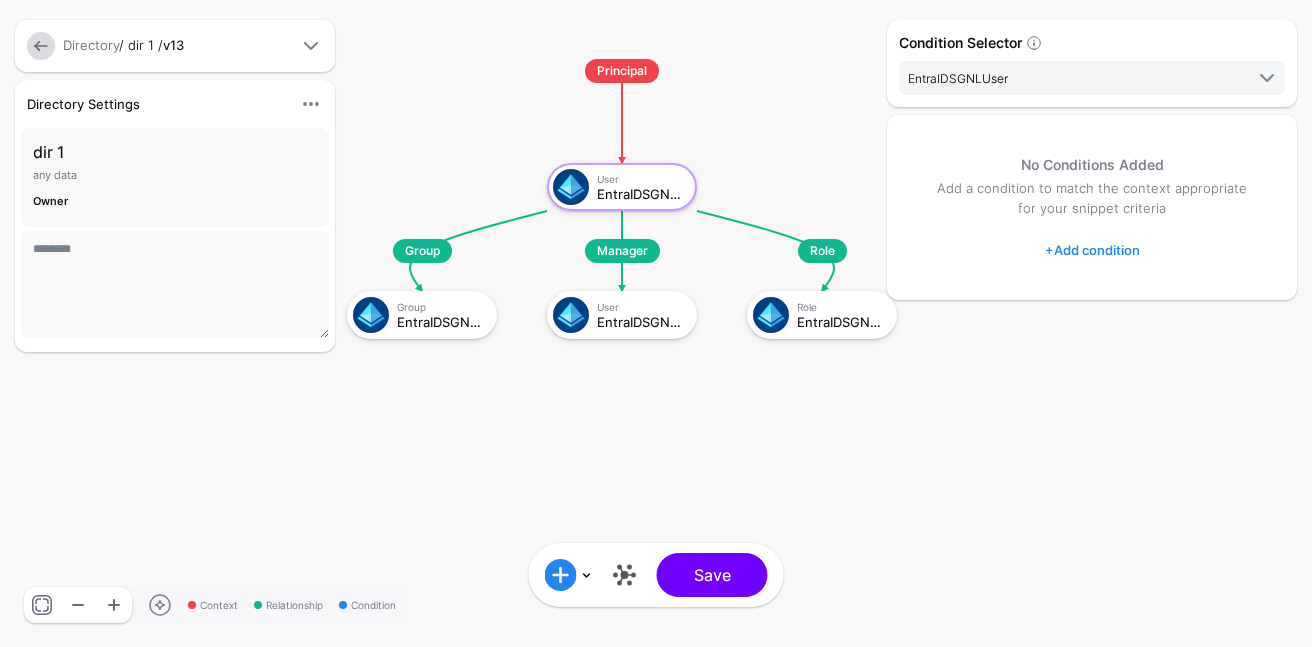 drag, startPoint x: 712, startPoint y: 476, endPoint x: 690, endPoint y: 439, distance: 43.046486 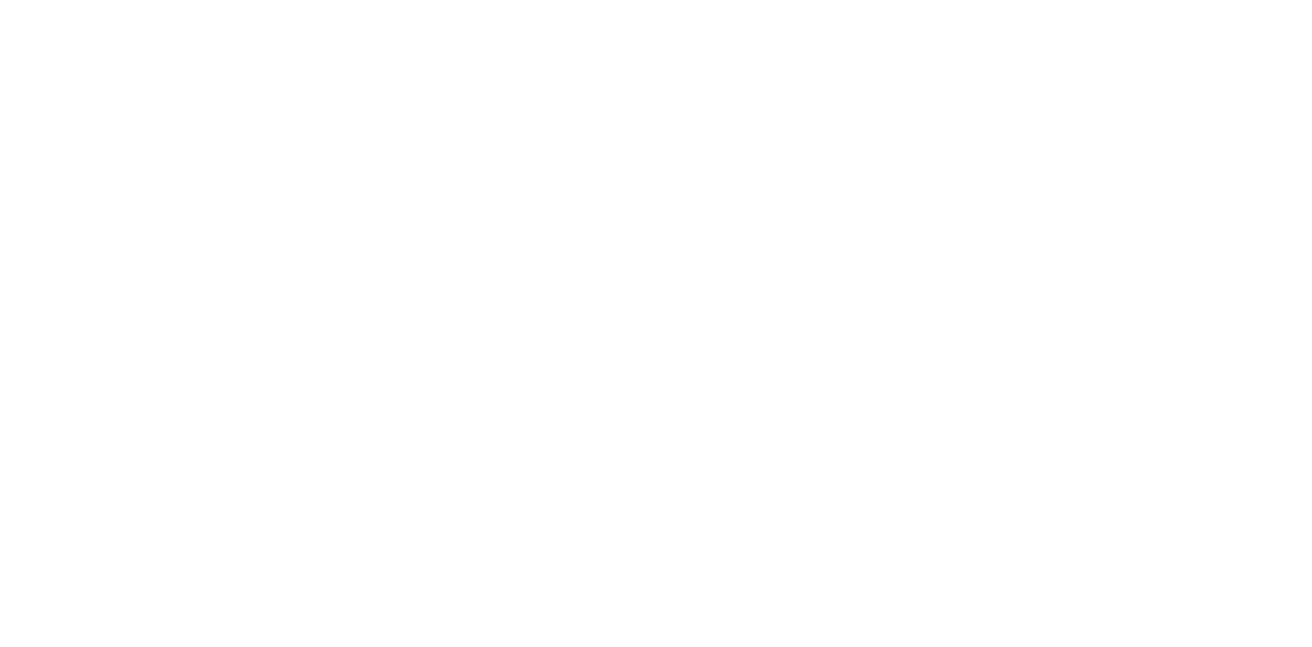 scroll, scrollTop: 0, scrollLeft: 0, axis: both 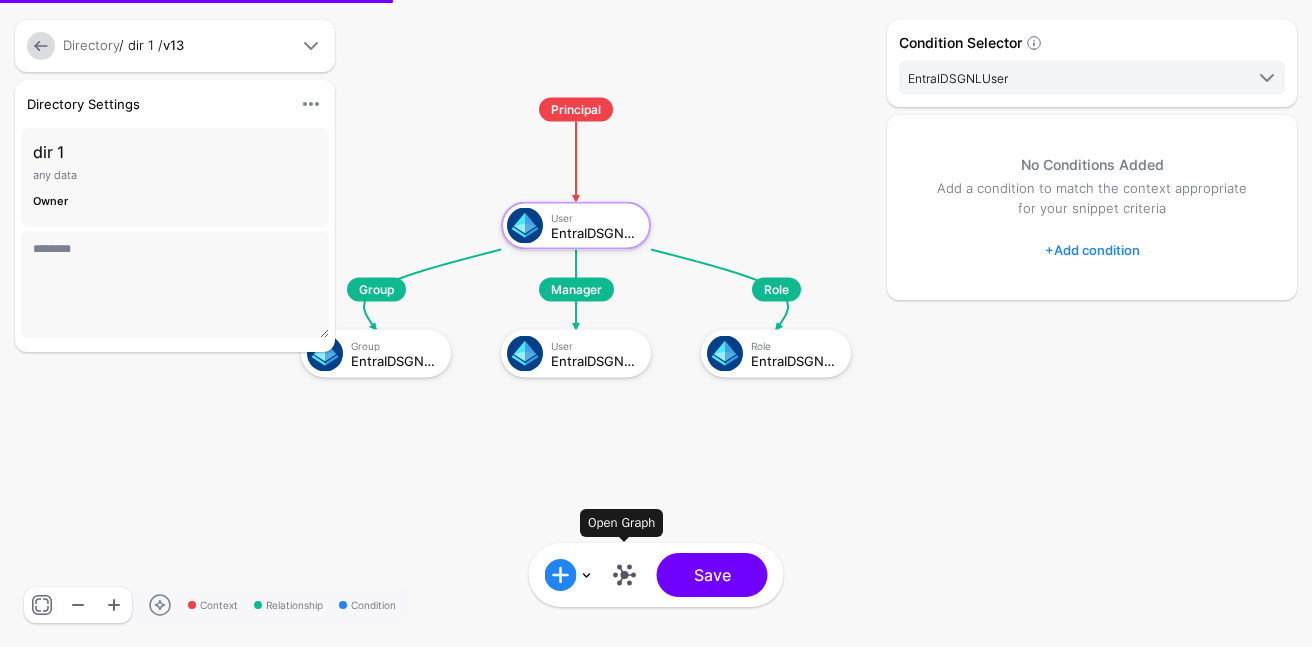 click at bounding box center (625, 575) 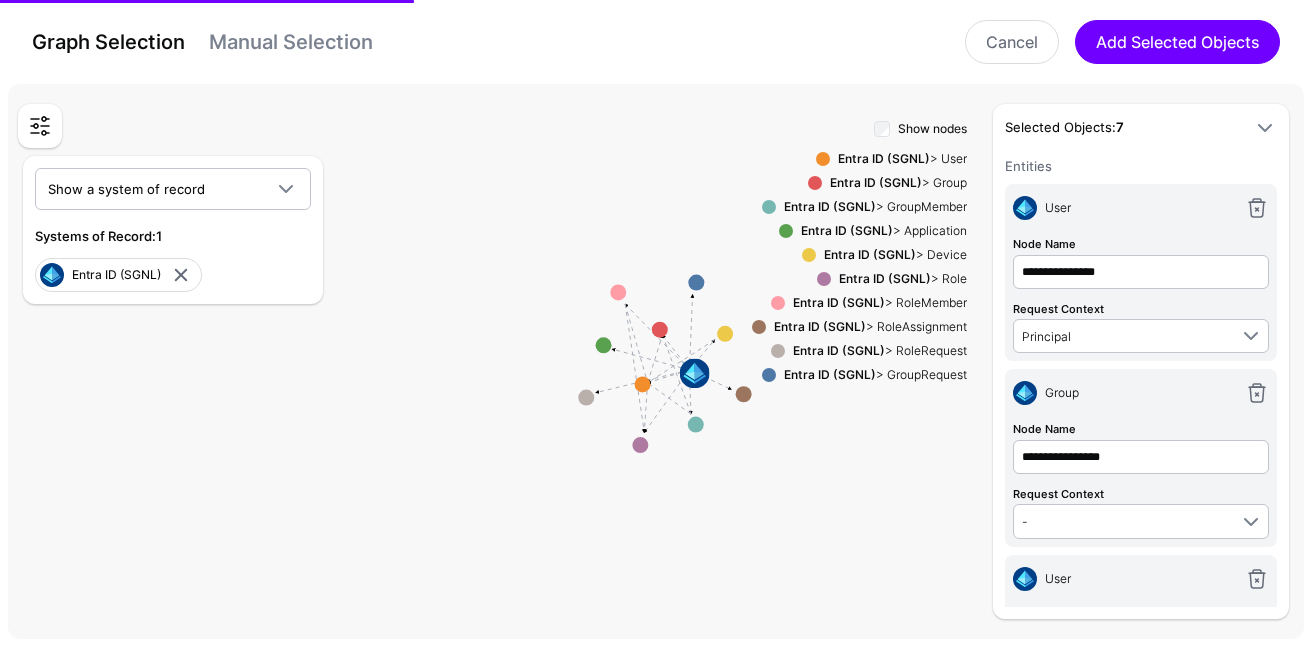 click on "Manual Selection" at bounding box center (291, 42) 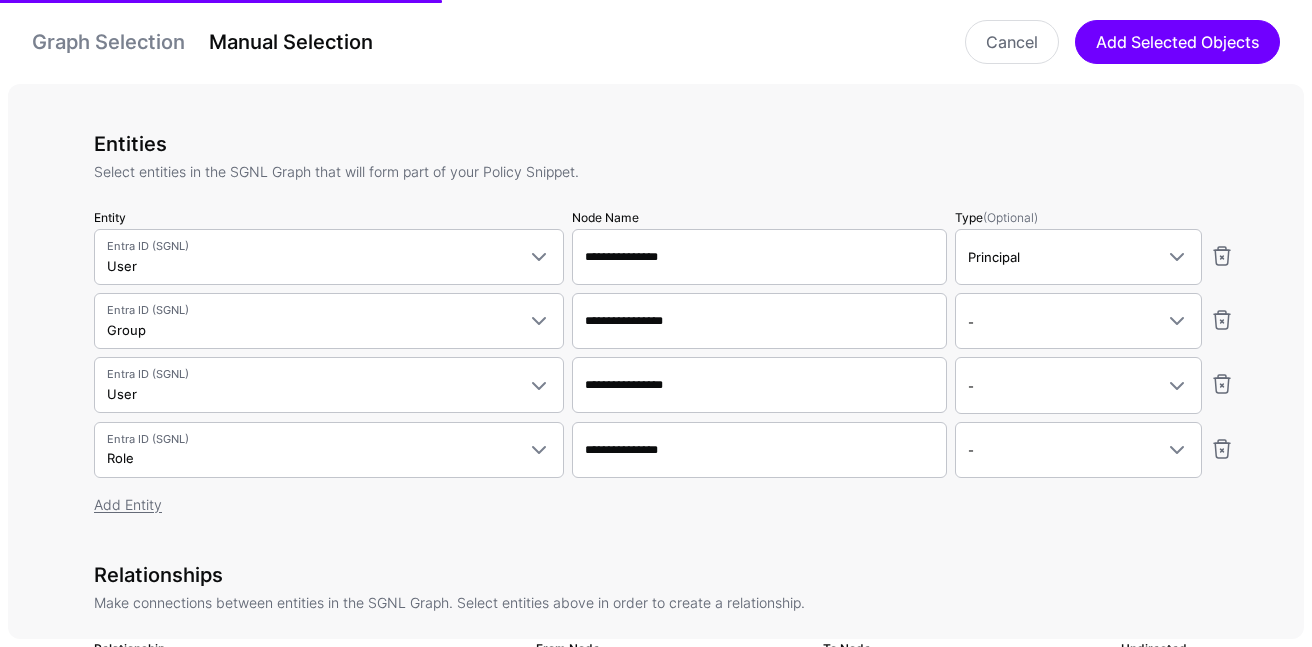 type on "**********" 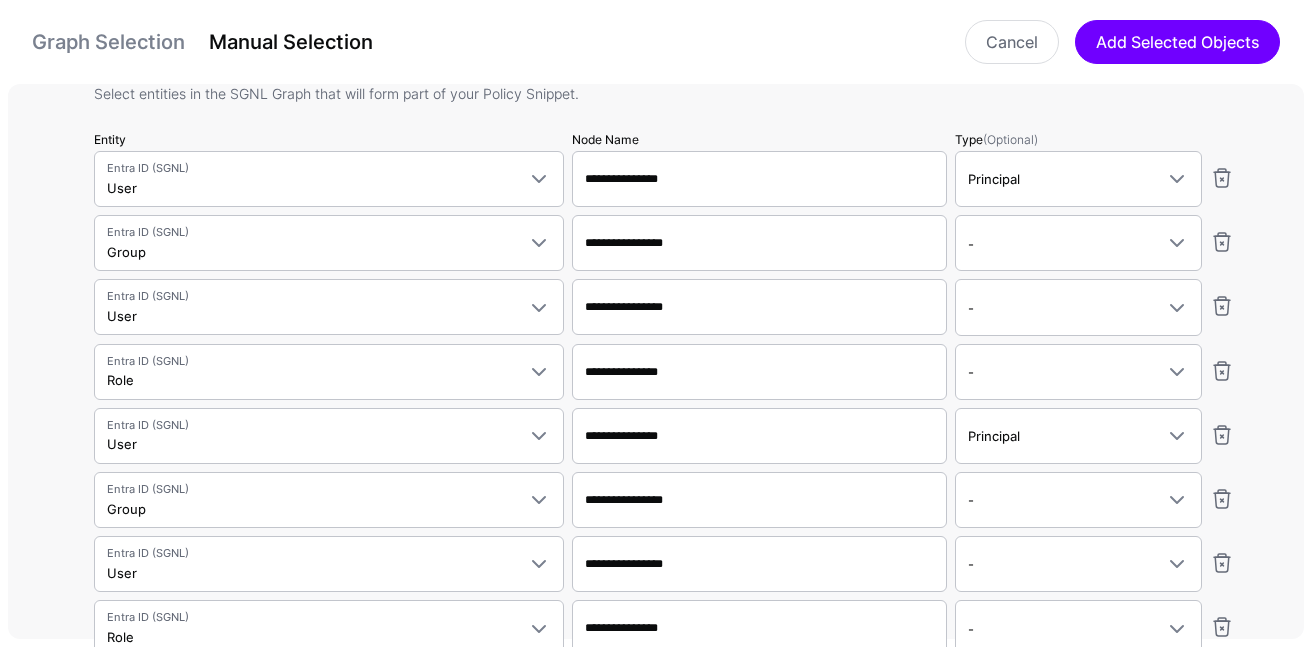 scroll, scrollTop: 0, scrollLeft: 0, axis: both 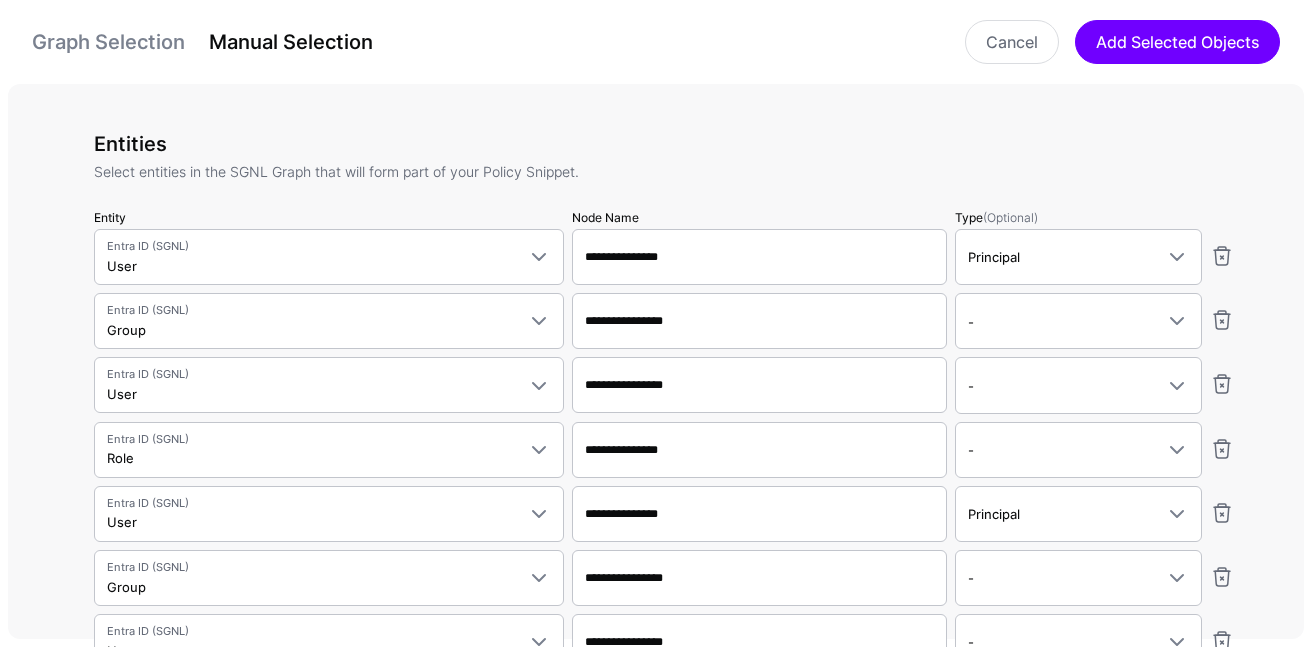 click on "Graph Selection" at bounding box center (108, 42) 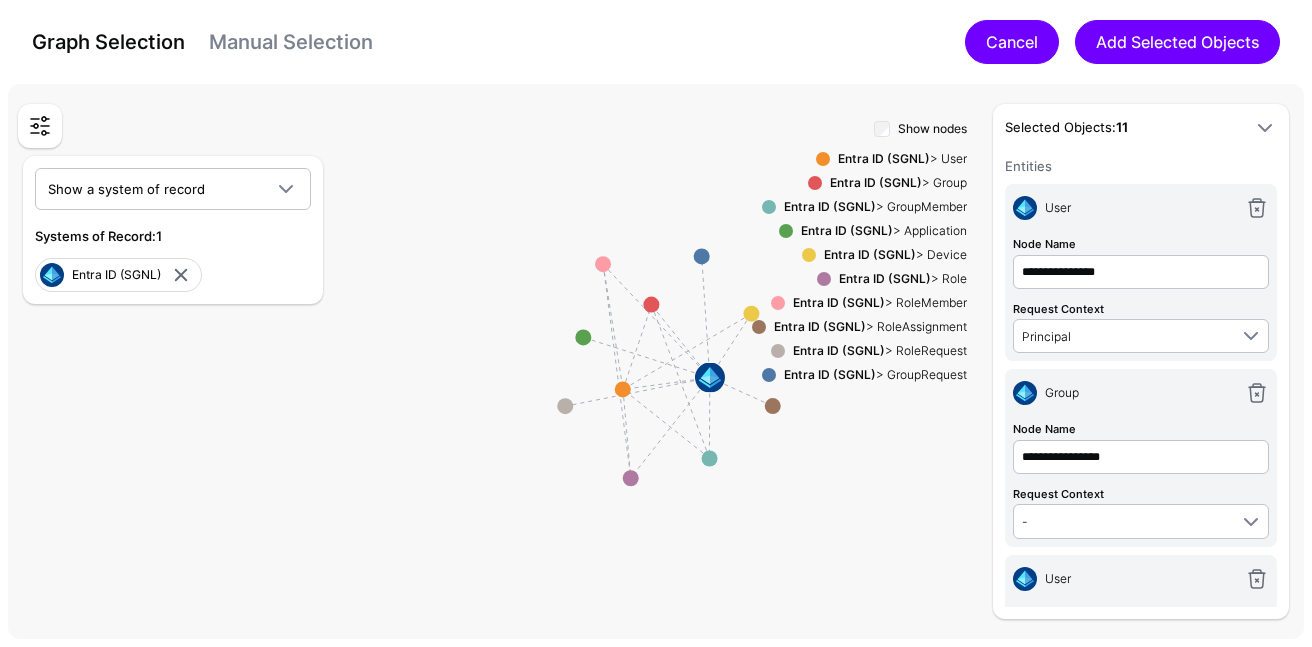 click on "Cancel" at bounding box center [1012, 42] 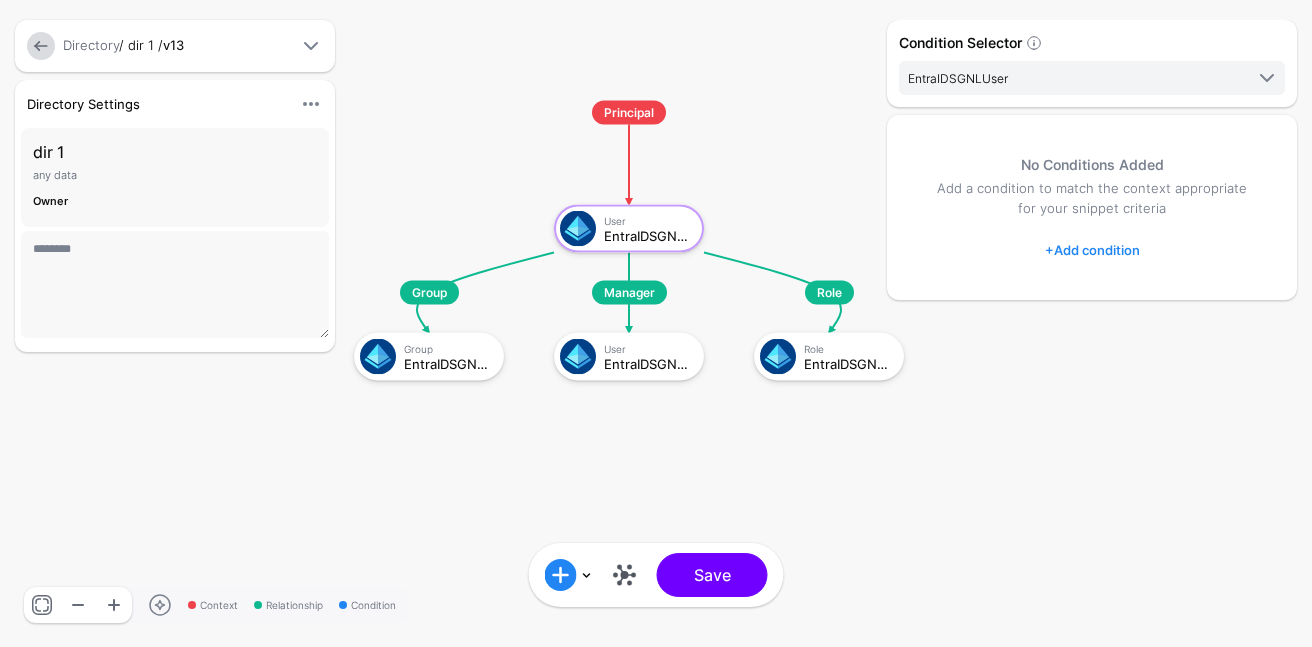 drag, startPoint x: 582, startPoint y: 431, endPoint x: 635, endPoint y: 434, distance: 53.08484 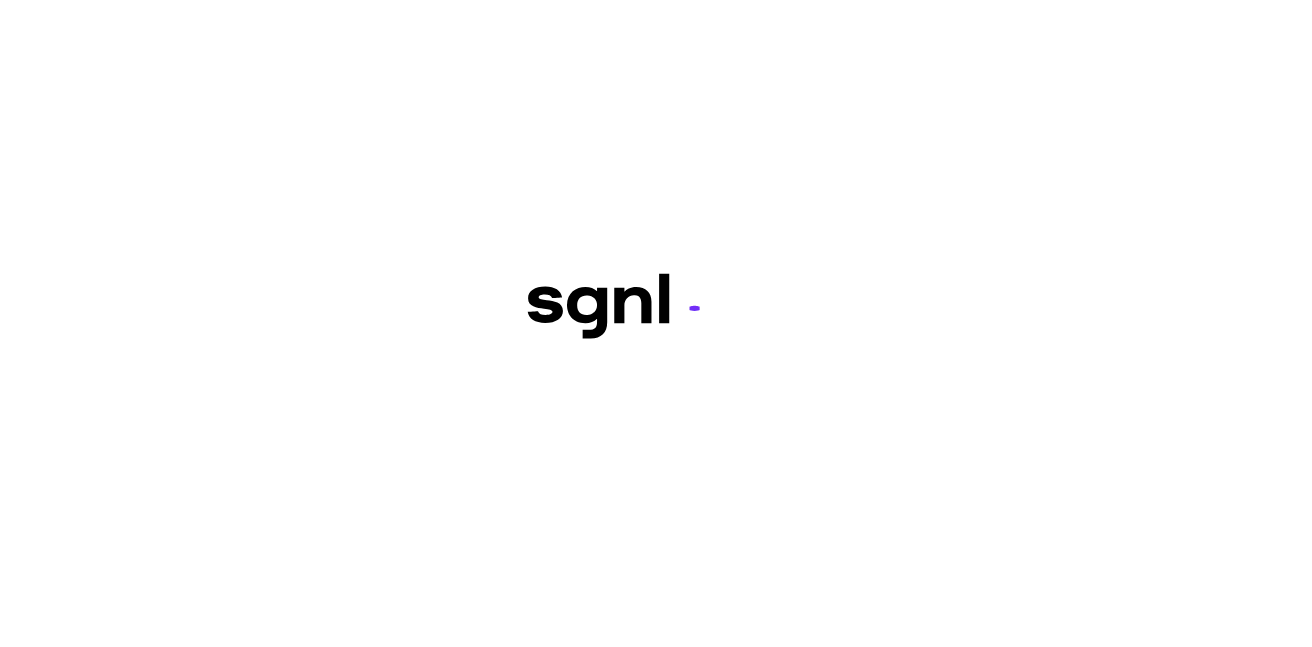 scroll, scrollTop: 0, scrollLeft: 0, axis: both 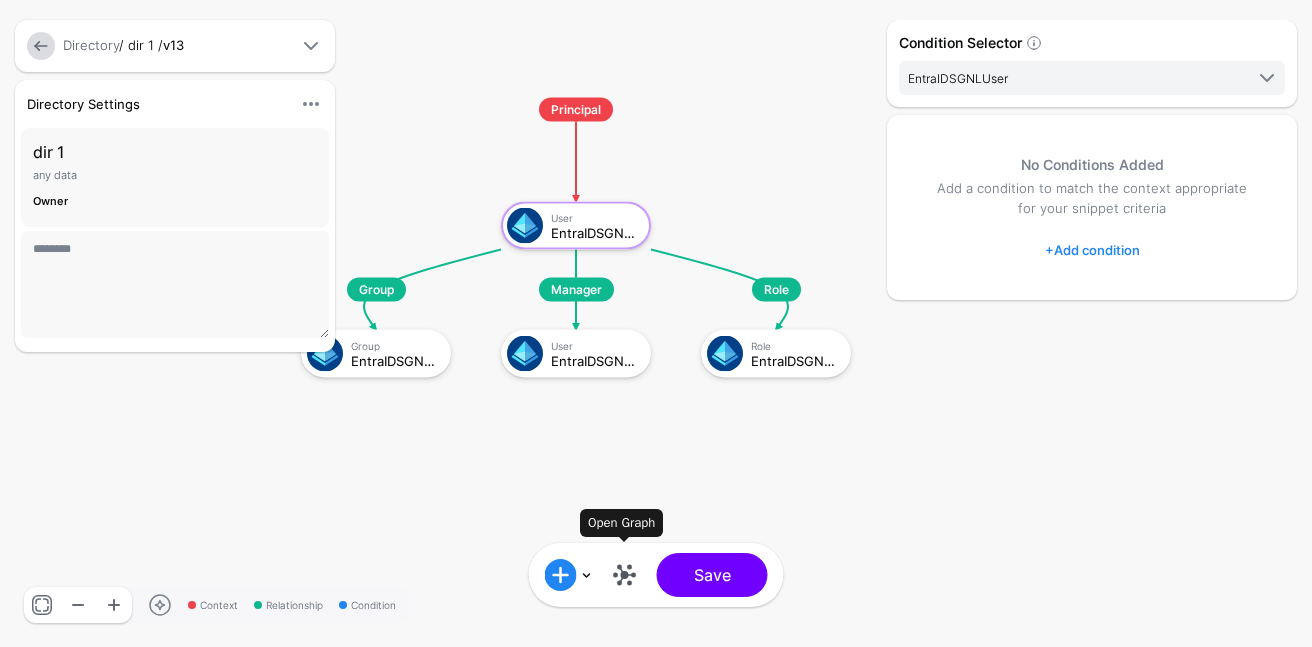 click at bounding box center [625, 575] 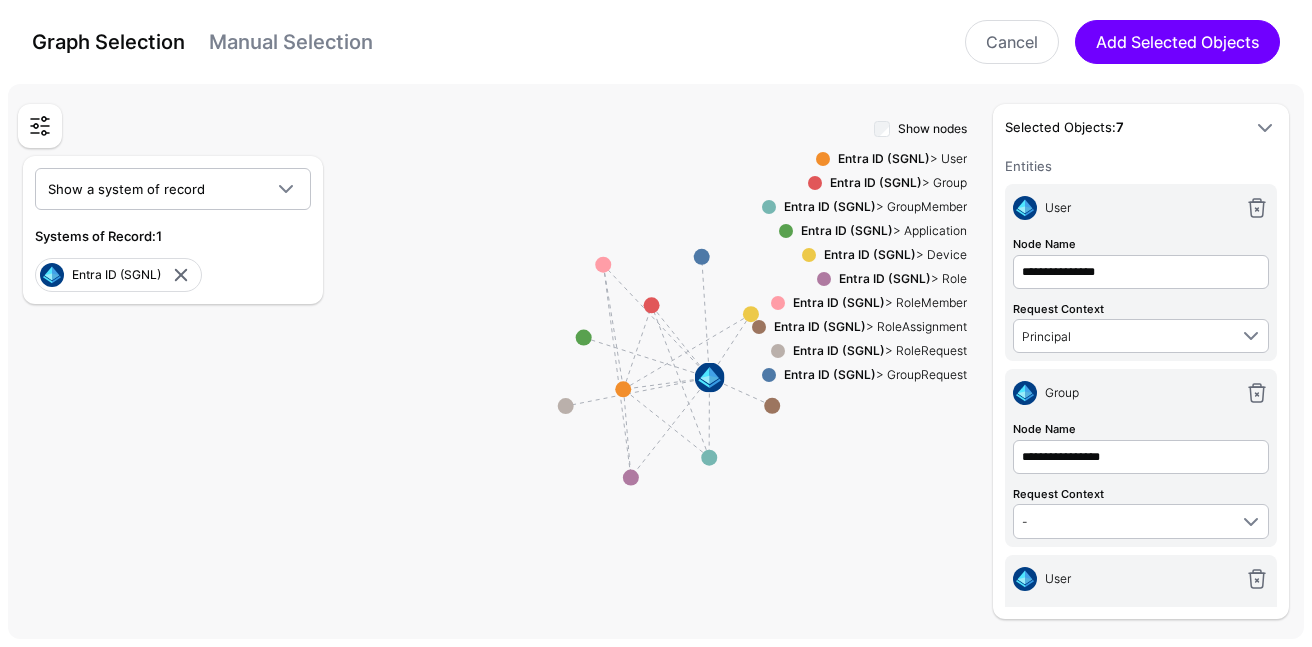 click on "Manual Selection" at bounding box center (291, 42) 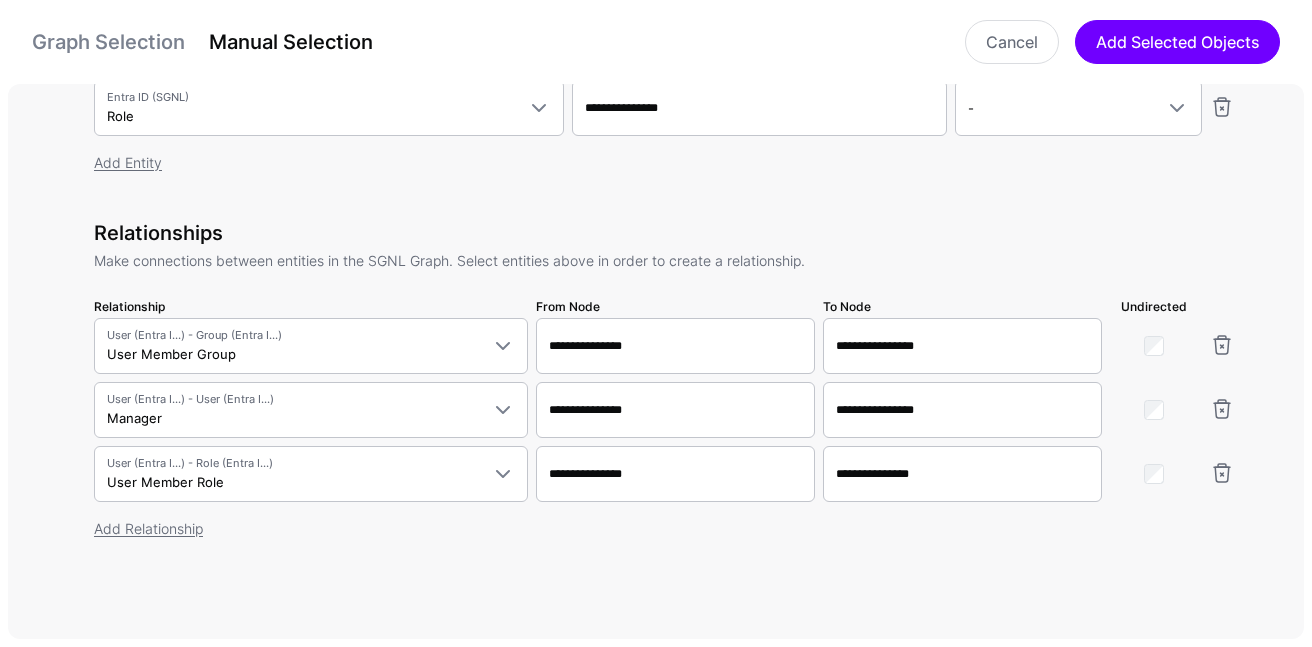 scroll, scrollTop: 364, scrollLeft: 0, axis: vertical 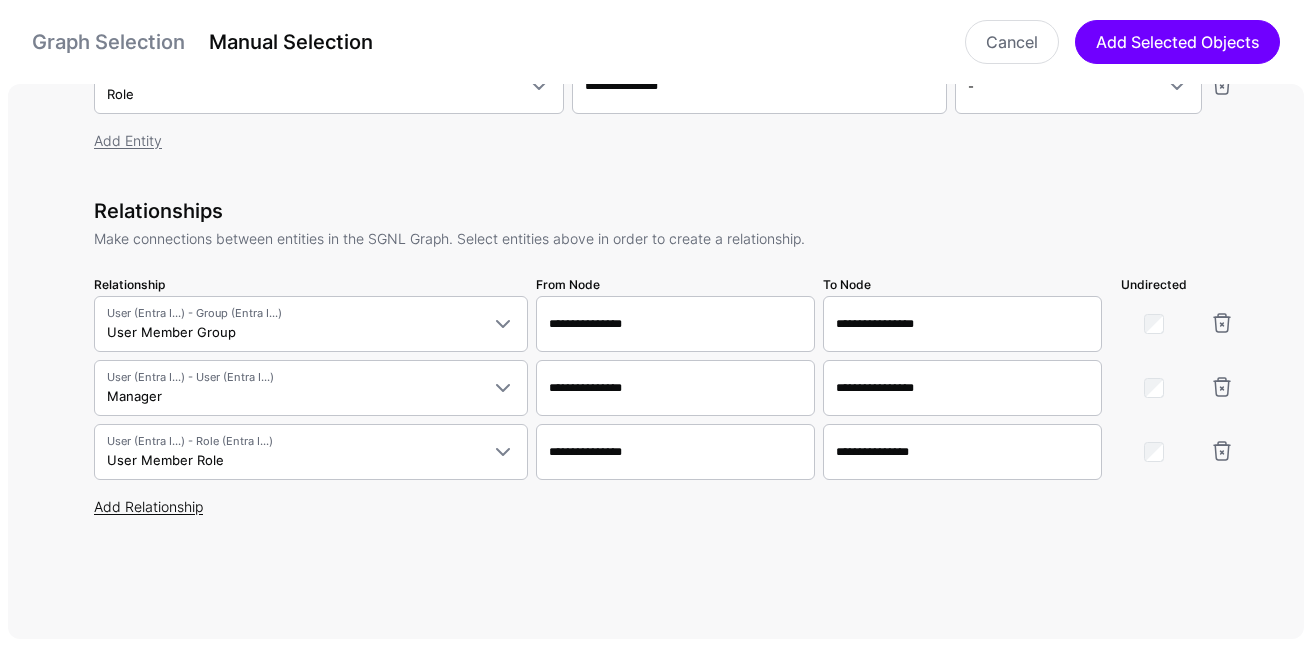 click on "Add Relationship" at bounding box center (148, 506) 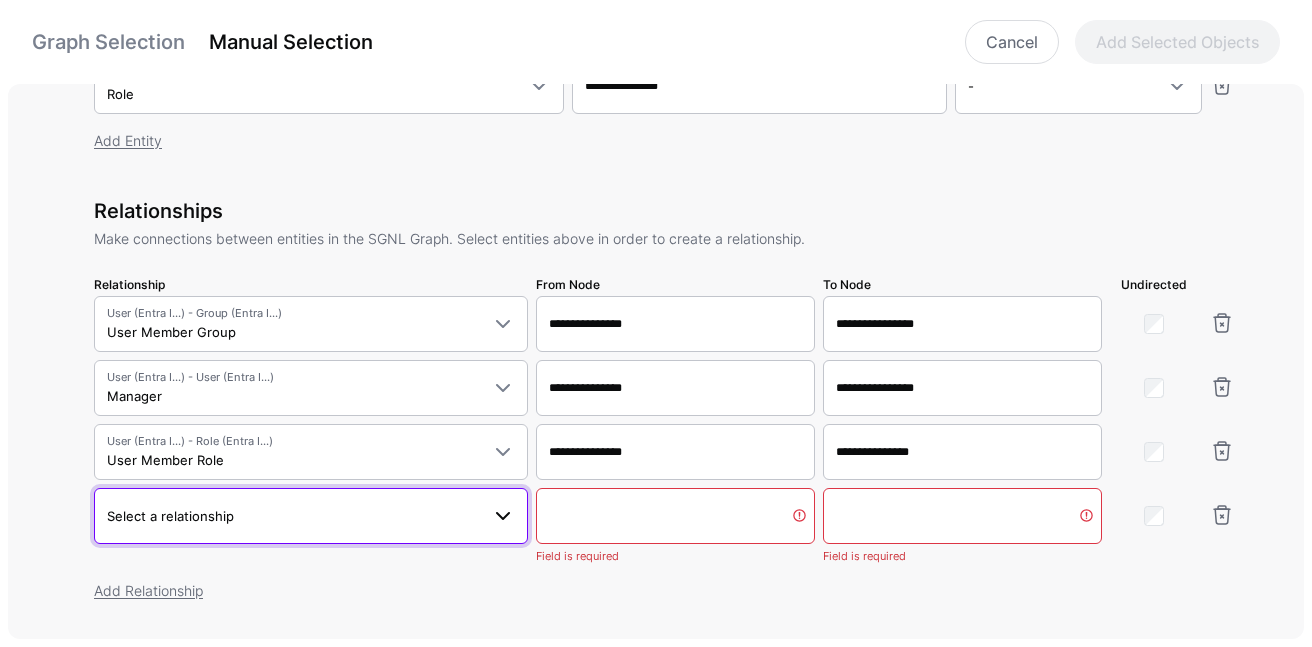 click on "Select a relationship" at bounding box center (311, 516) 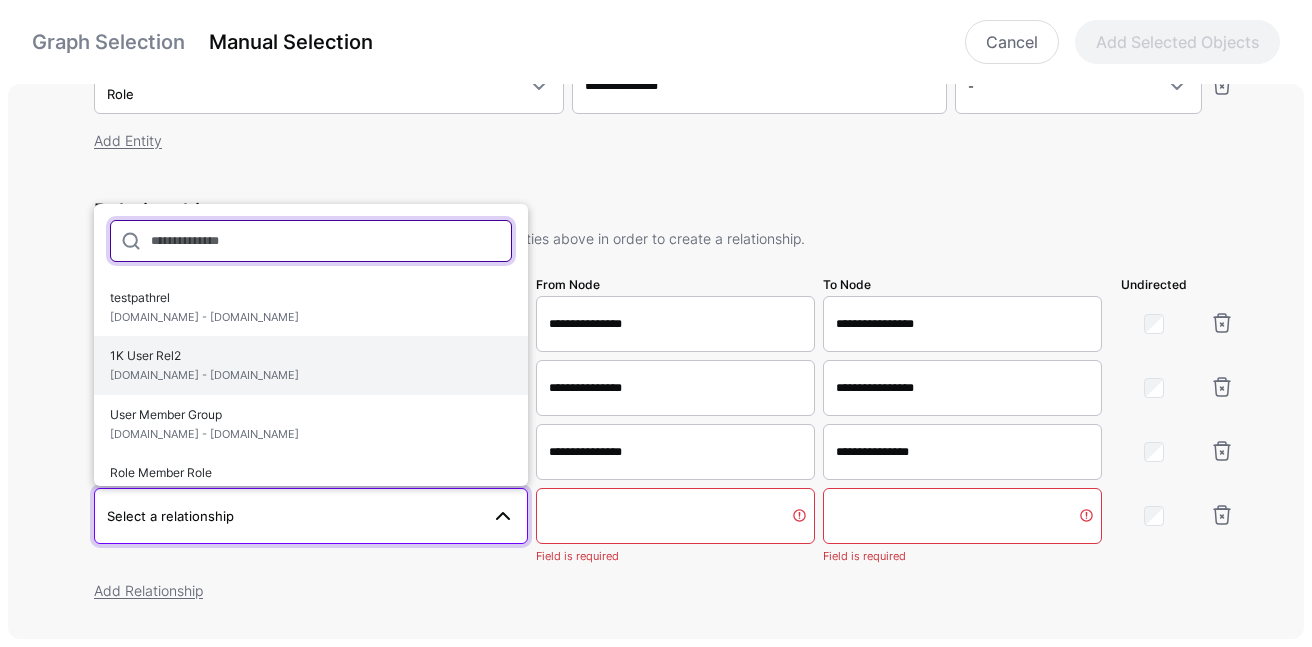 type on "*" 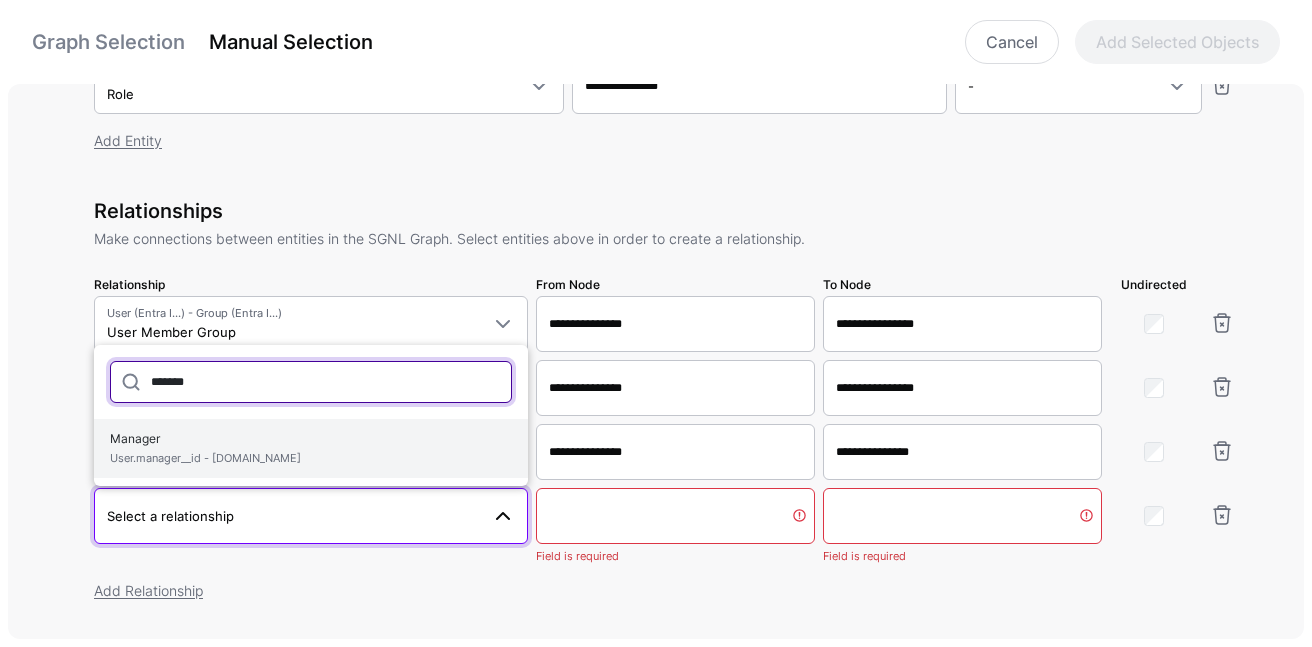 type on "*******" 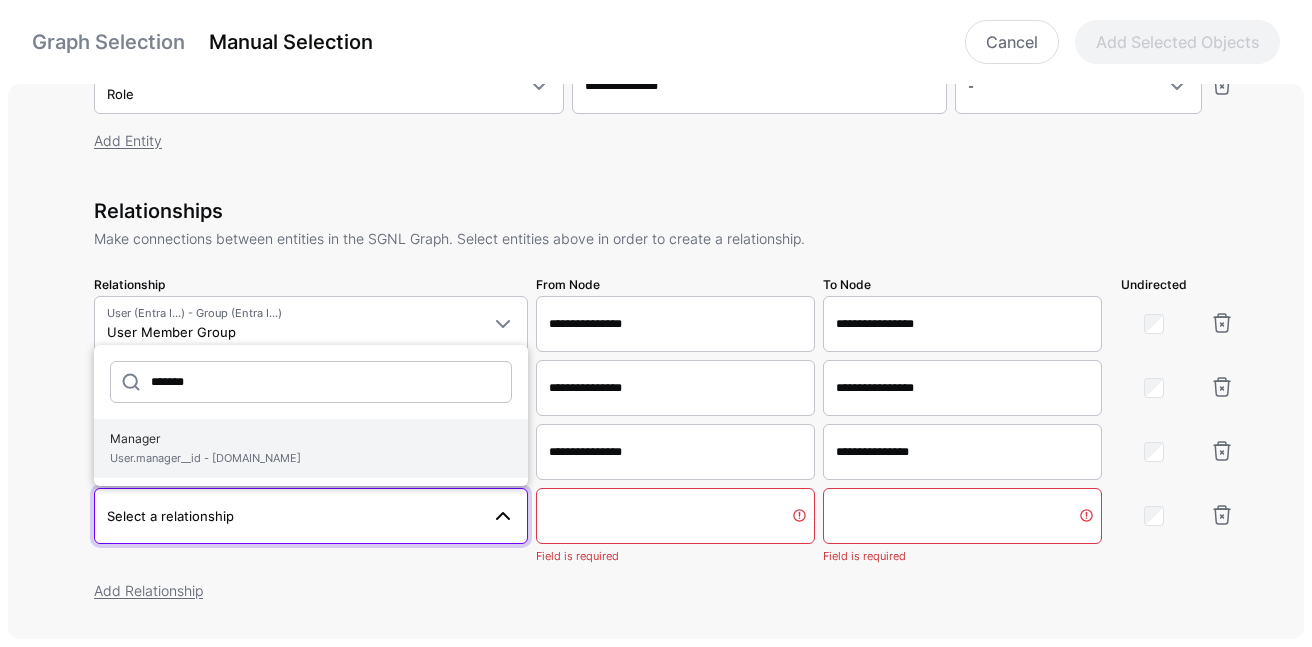 click on "Manager   User.manager__id - User.id" at bounding box center [311, 448] 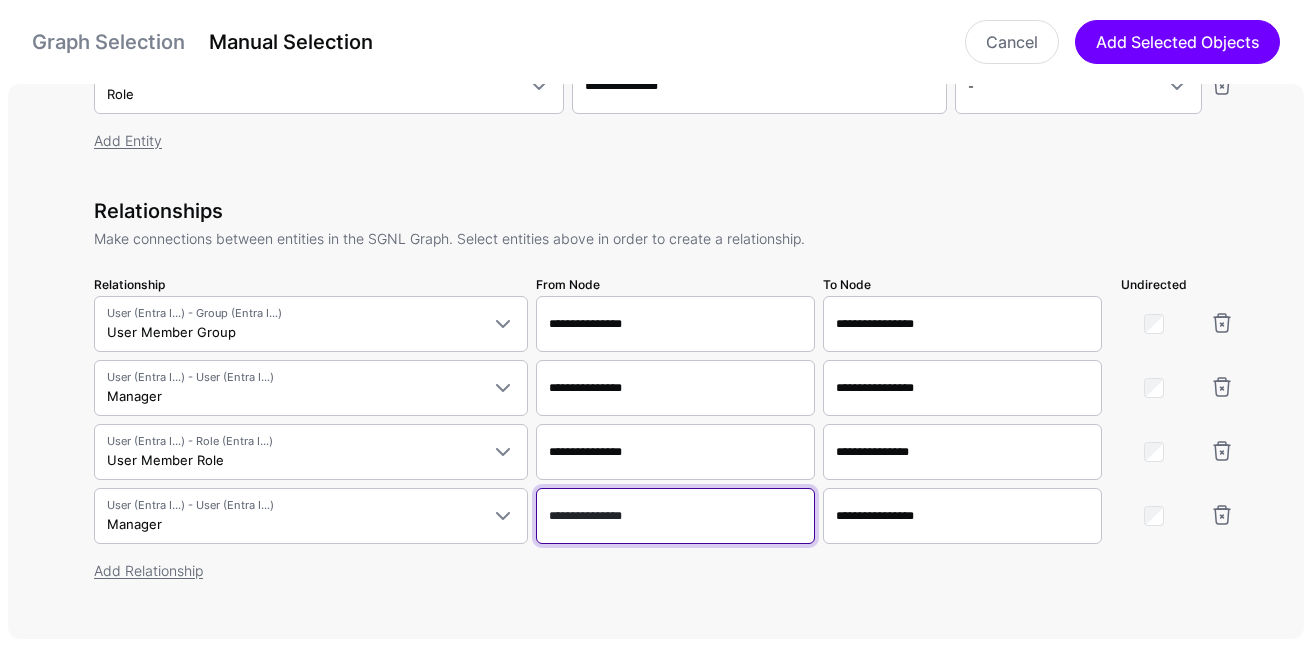 click on "**********" at bounding box center [675, 516] 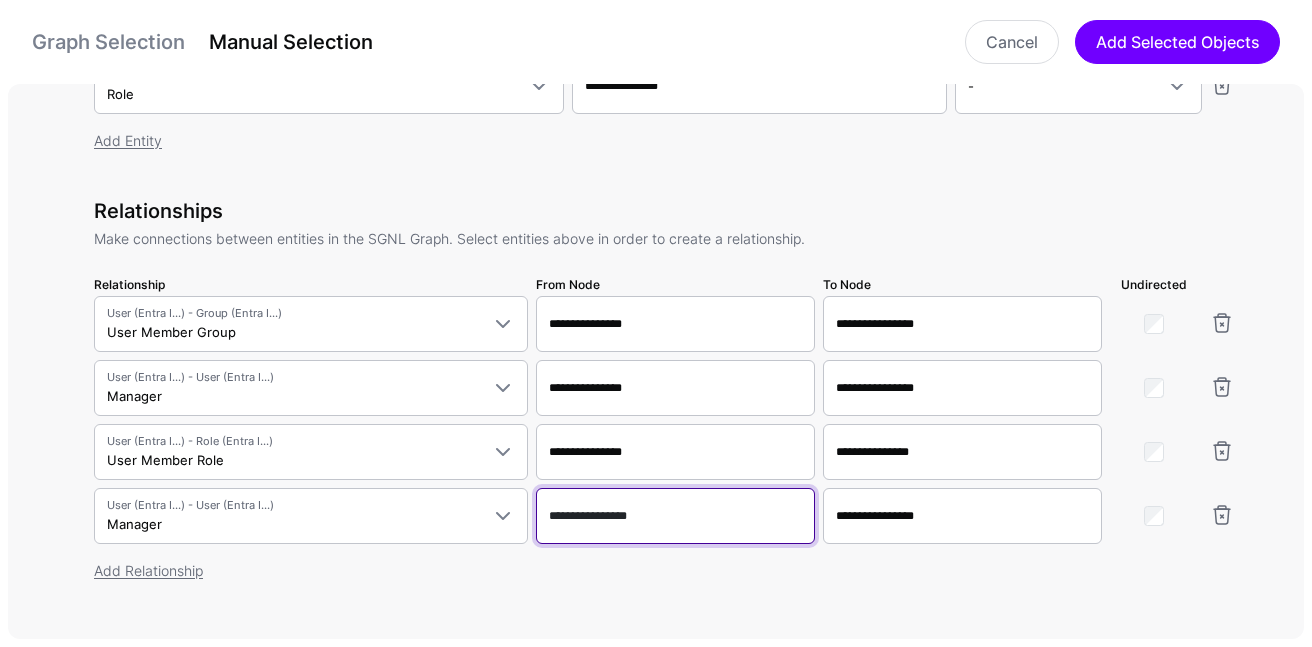 type on "**********" 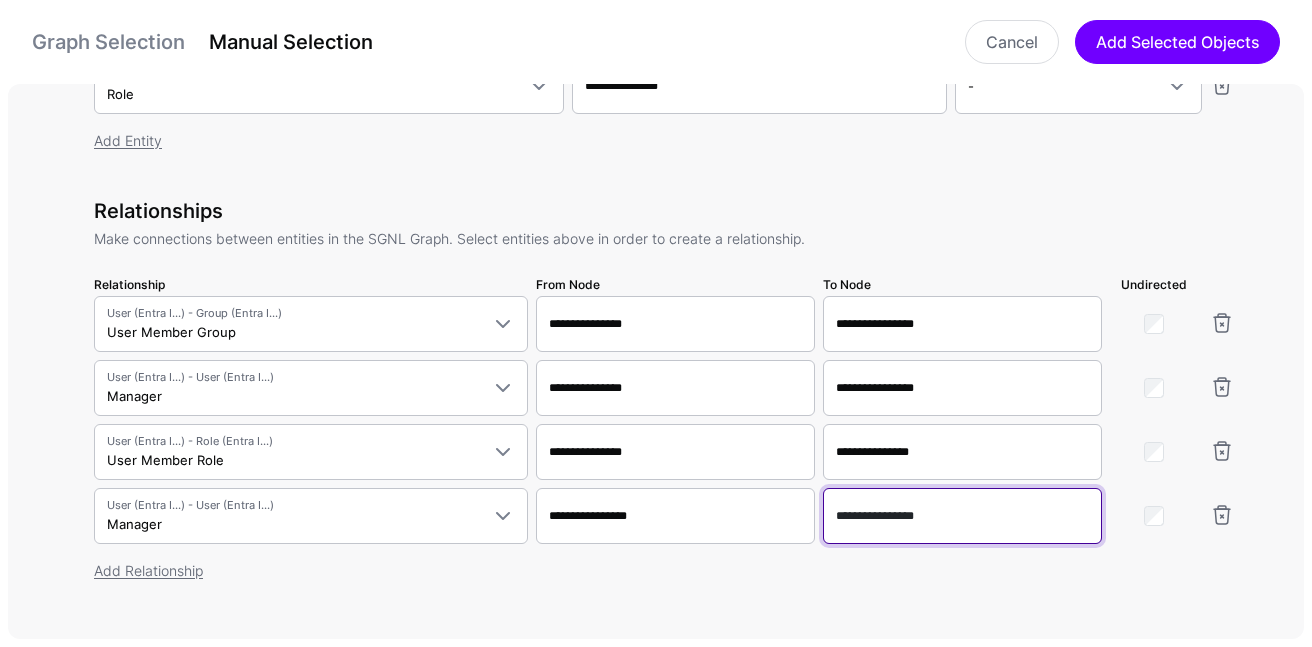 click on "**********" at bounding box center [962, 516] 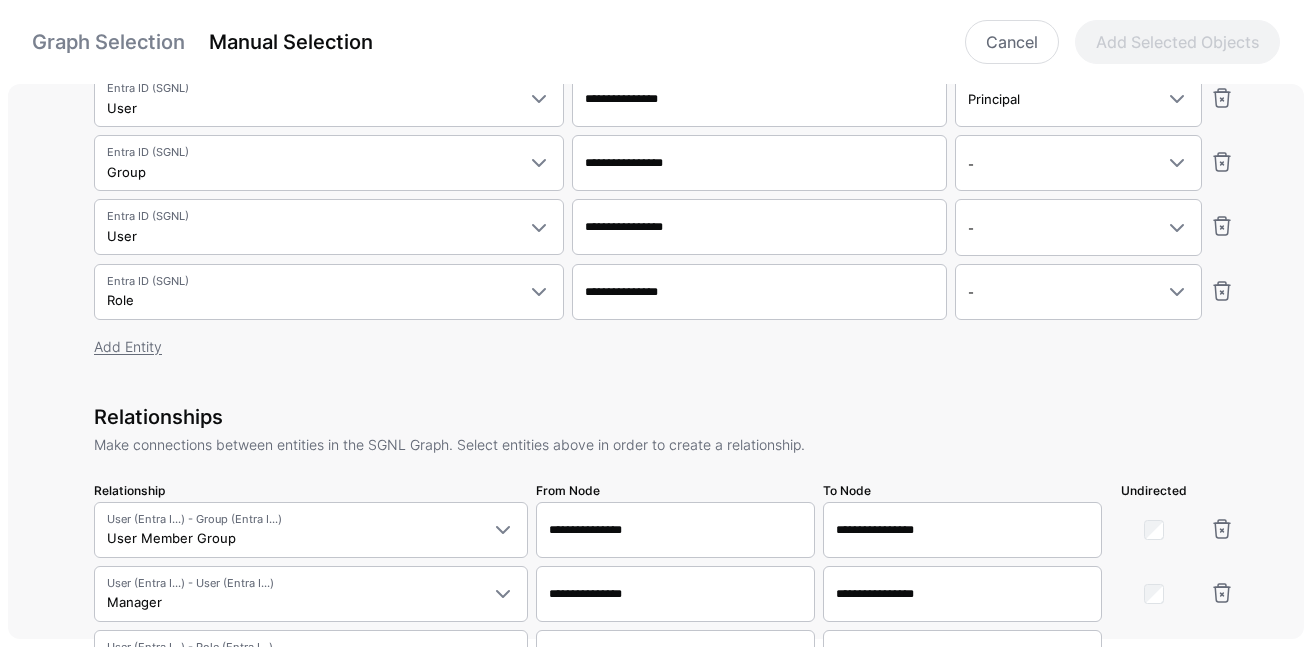 scroll, scrollTop: 19, scrollLeft: 0, axis: vertical 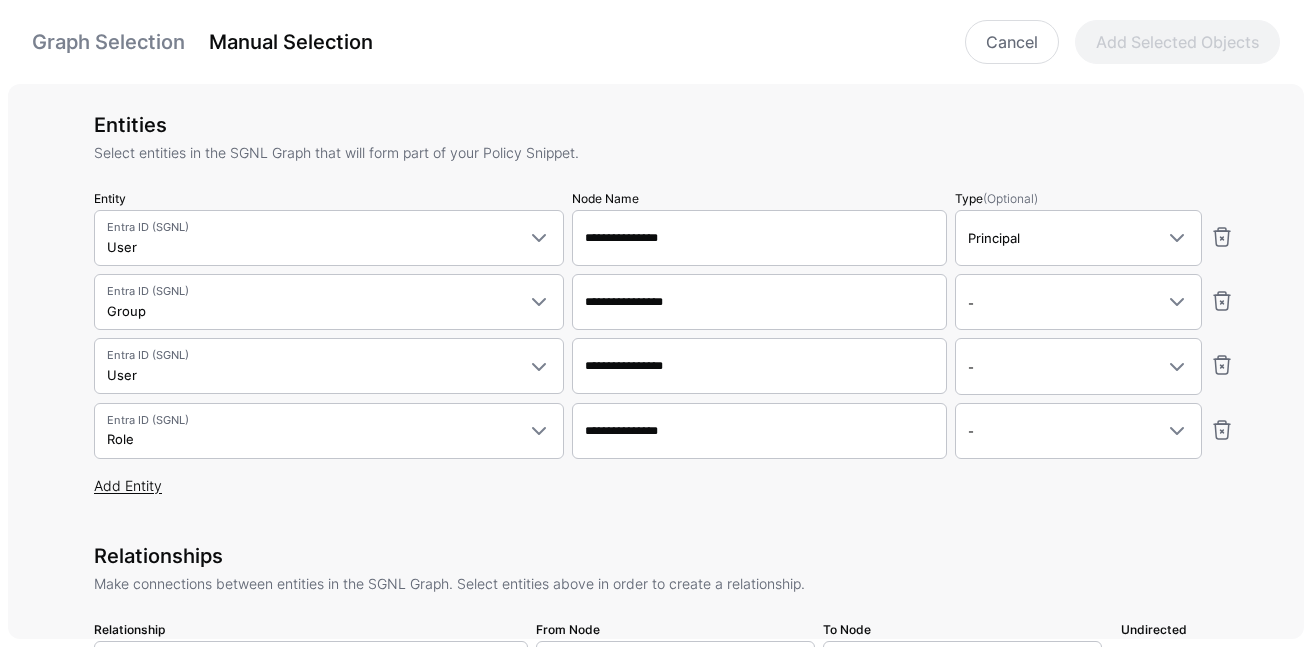 type on "**********" 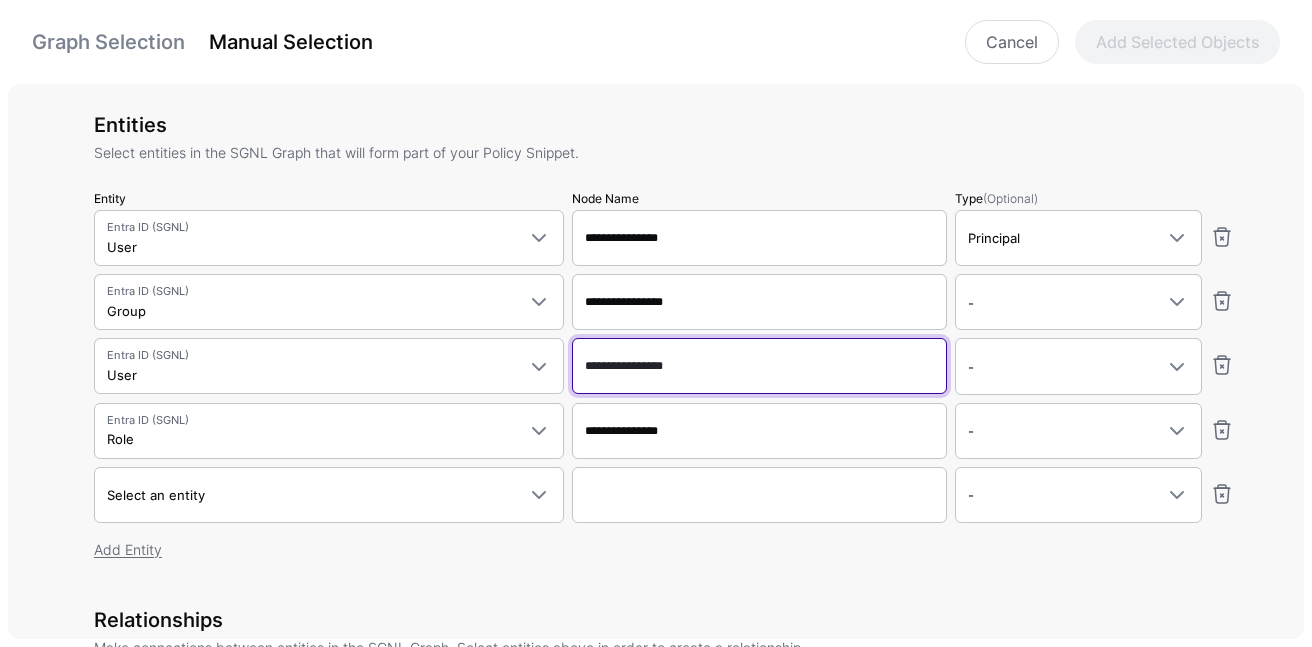 click on "**********" at bounding box center (759, 238) 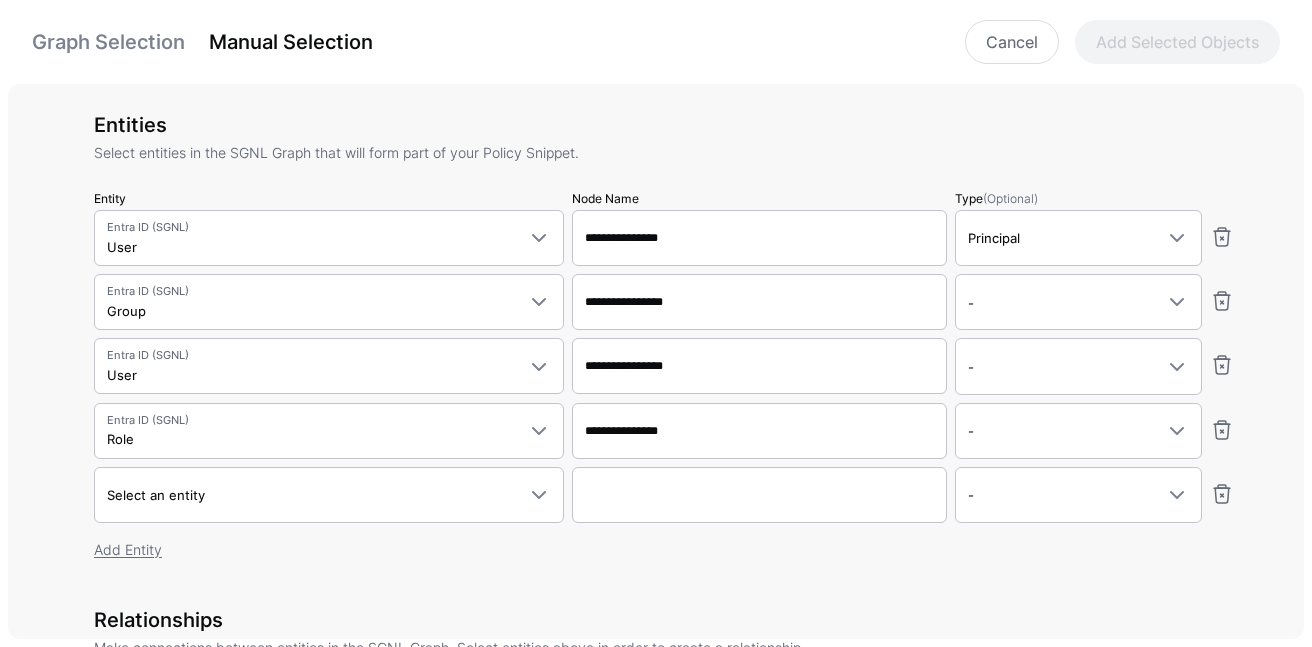 click on "Entities Select entities in the SGNL Graph that will form part of your Policy Snippet. Entity Node Name Type  (Optional)  Entra ID (SGNL)  User Entra ID (SGNL)  User   Group   GroupMember   Application   Device   Role   RoleMember   RoleAssignment   RoleRequest   GroupRequest  CrowdStrike  IncidentAlertEventEntity   IncidentAlertEvent   IncidentCompromisedEntity   EndpointAccountActiveDirectory   EndpointRiskFactor   UserAccountActiveDirectory   UserRiskFactor   User   Endpoint   Incident   Device   Detection   Endpoint Incident  AWS S3  User  SGNL MCP Server  ResourceTemplates   Resources   Tools   Prompts  SGNL MCP Server  Tools   ResourceTemplates   Prompts   Resources  Okta  User   Group   GroupMember  Test Entity Push Datasource  Emails   Users  SCIM 2.0  UserPhotoTags   UserCertificate   UserPhoto   UserRole   UserEntitlement   UserIMS   UserPhoneNumber   UserAddress   UserEmail   GroupMember   User   Group  Curity  UserPhoneNumber   UserAddress   UserEmail   User  Perf Test Datasource 500K  User  Jira" at bounding box center [664, 348] 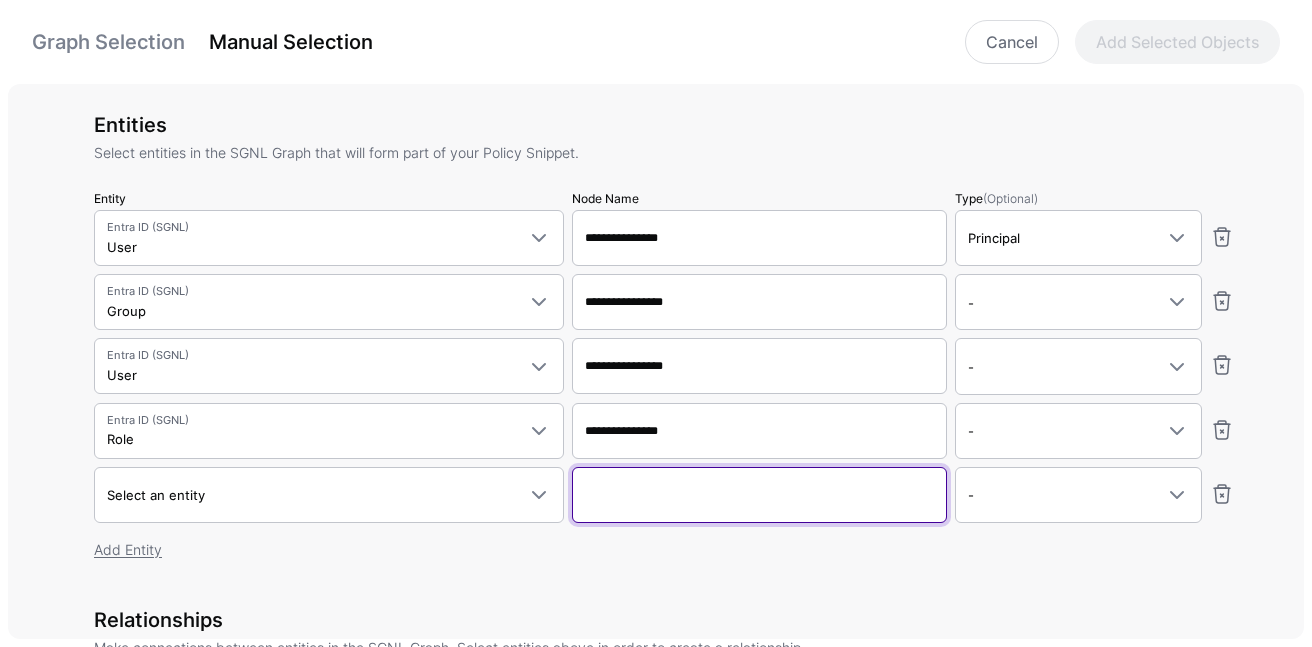 click on "Node Name" at bounding box center (759, 495) 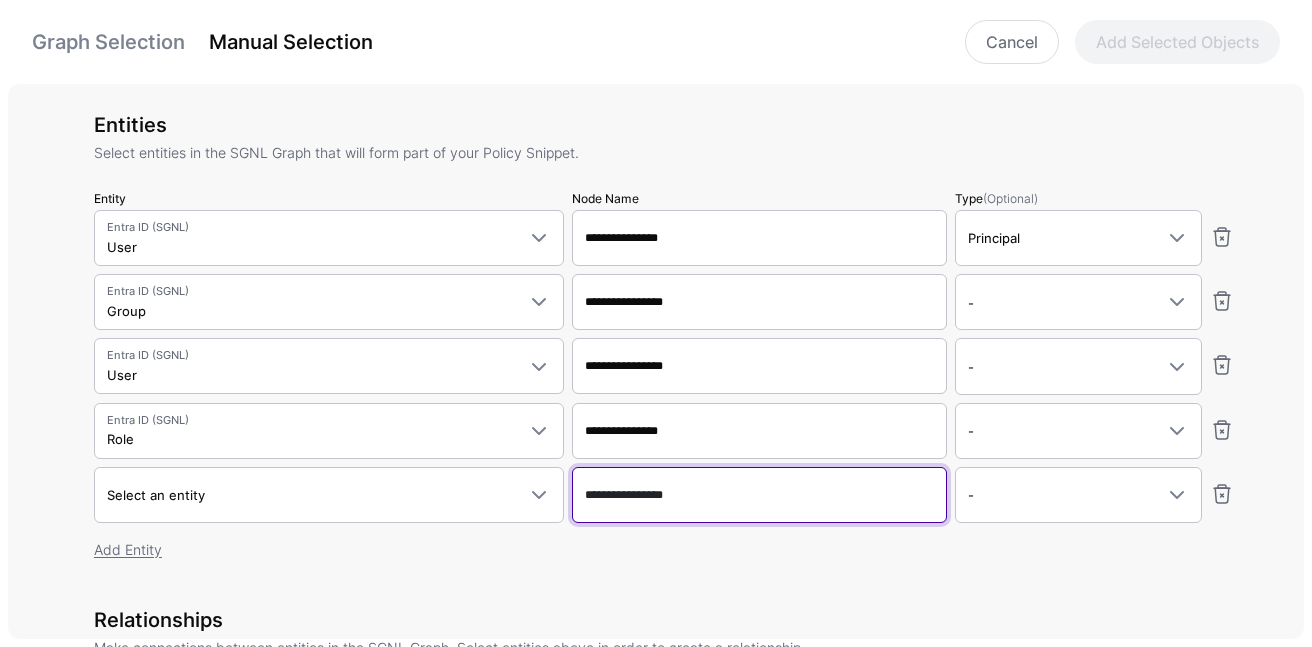 type on "**********" 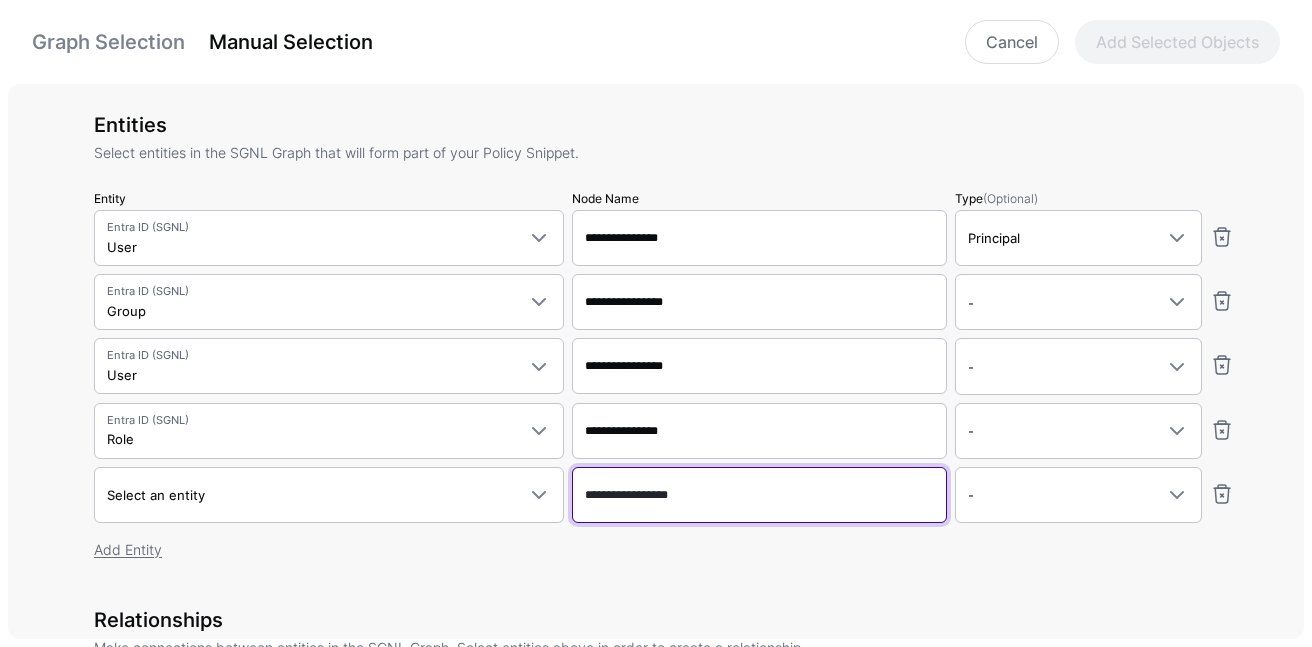 type on "**********" 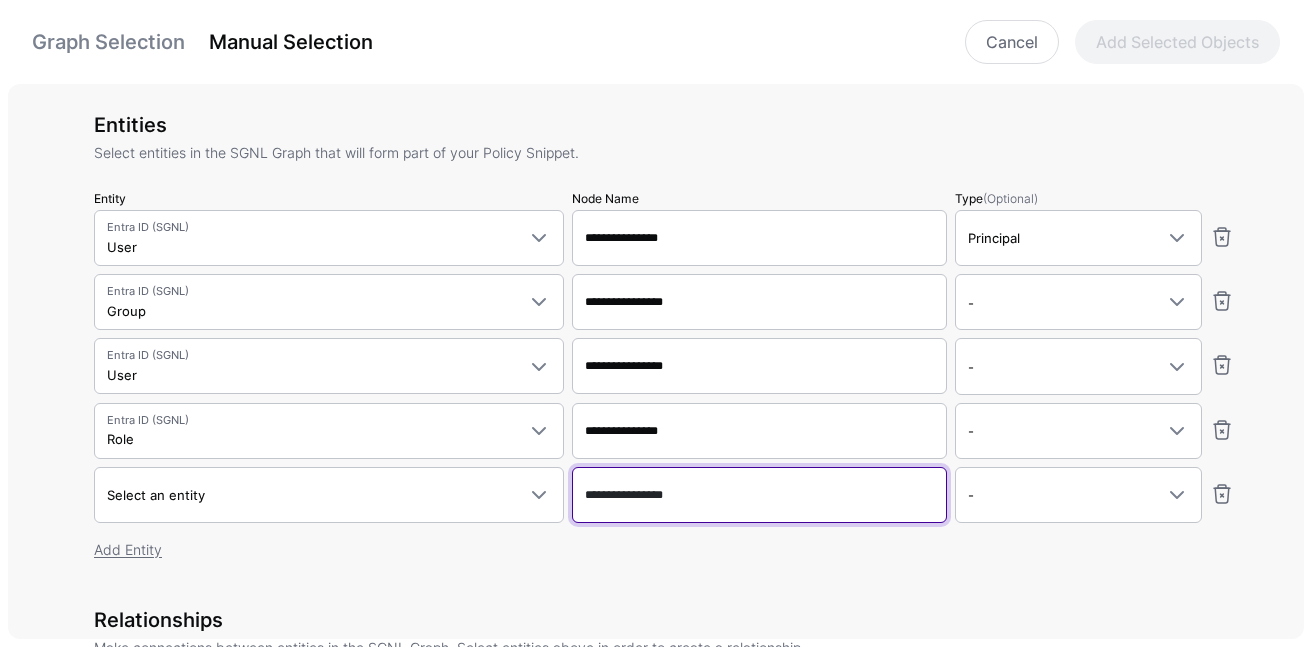 type on "**********" 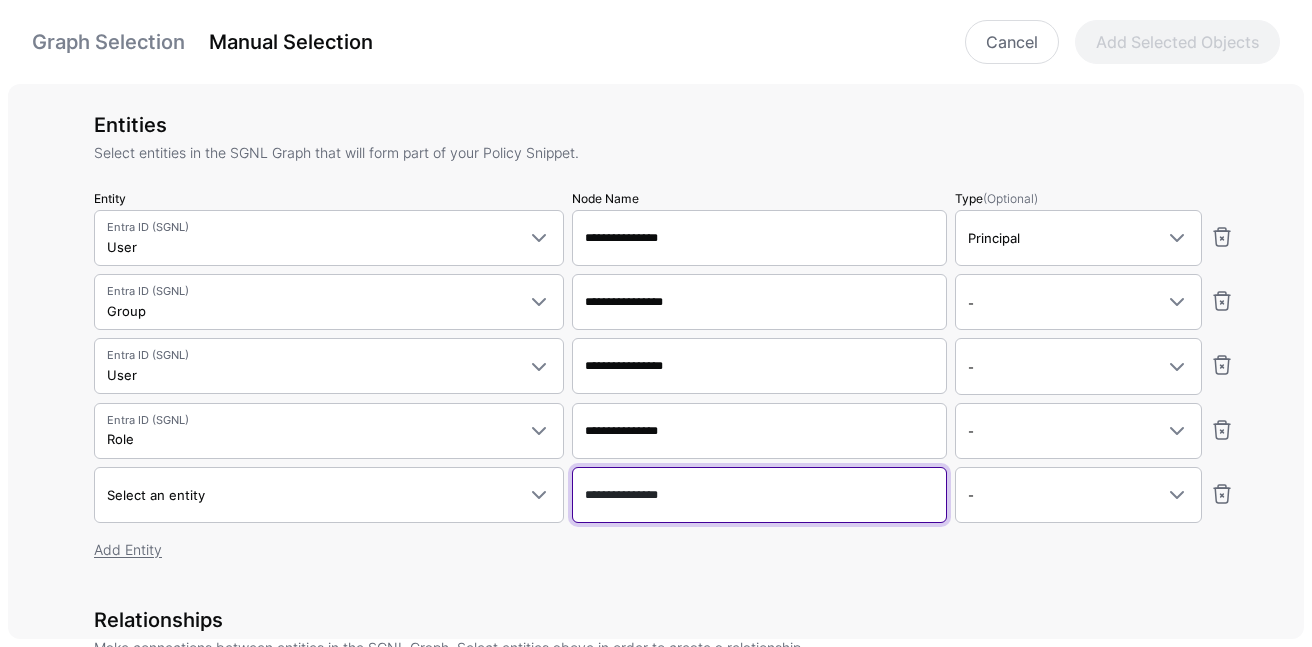 type on "**********" 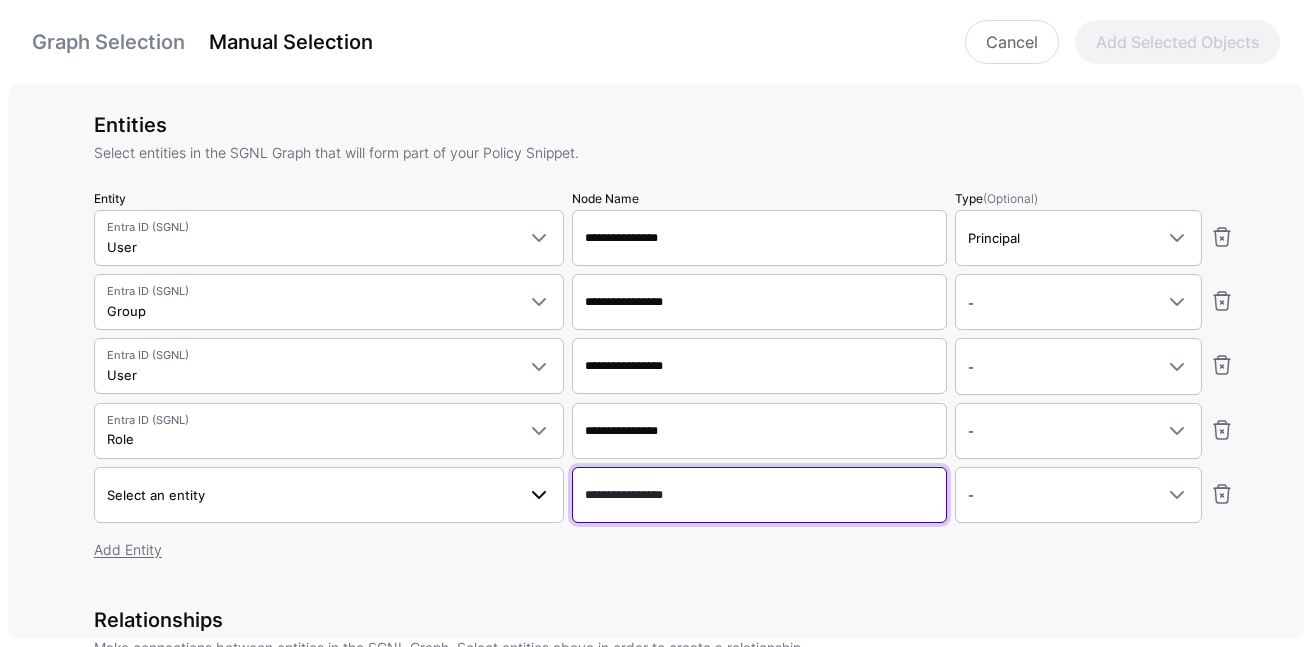type on "**********" 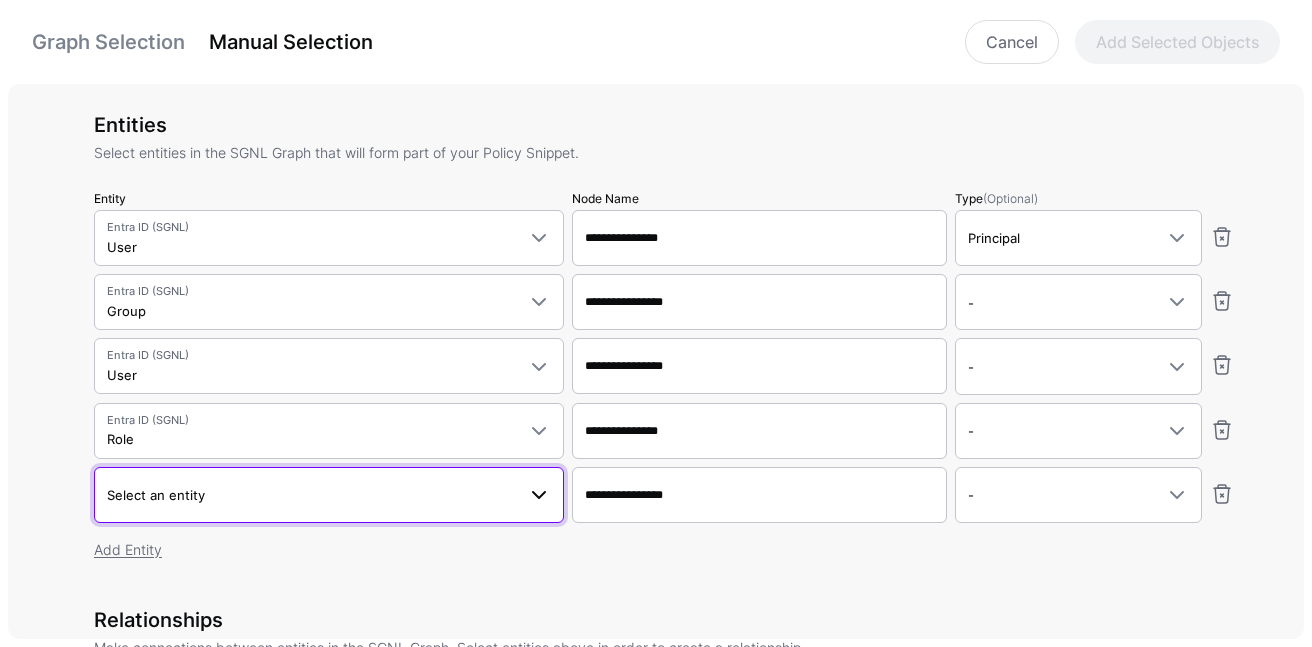 click on "Select an entity" at bounding box center [311, 495] 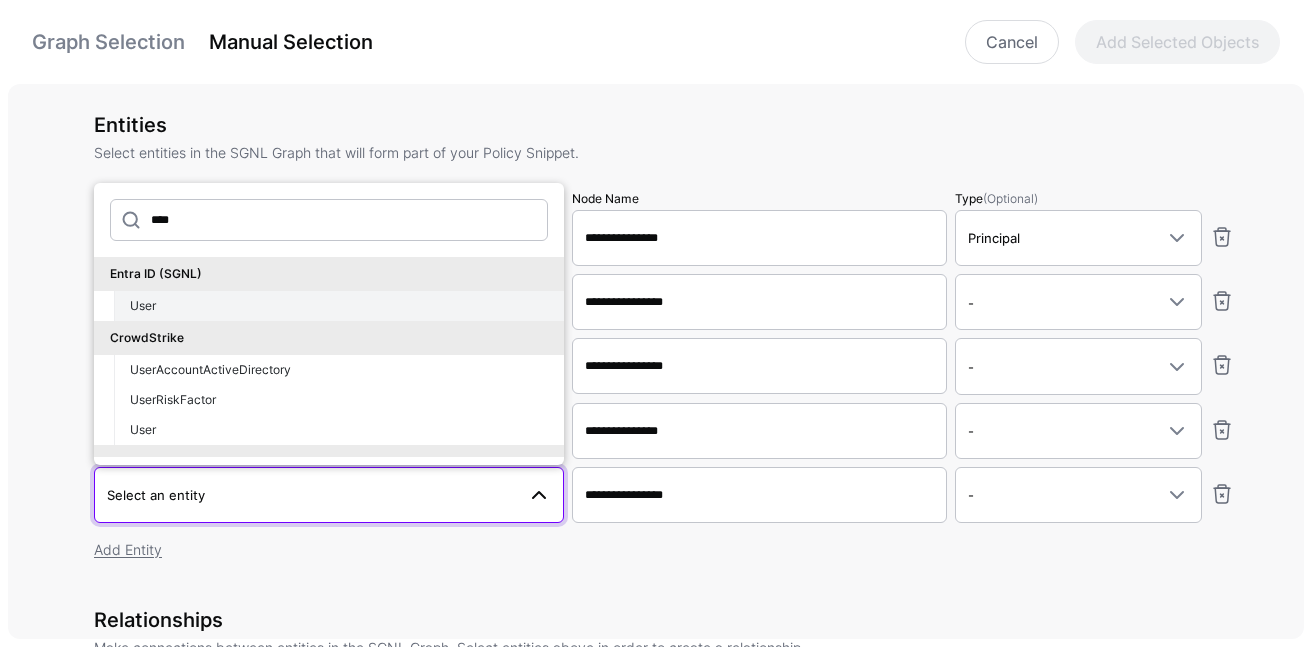 type on "****" 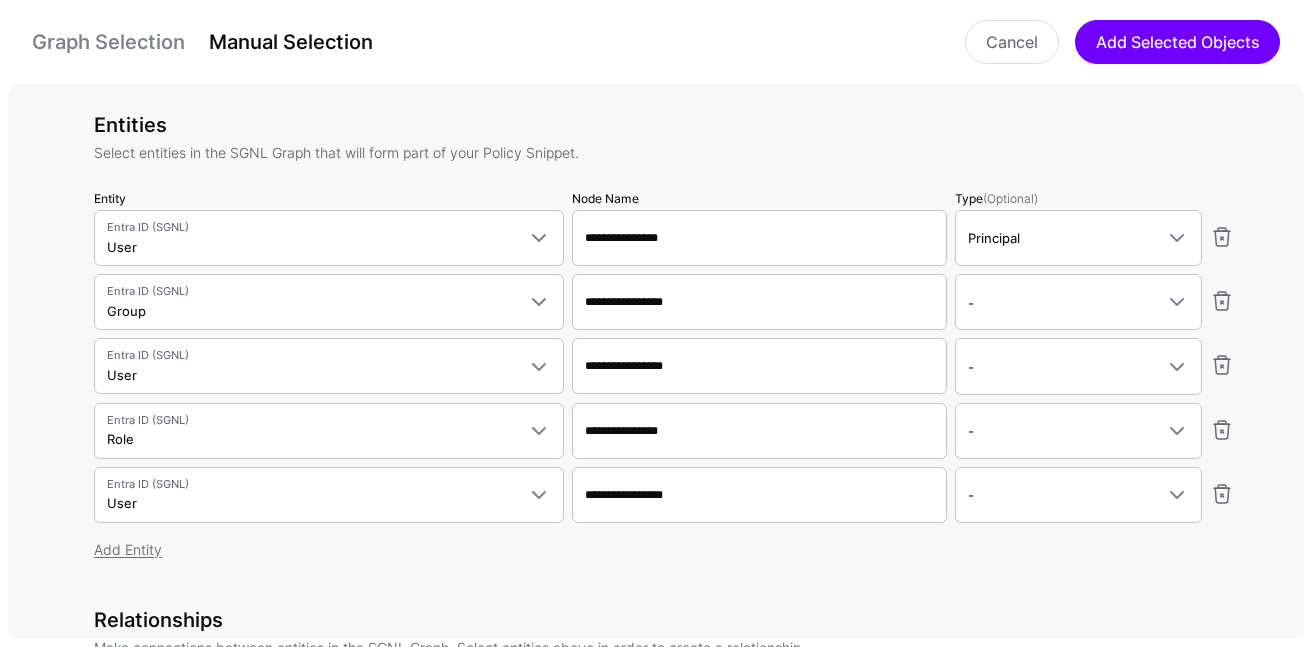 scroll, scrollTop: 492, scrollLeft: 0, axis: vertical 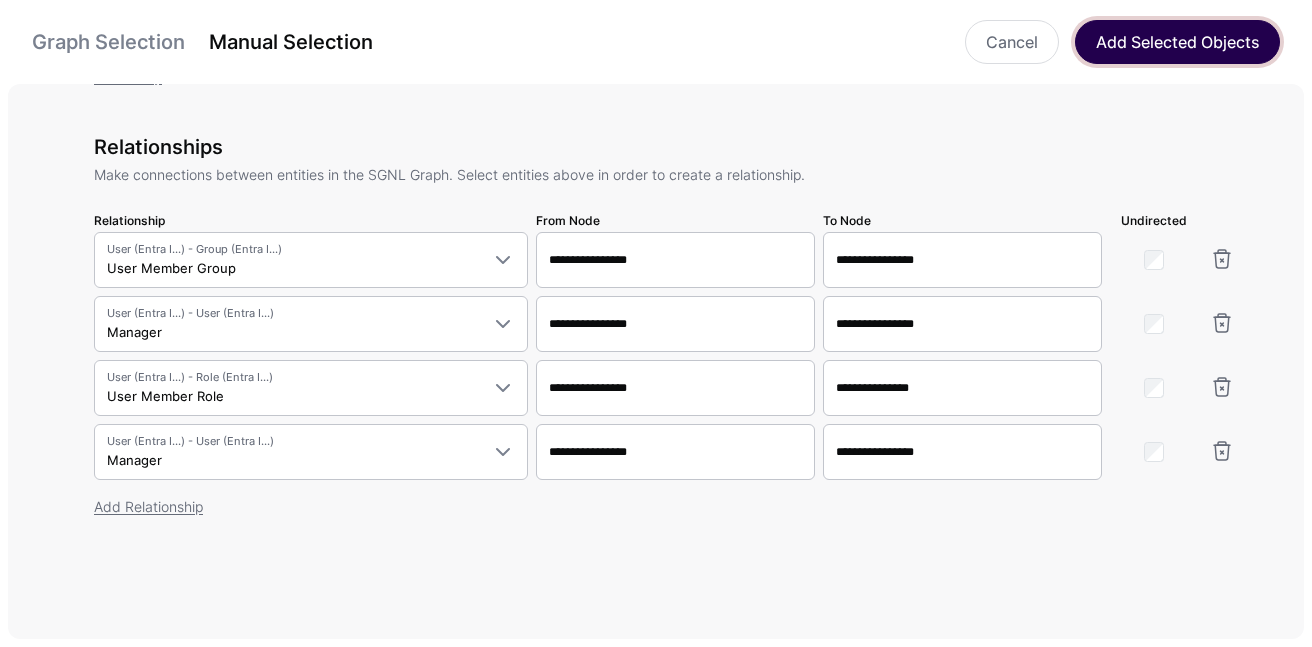 click on "Add Selected Objects" at bounding box center (1177, 42) 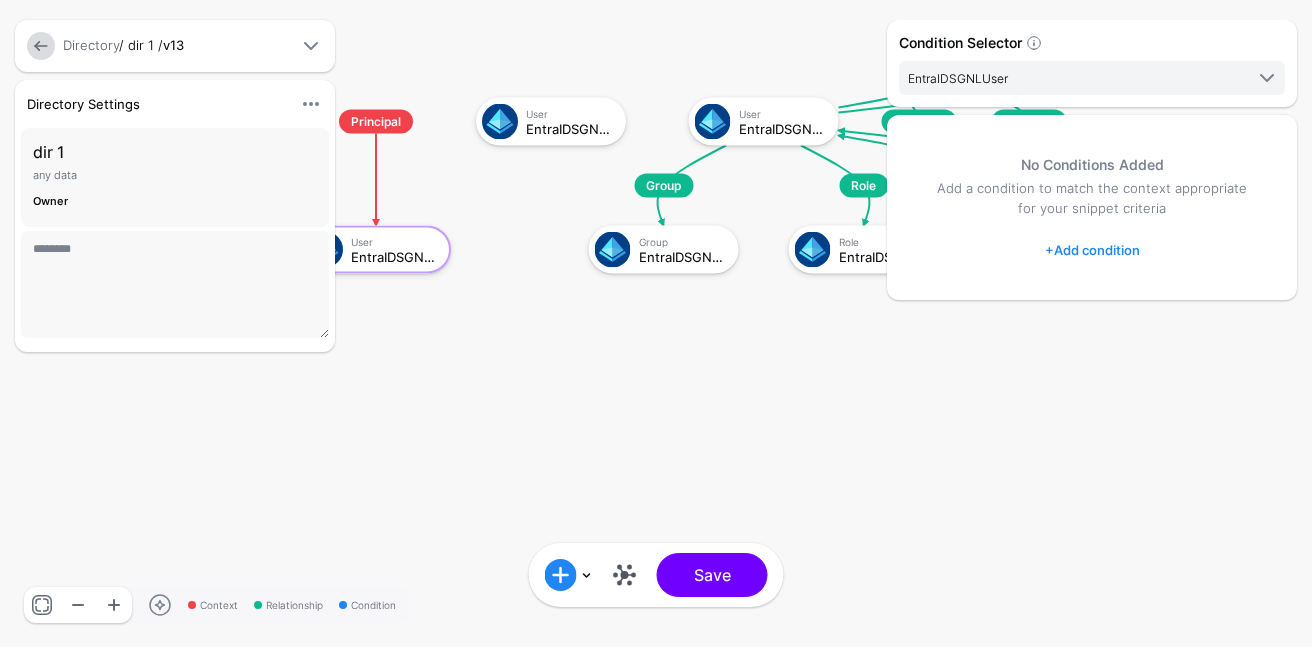 scroll, scrollTop: 812, scrollLeft: 0, axis: vertical 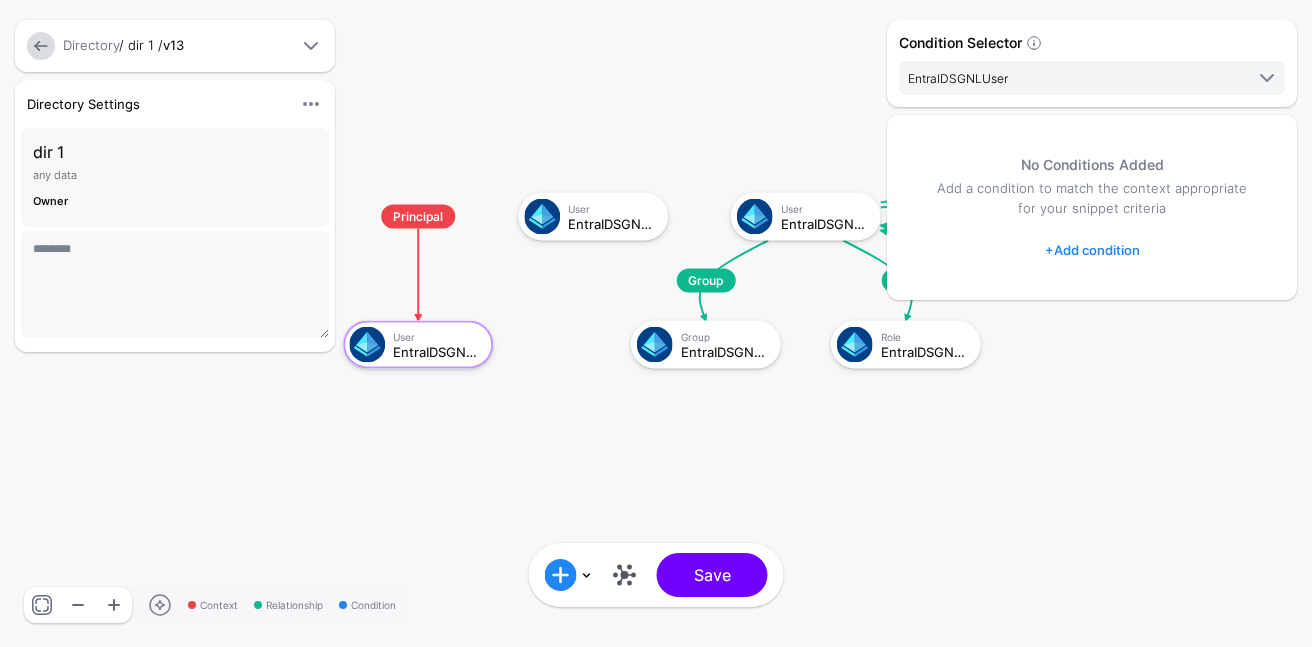 drag, startPoint x: 742, startPoint y: 425, endPoint x: 826, endPoint y: 459, distance: 90.62009 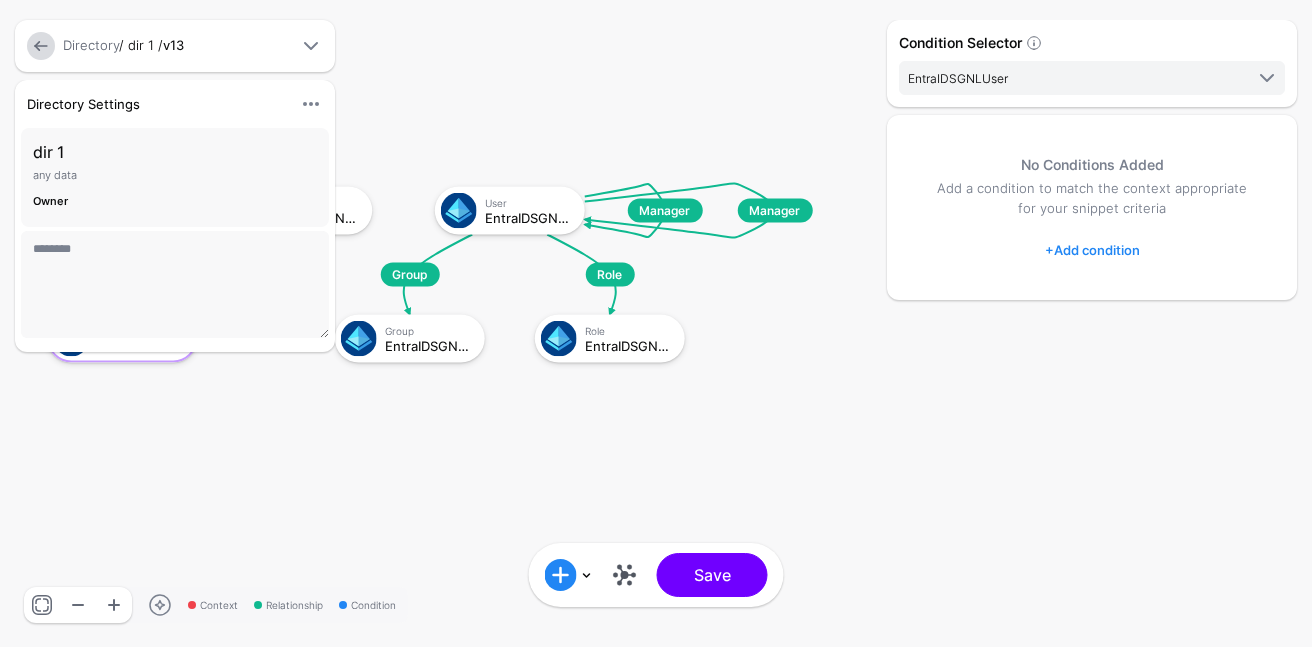 drag, startPoint x: 767, startPoint y: 415, endPoint x: 473, endPoint y: 412, distance: 294.01532 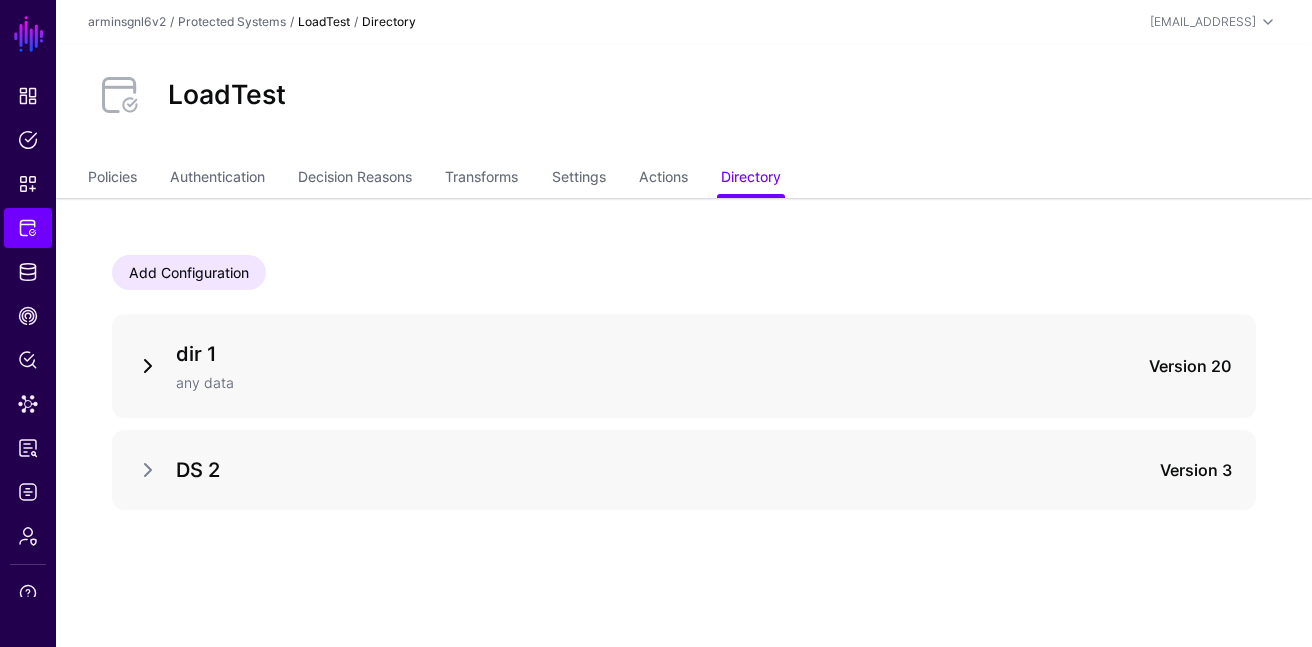 click at bounding box center [148, 366] 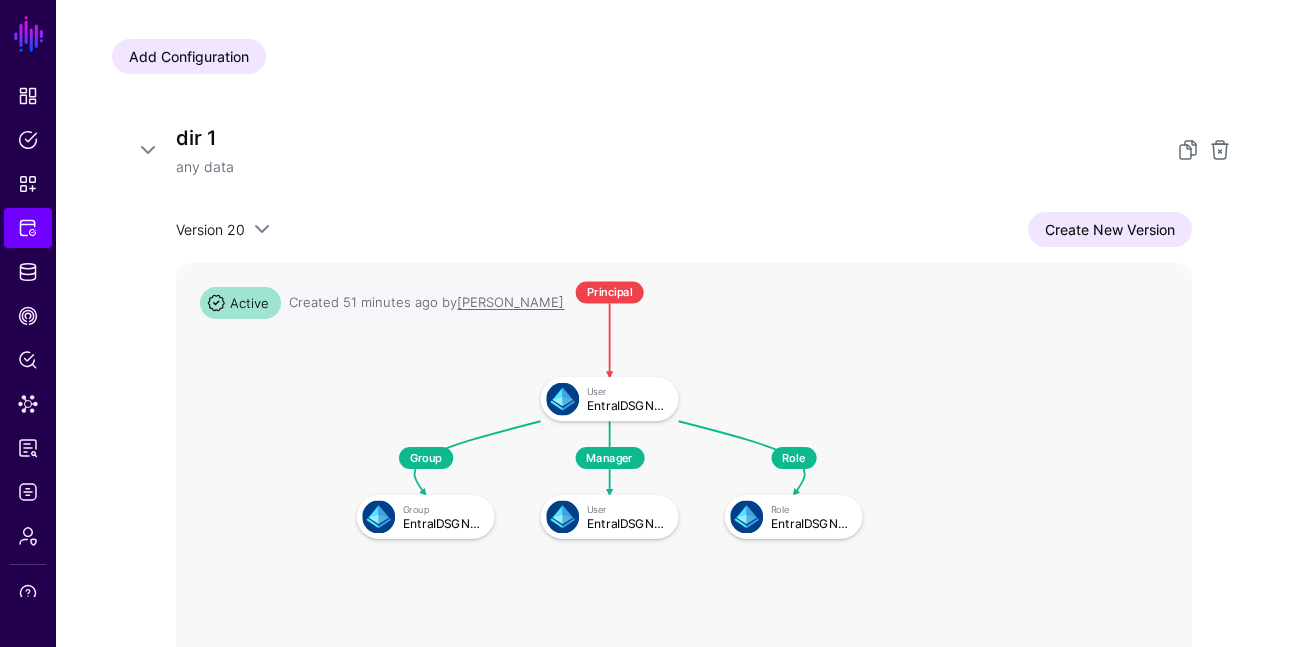 scroll, scrollTop: 224, scrollLeft: 0, axis: vertical 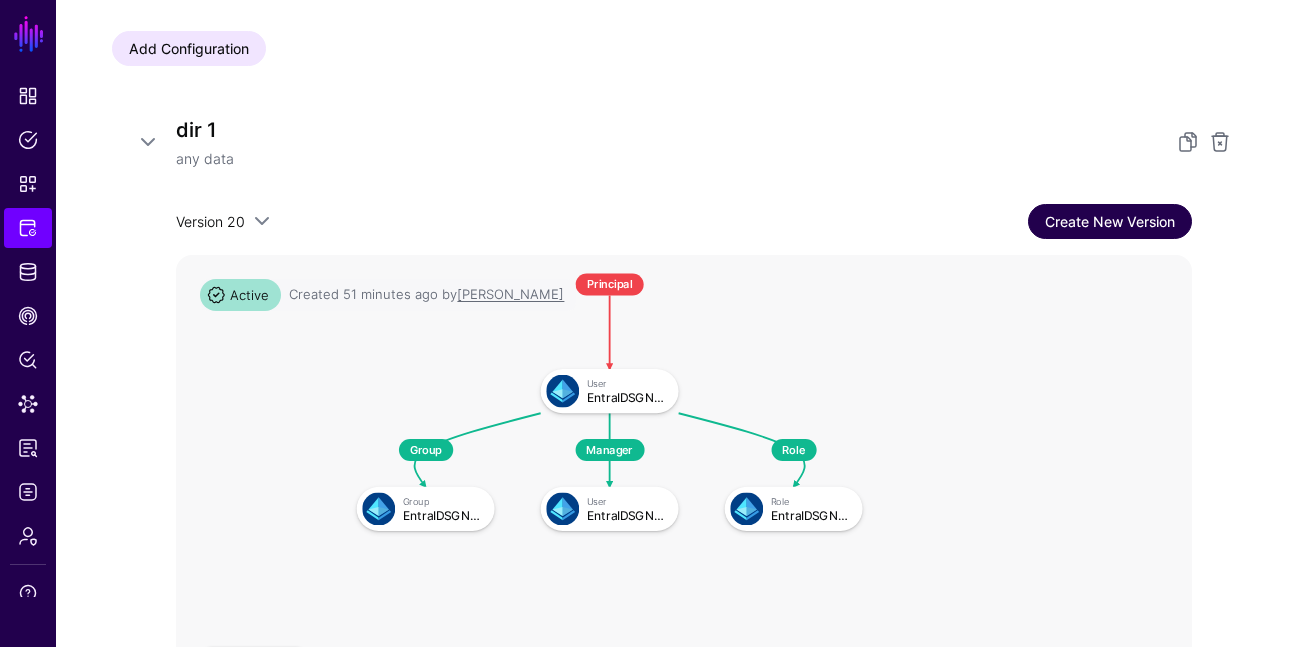 click on "Create New Version" at bounding box center [1110, 221] 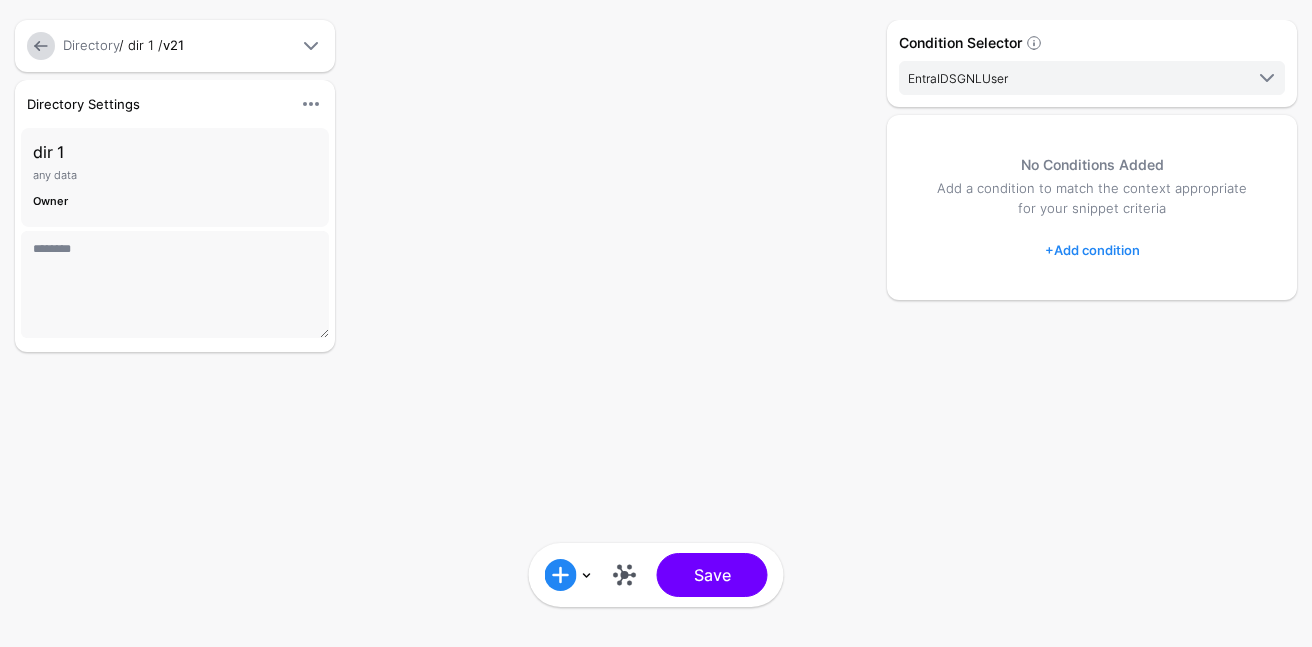scroll, scrollTop: 0, scrollLeft: 0, axis: both 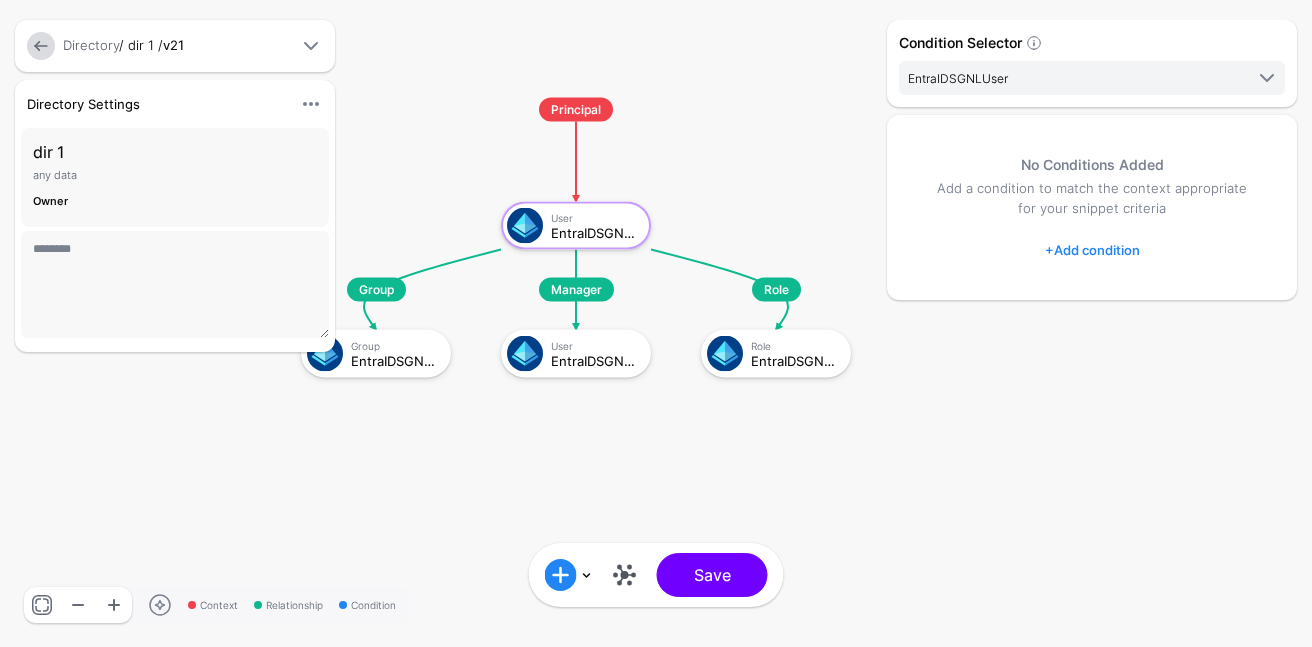 click at bounding box center [625, 575] 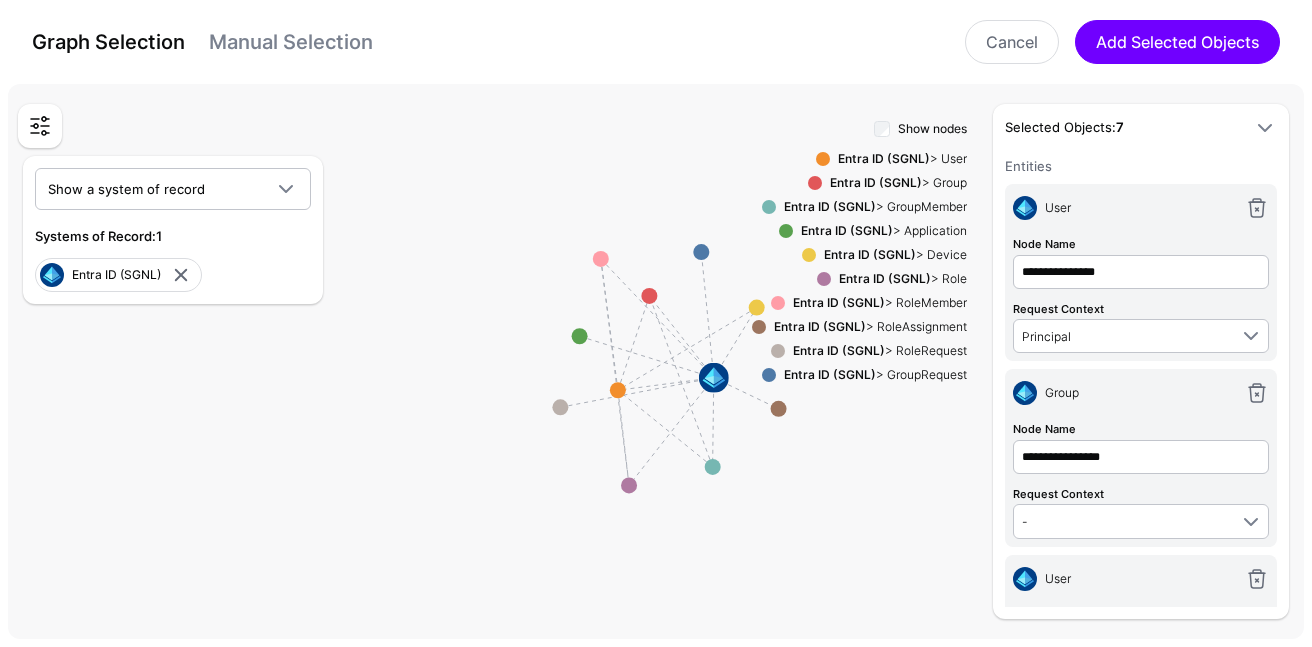 click on "Manual Selection" at bounding box center (291, 42) 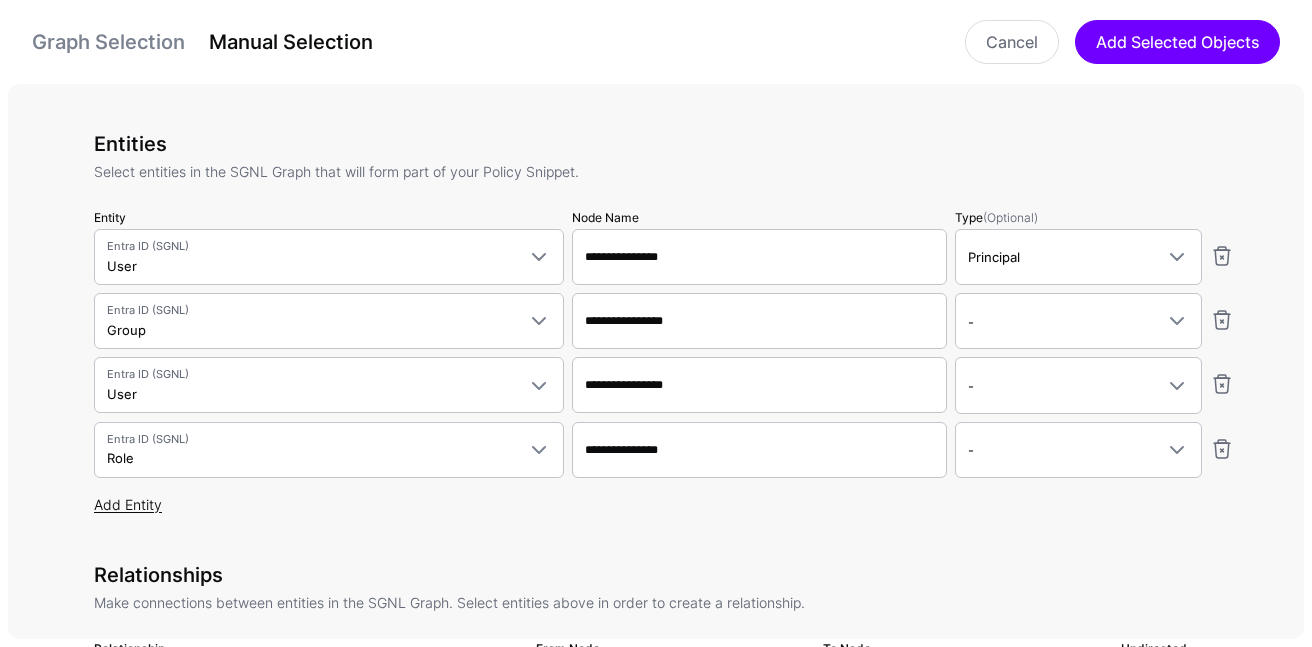 click on "Add Entity" at bounding box center [128, 504] 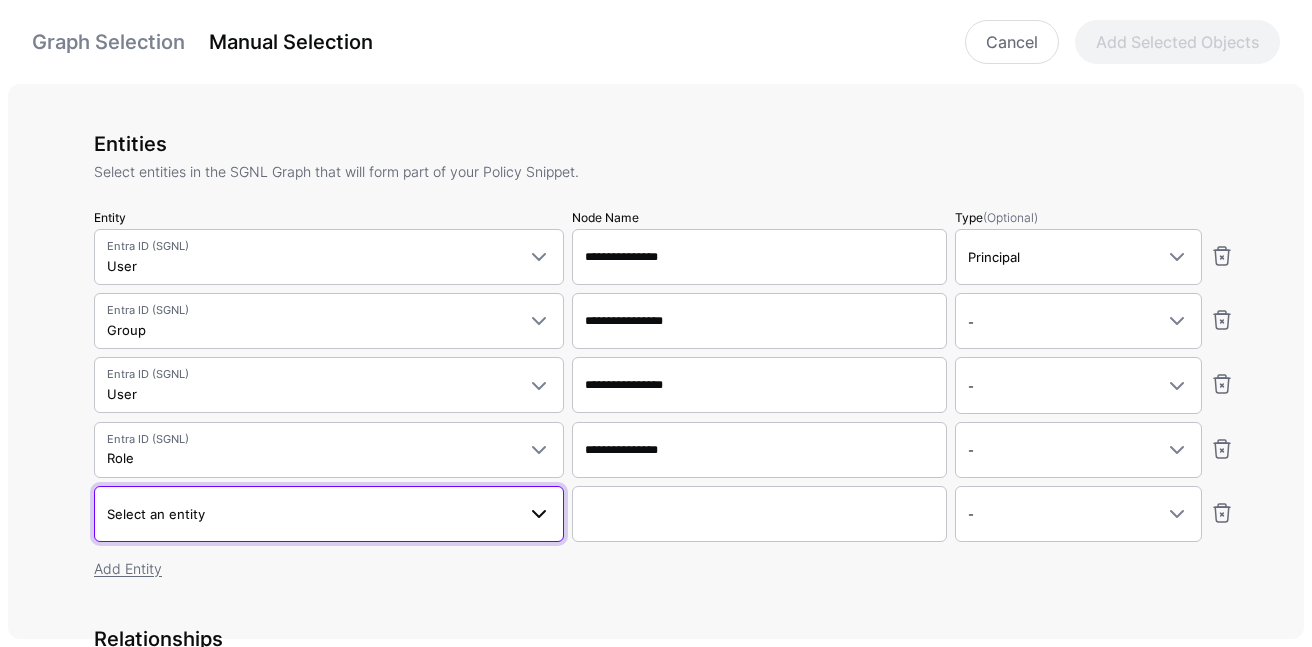click on "Select an entity" at bounding box center [329, 514] 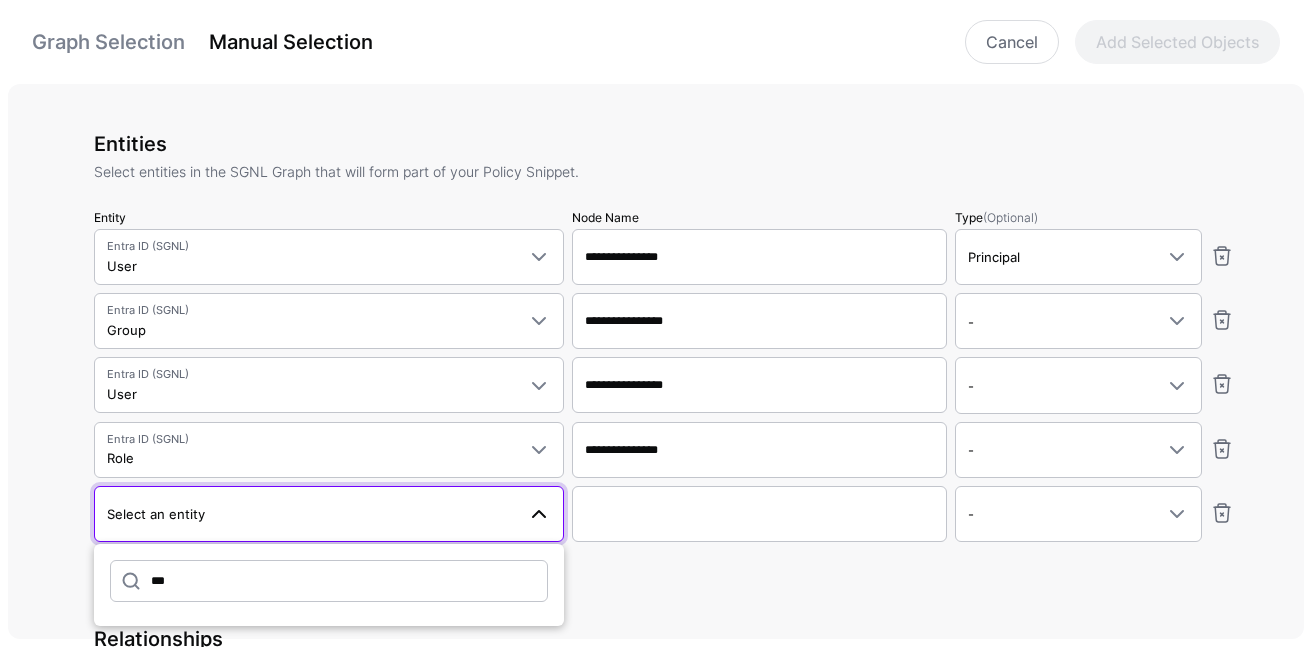 type on "****" 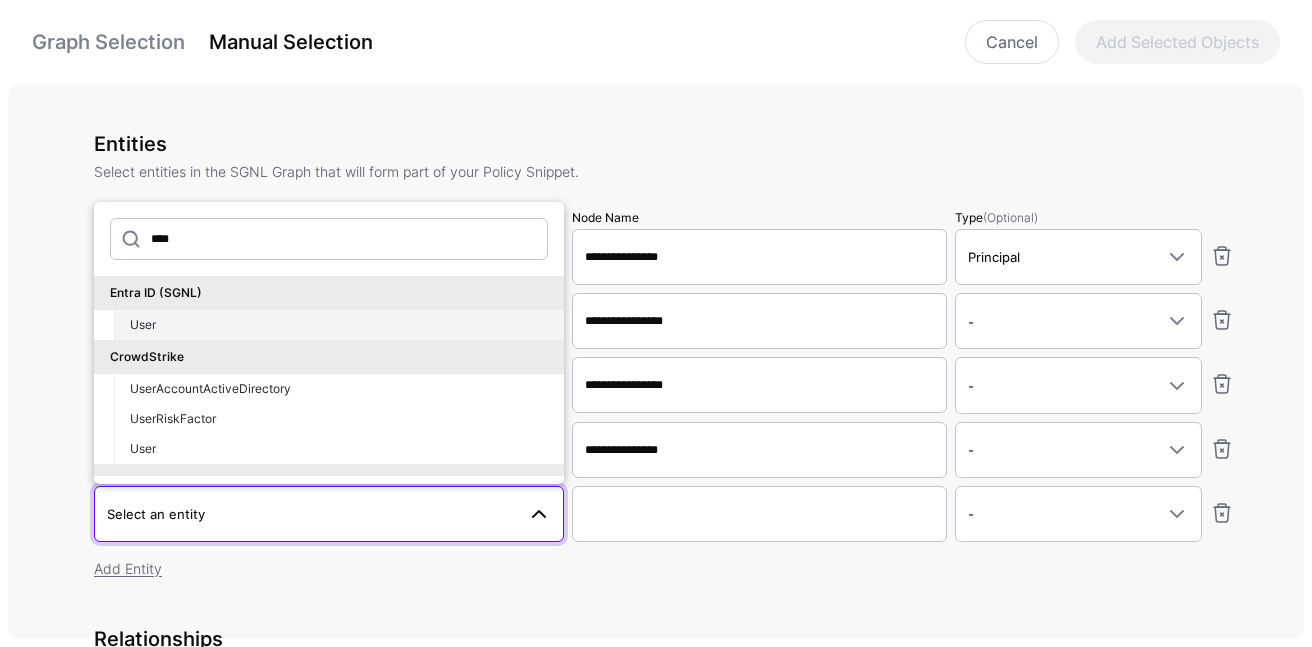click on "User" at bounding box center [339, 325] 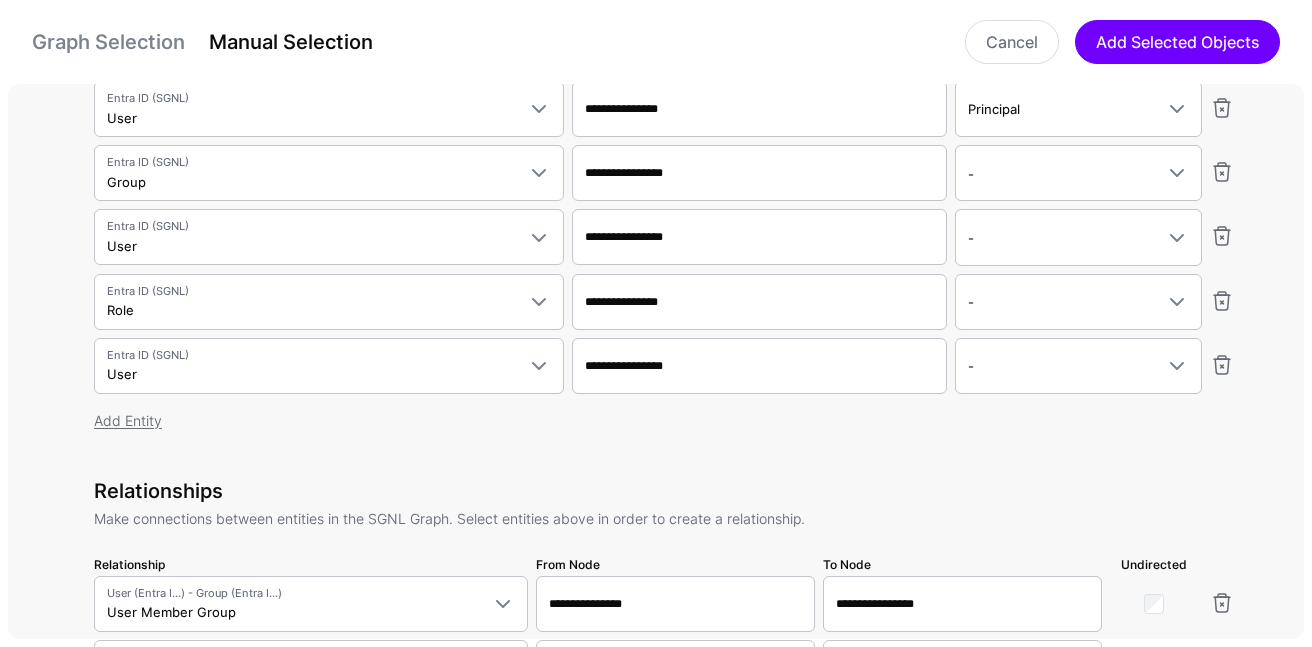 scroll, scrollTop: 428, scrollLeft: 0, axis: vertical 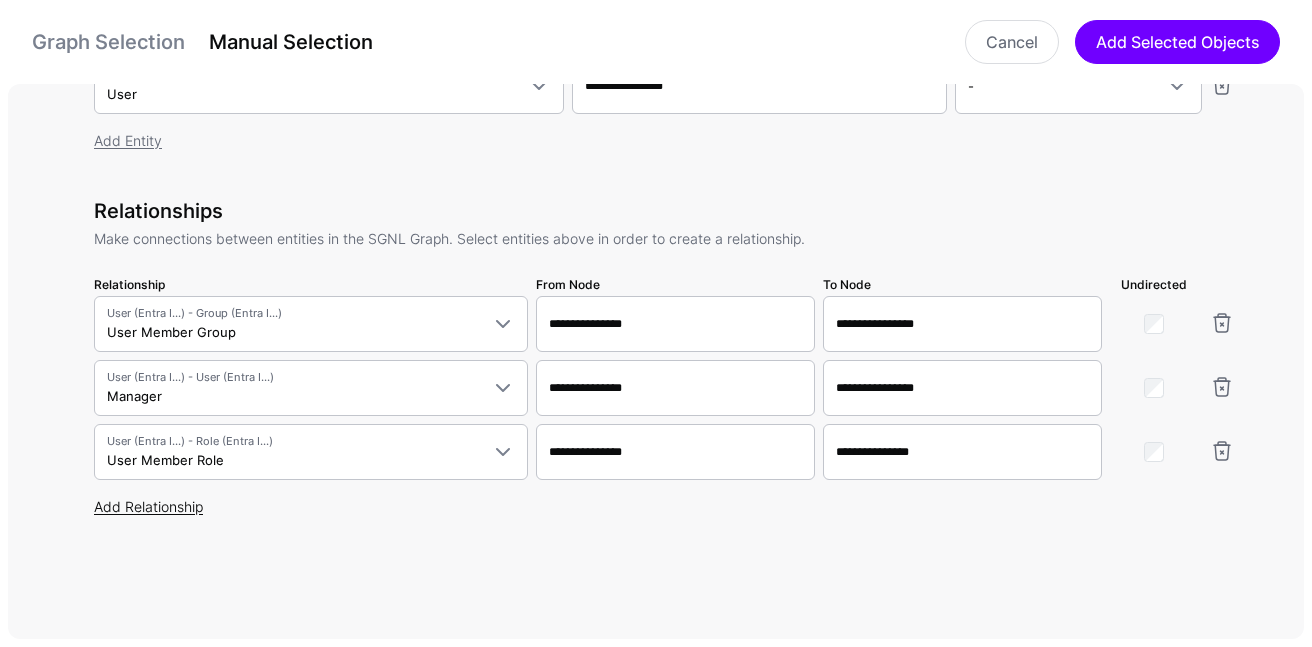 click on "Add Relationship" at bounding box center [148, 506] 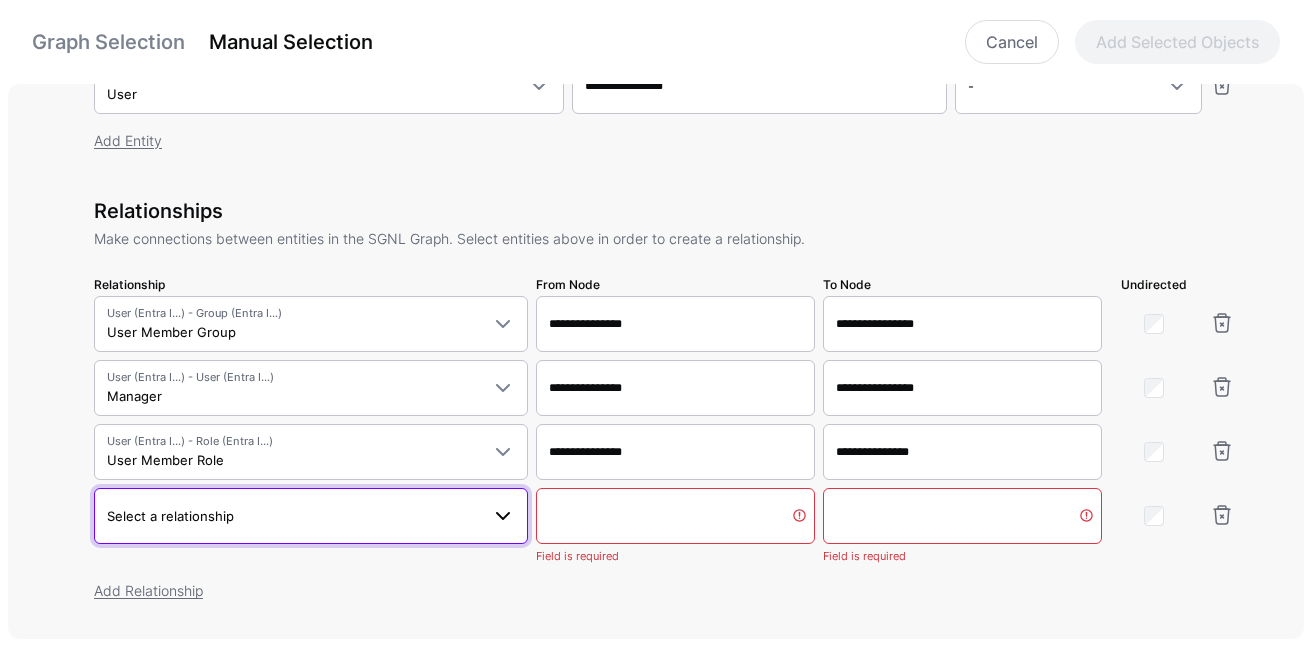 click on "Select a relationship" at bounding box center (311, 516) 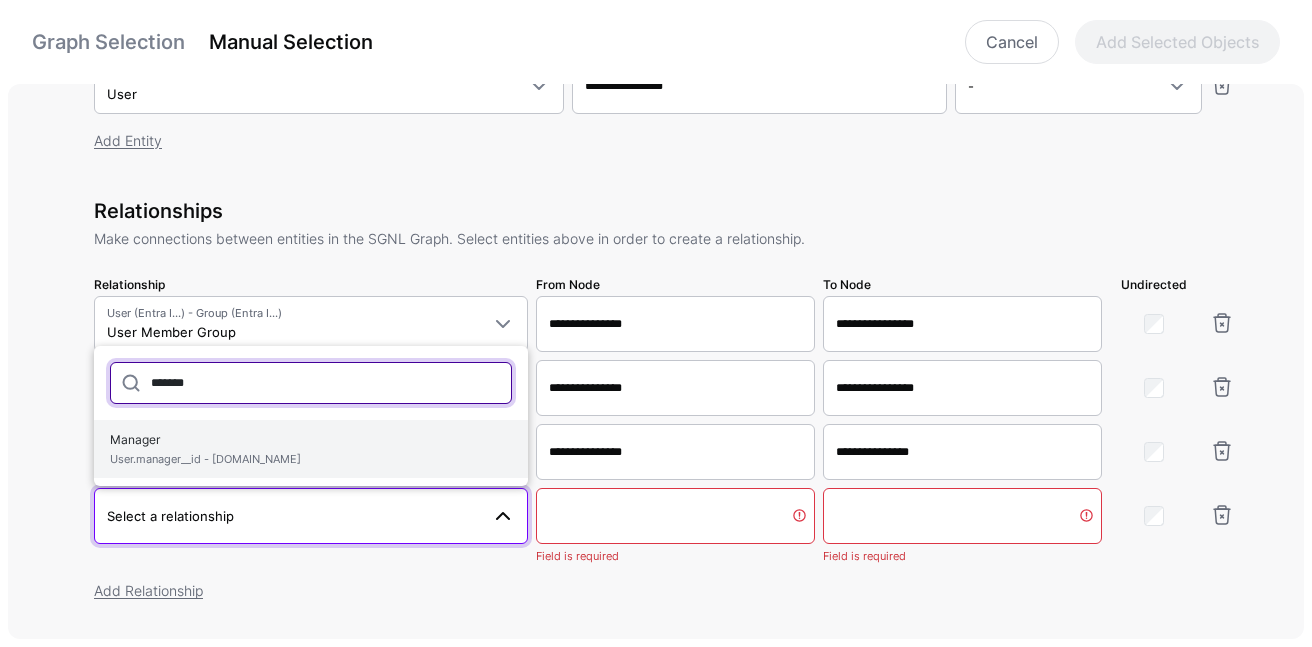 type on "*******" 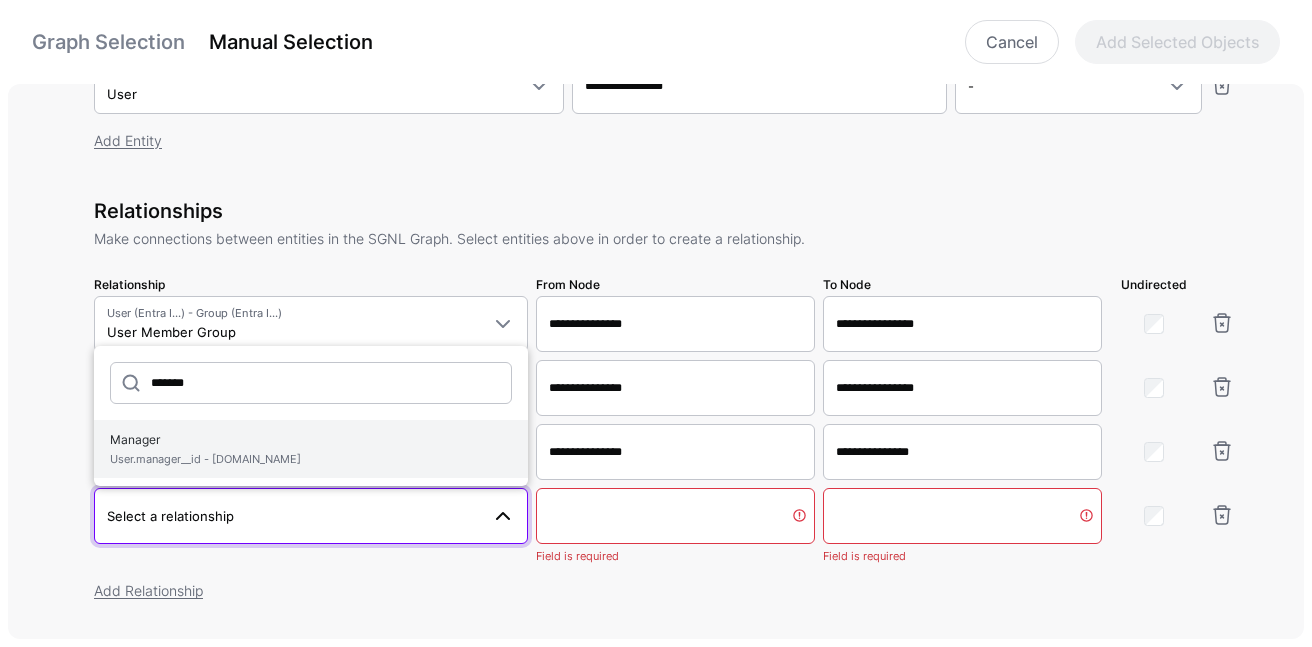click on "Manager   User.manager__id - User.id" at bounding box center [311, 449] 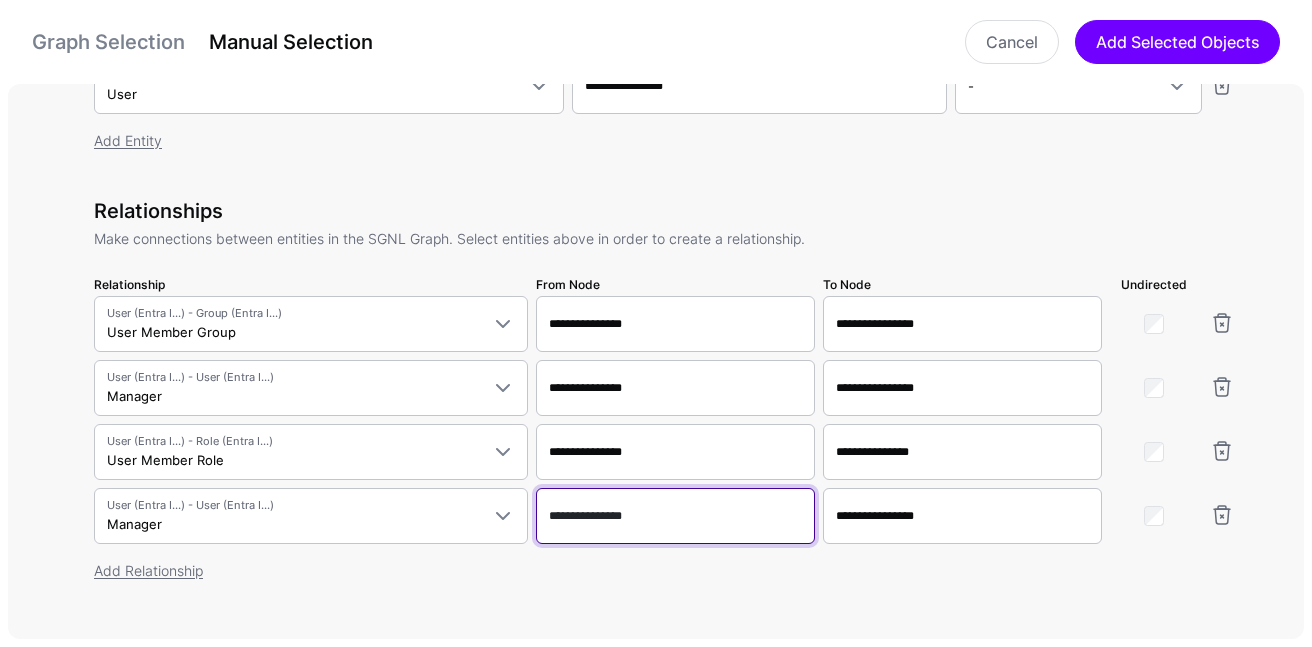 click on "**********" at bounding box center (675, 516) 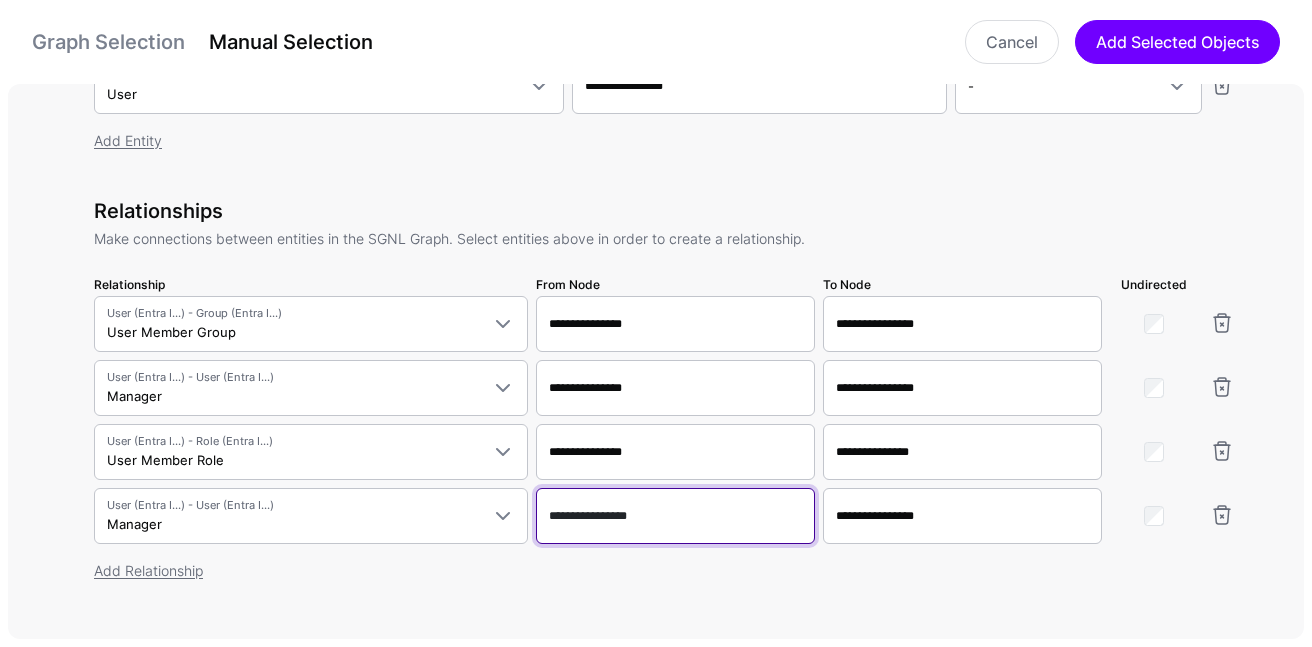 type on "**********" 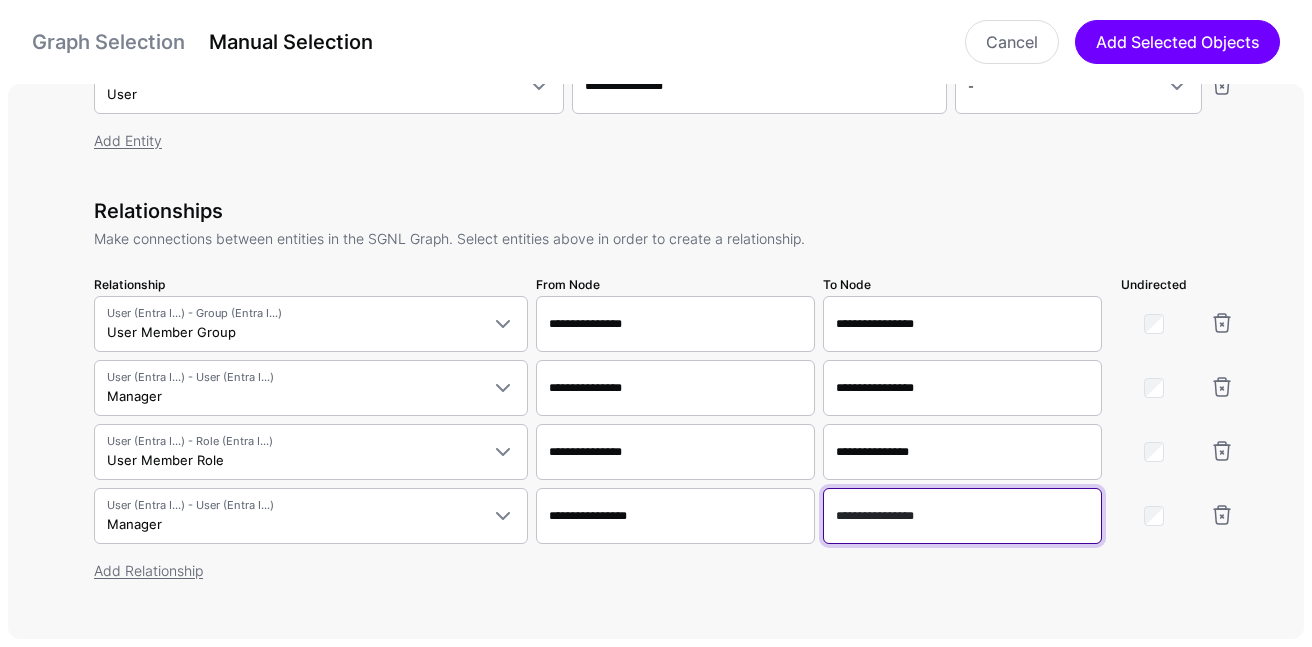 click on "**********" at bounding box center [962, 516] 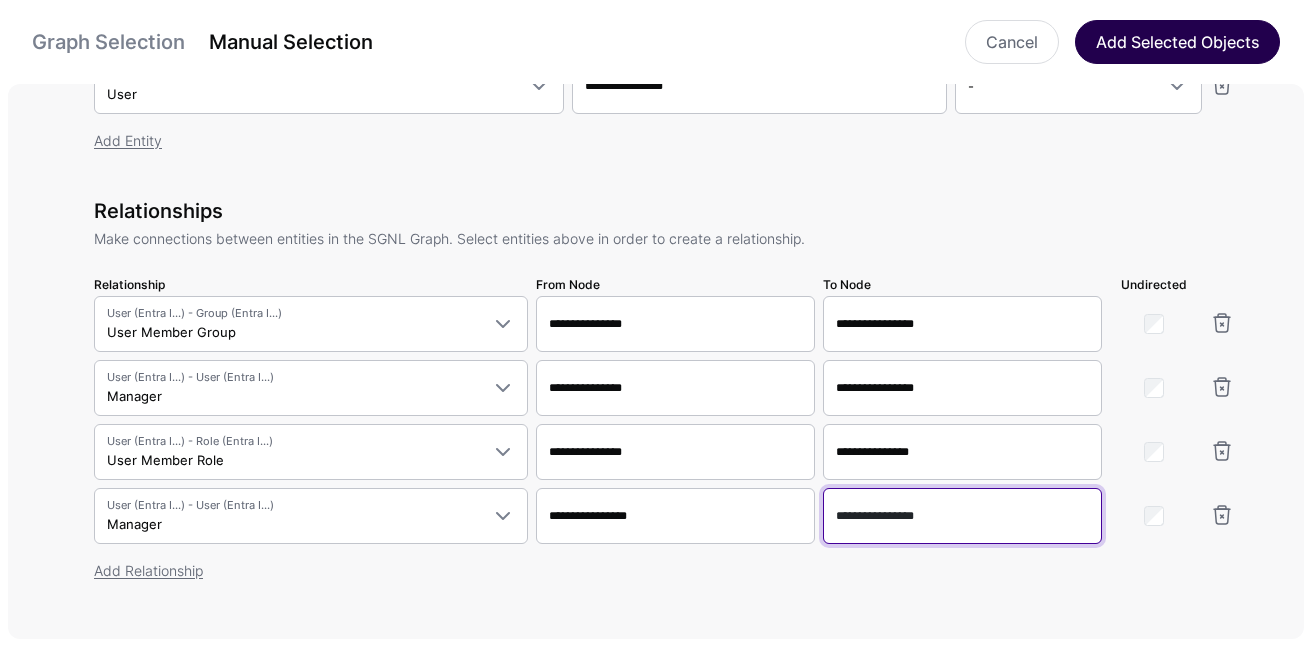 type on "**********" 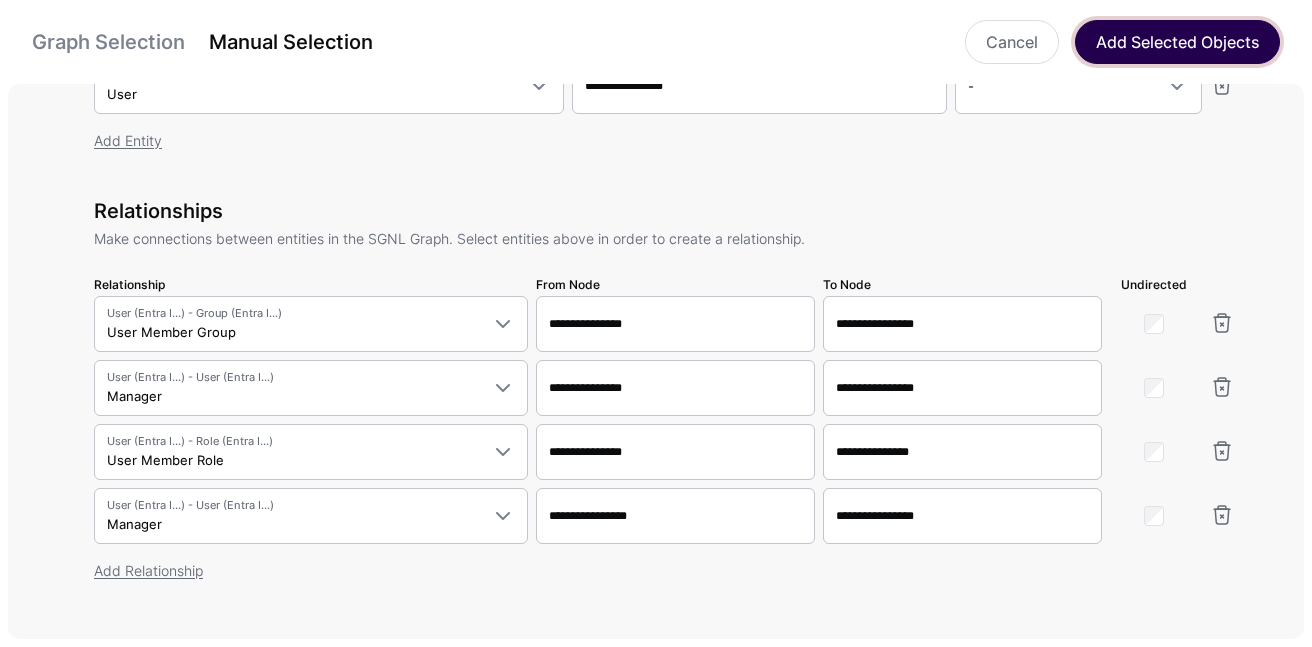 click on "Add Selected Objects" at bounding box center (1177, 42) 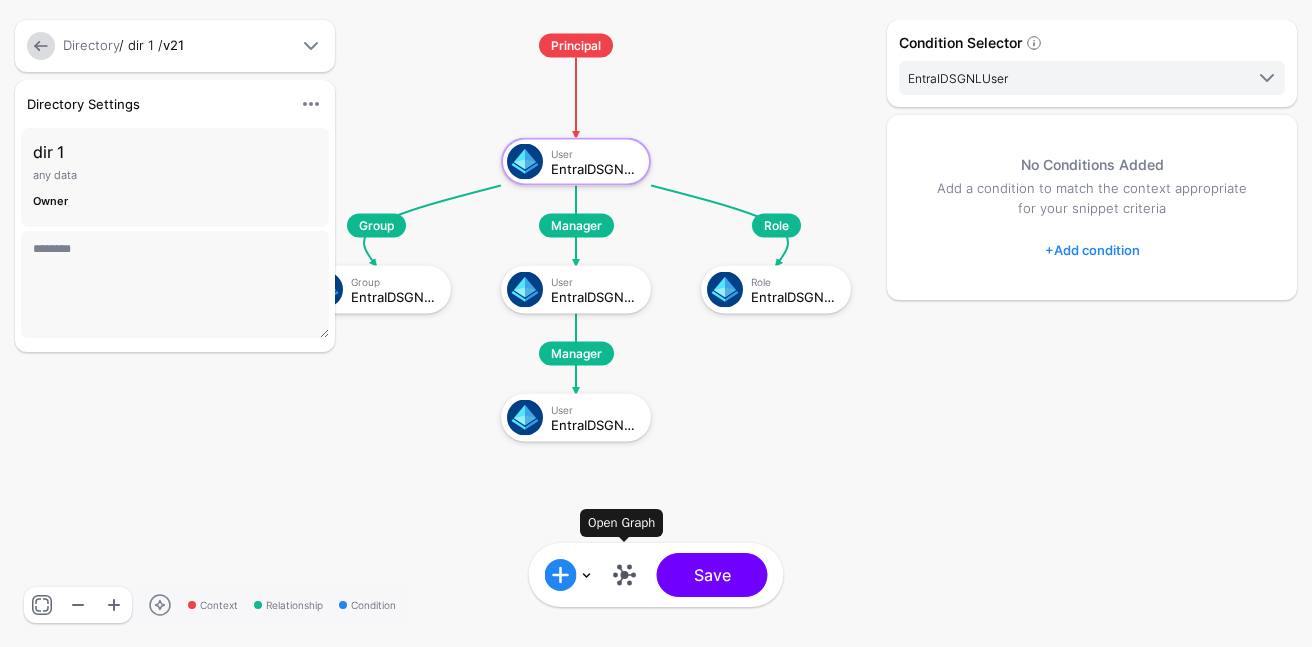 click at bounding box center [625, 575] 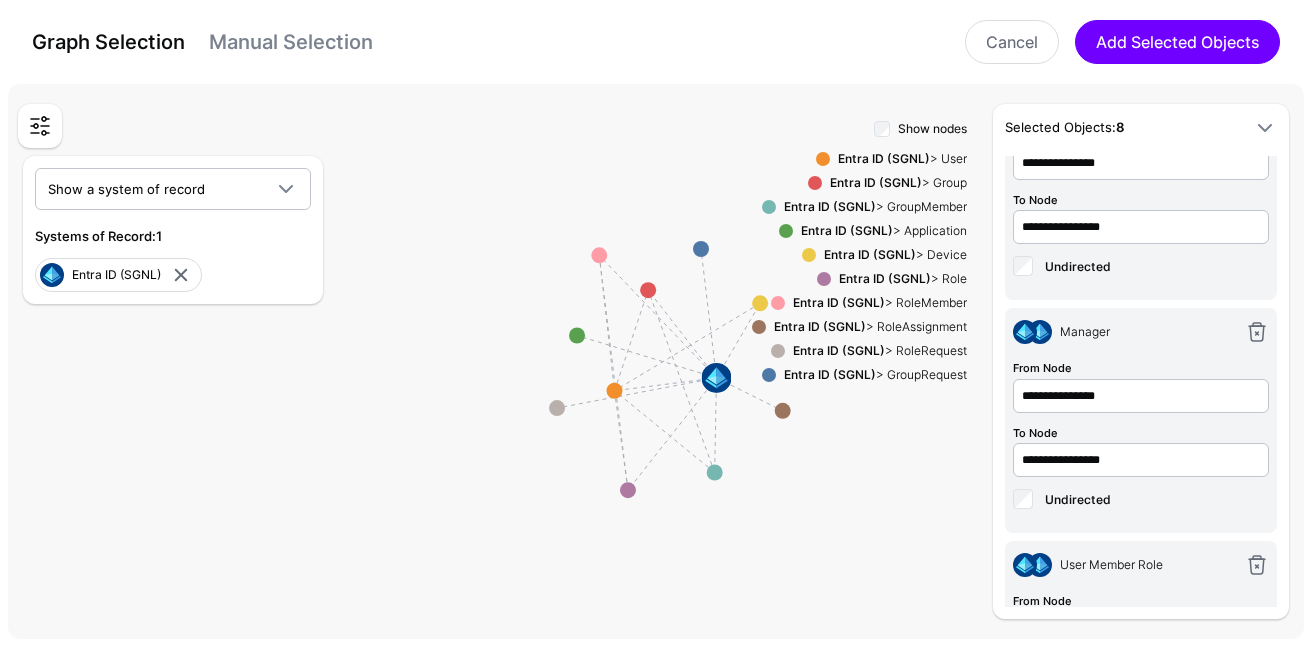 scroll, scrollTop: 1062, scrollLeft: 0, axis: vertical 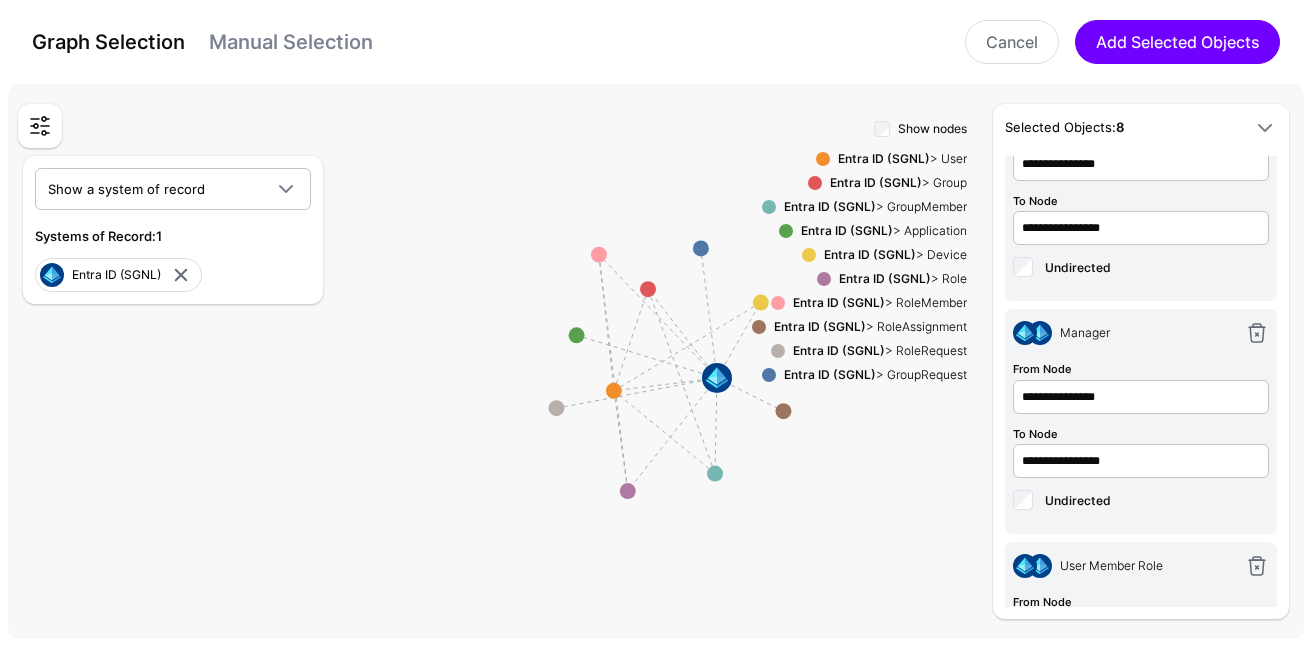 click on "Manual Selection" at bounding box center (291, 42) 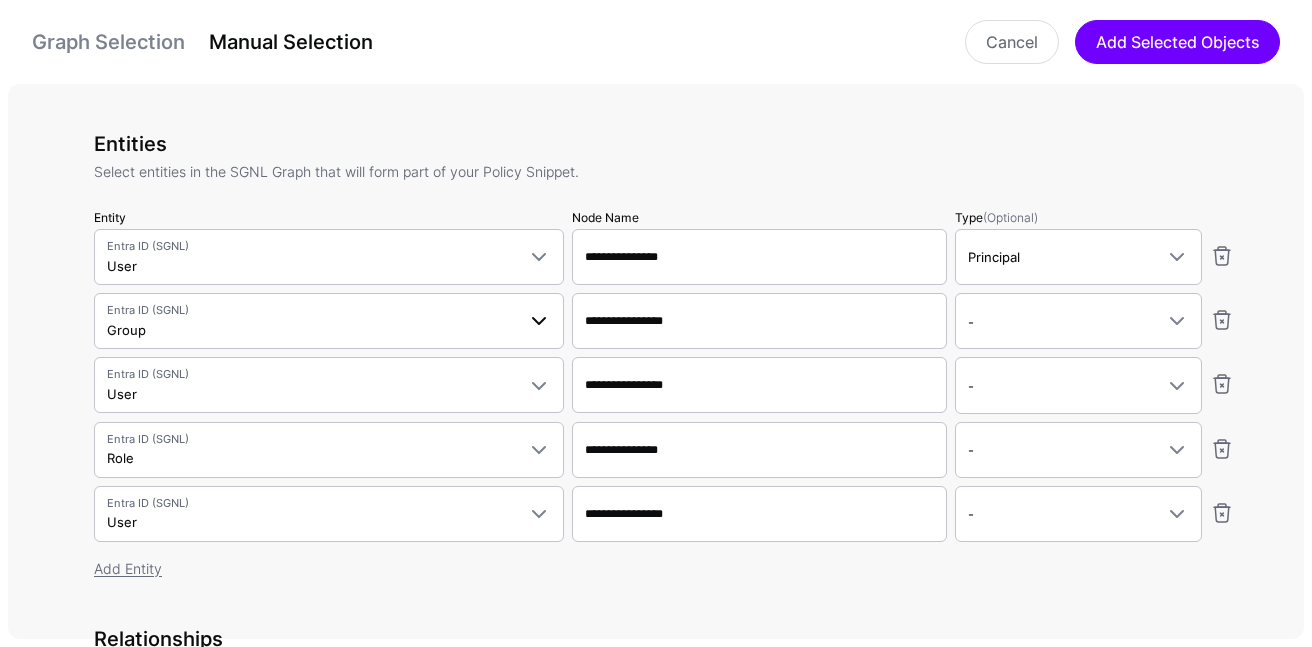 scroll, scrollTop: 428, scrollLeft: 0, axis: vertical 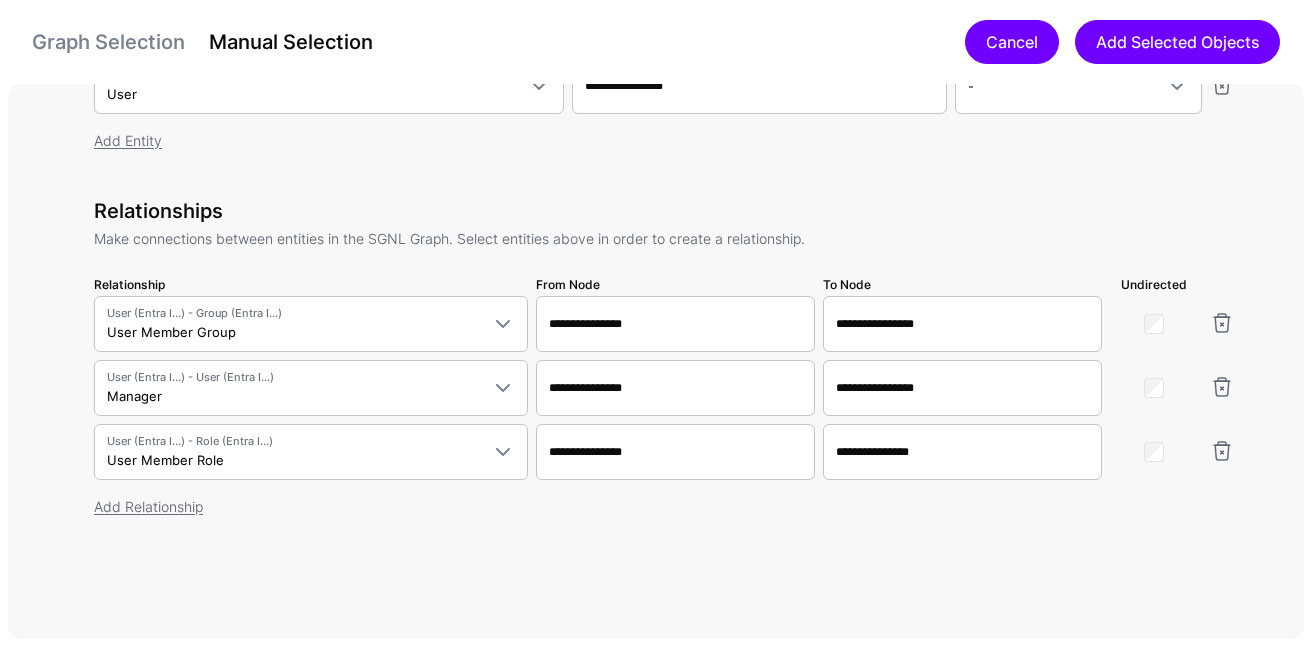 click on "Cancel" at bounding box center (1012, 42) 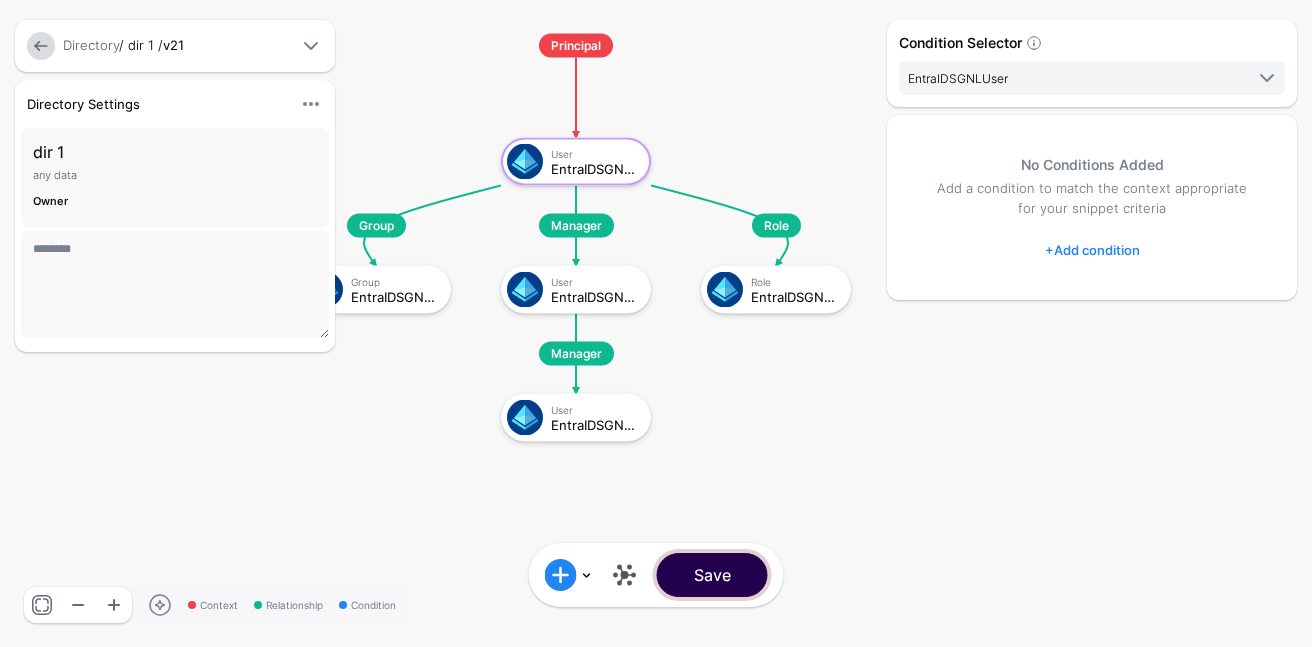 click on "Save" at bounding box center (712, 575) 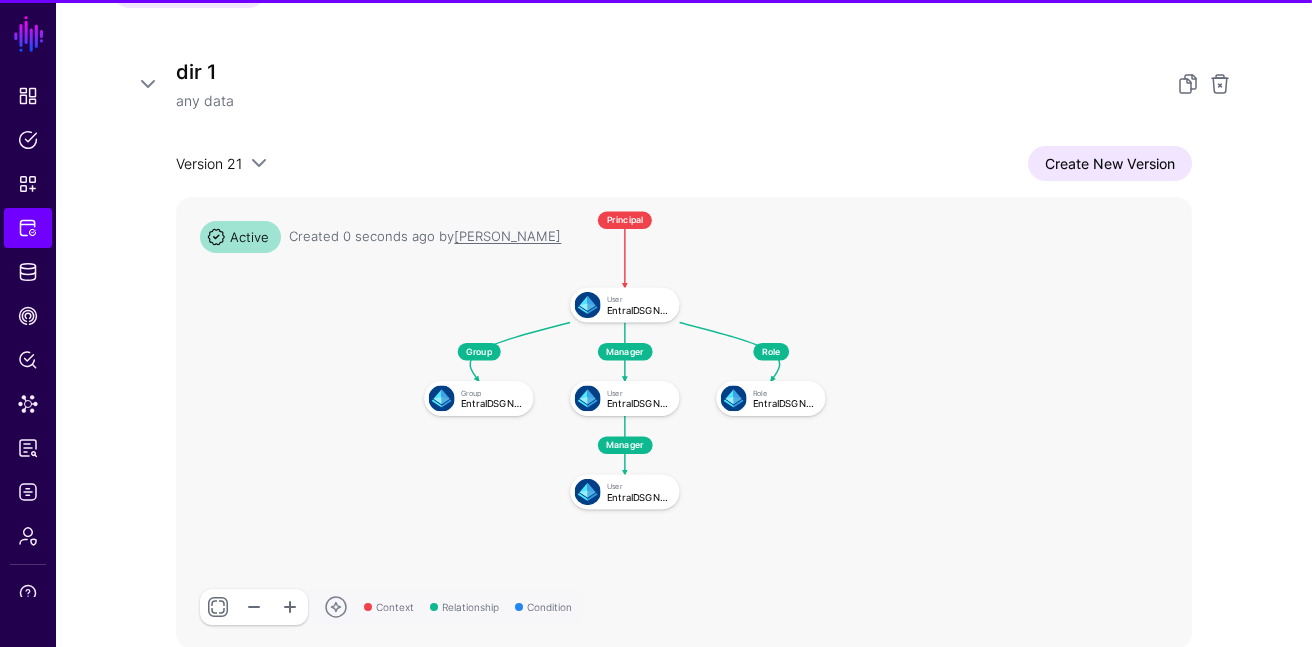 scroll, scrollTop: 313, scrollLeft: 0, axis: vertical 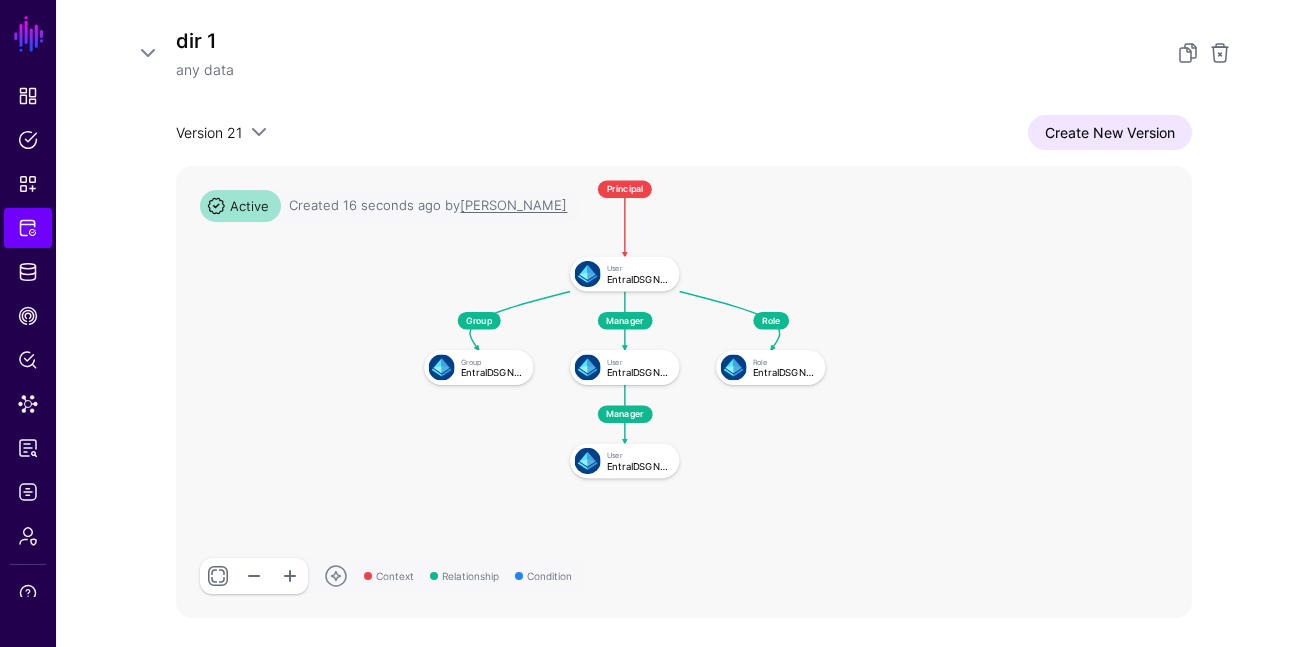 click 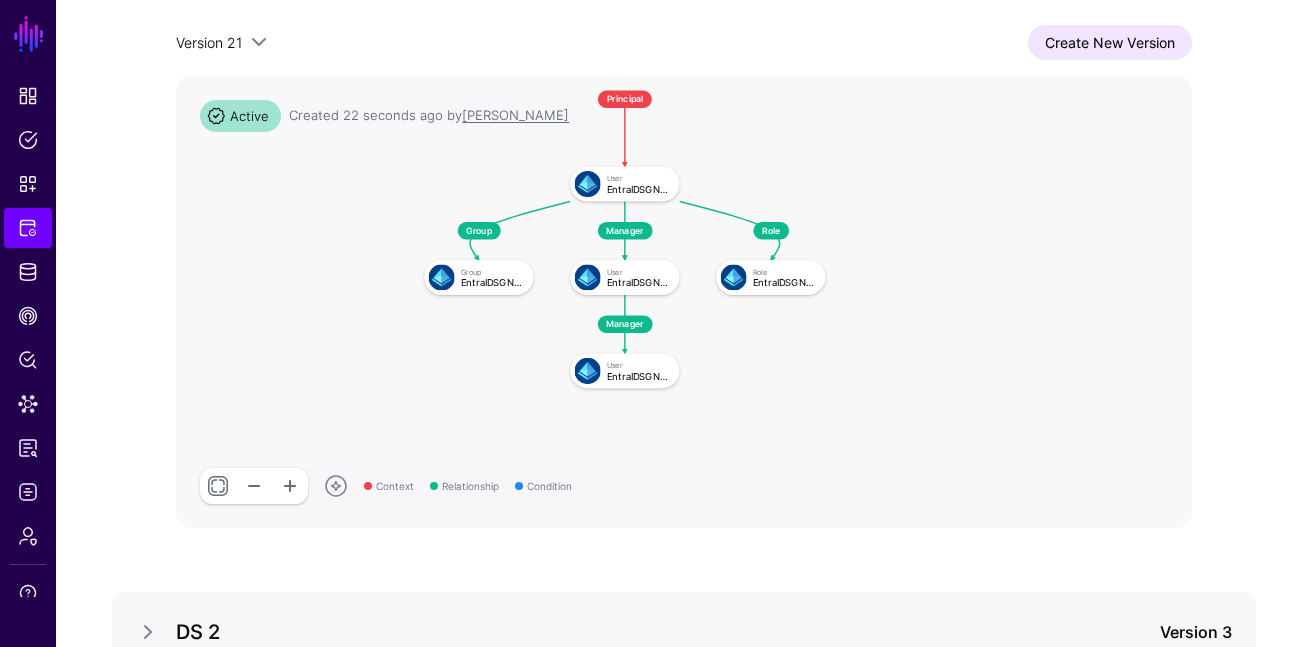 scroll, scrollTop: 387, scrollLeft: 0, axis: vertical 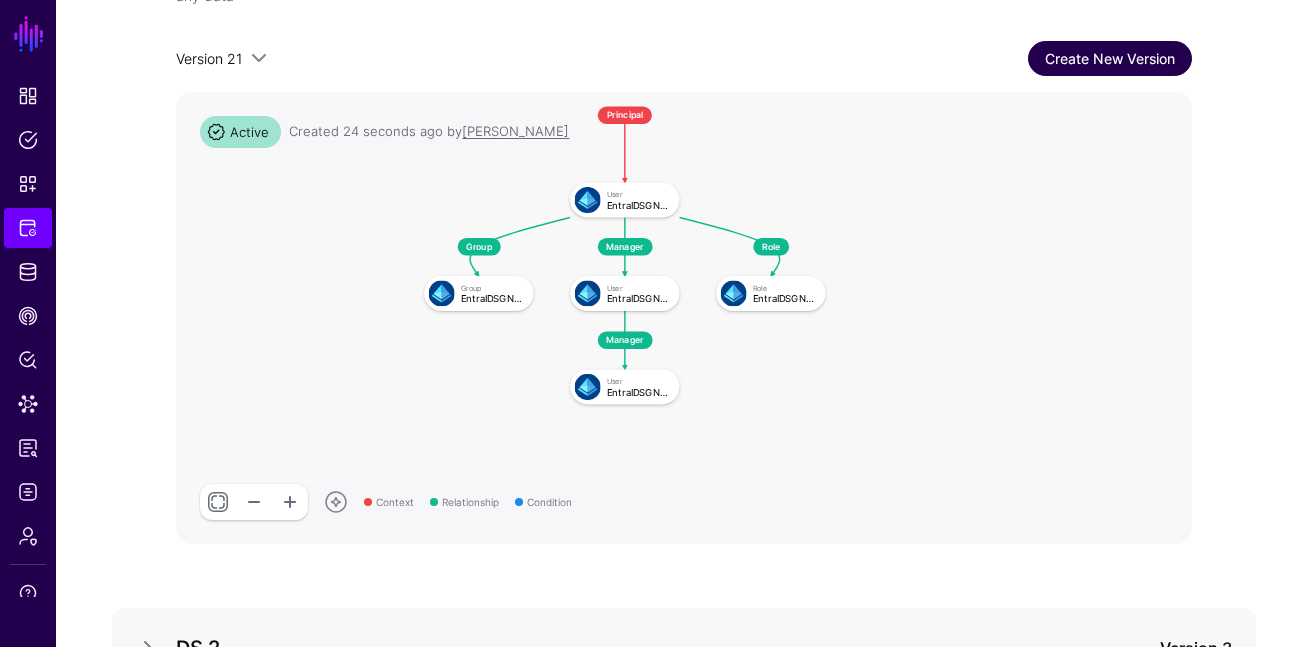 click on "Create New Version" at bounding box center (1110, 58) 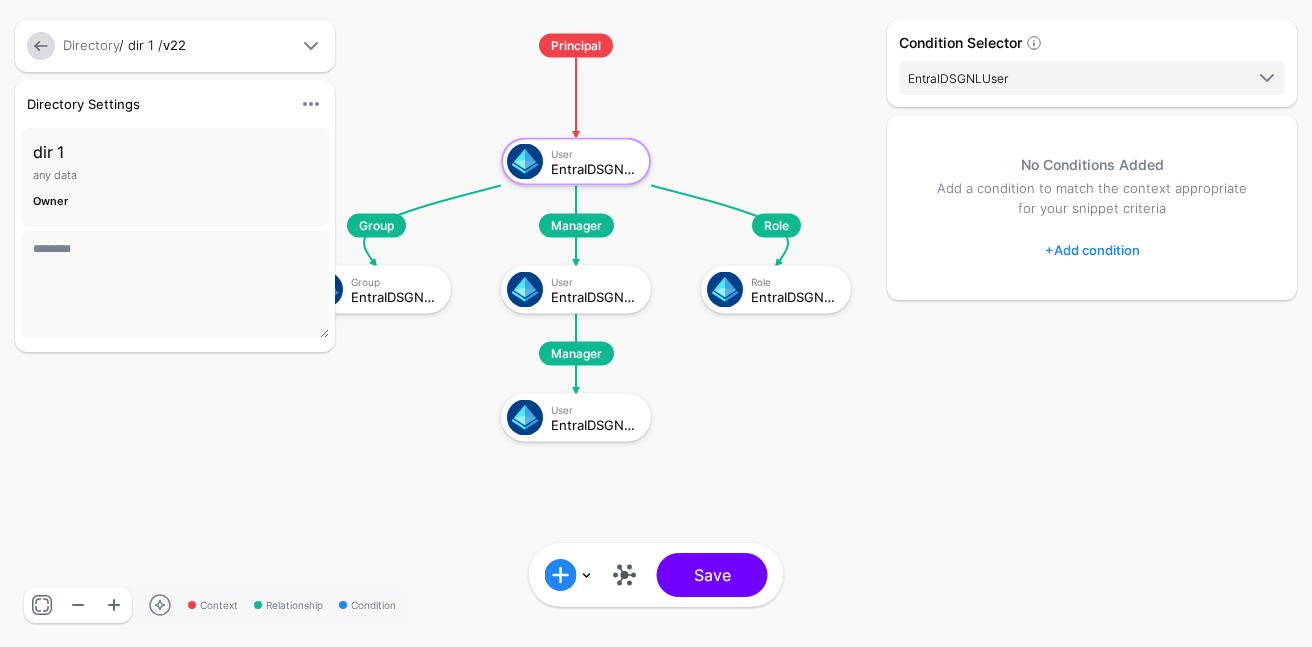 click at bounding box center [41, 46] 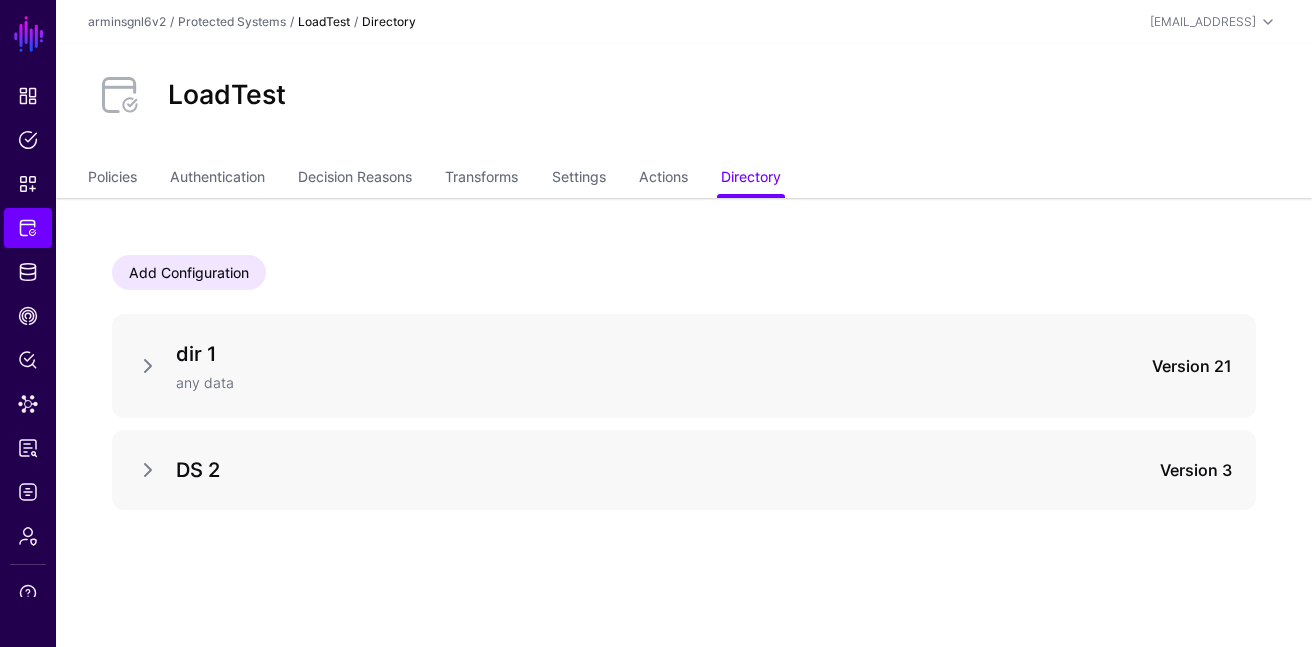 click on "DS 2" at bounding box center (607, 470) 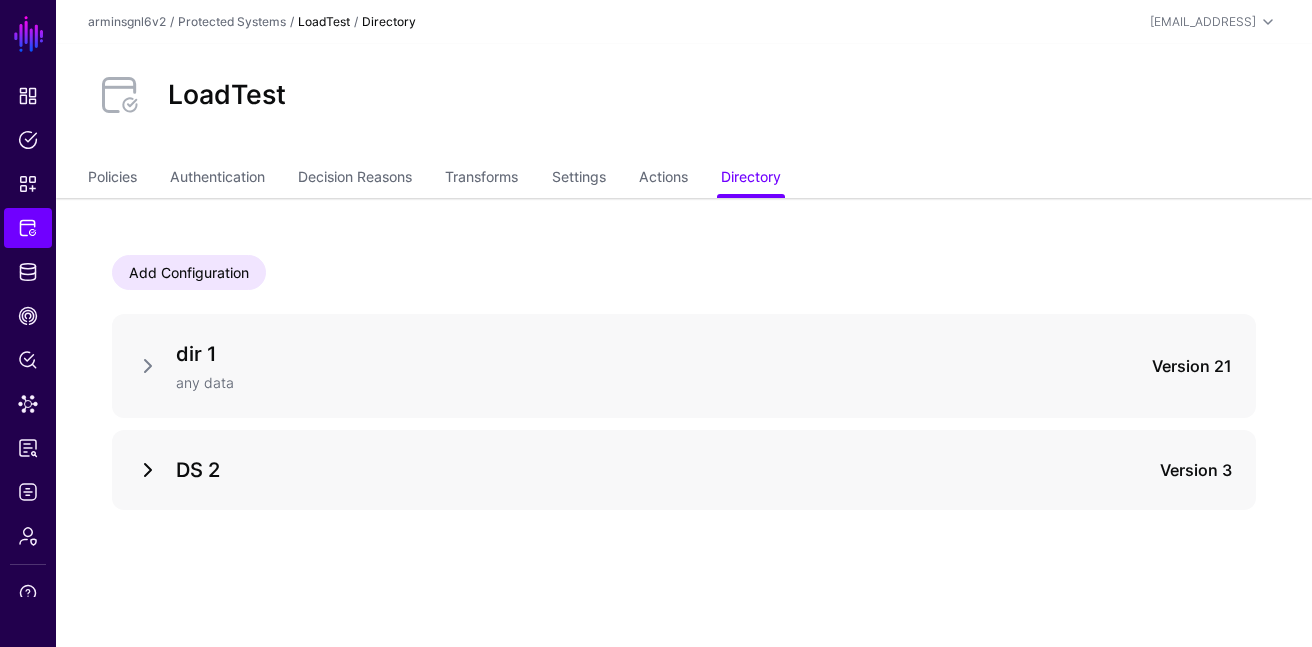 click at bounding box center (148, 470) 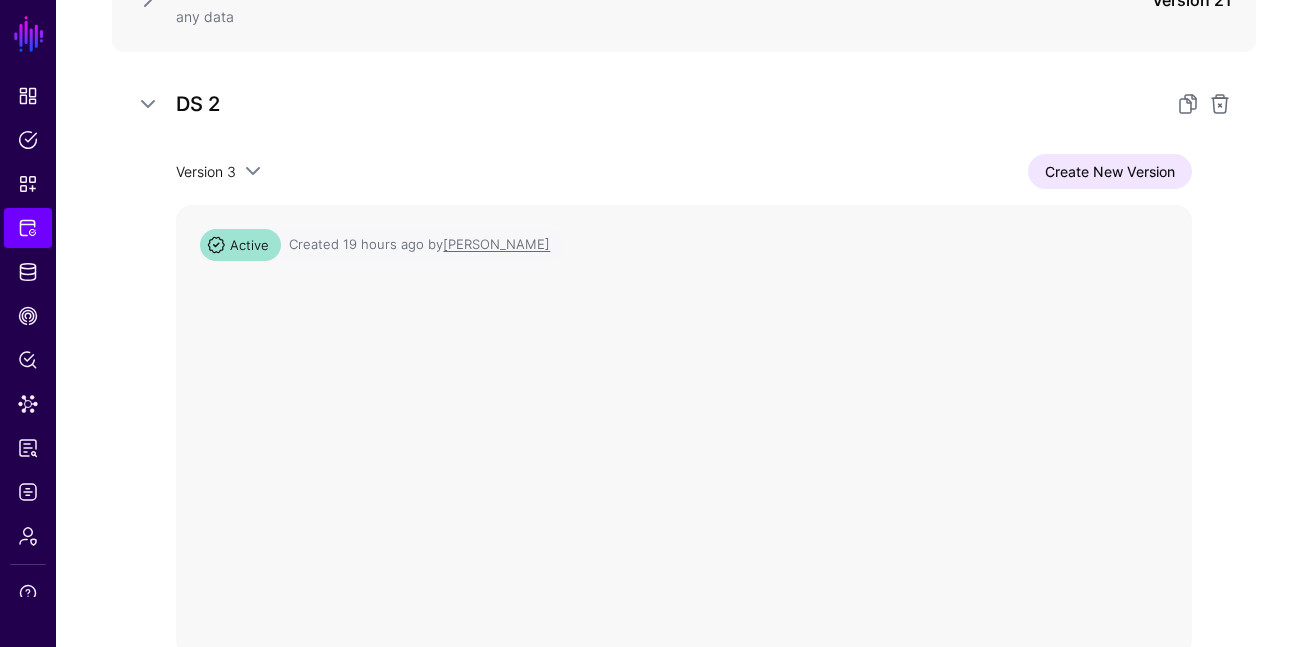 scroll, scrollTop: 497, scrollLeft: 0, axis: vertical 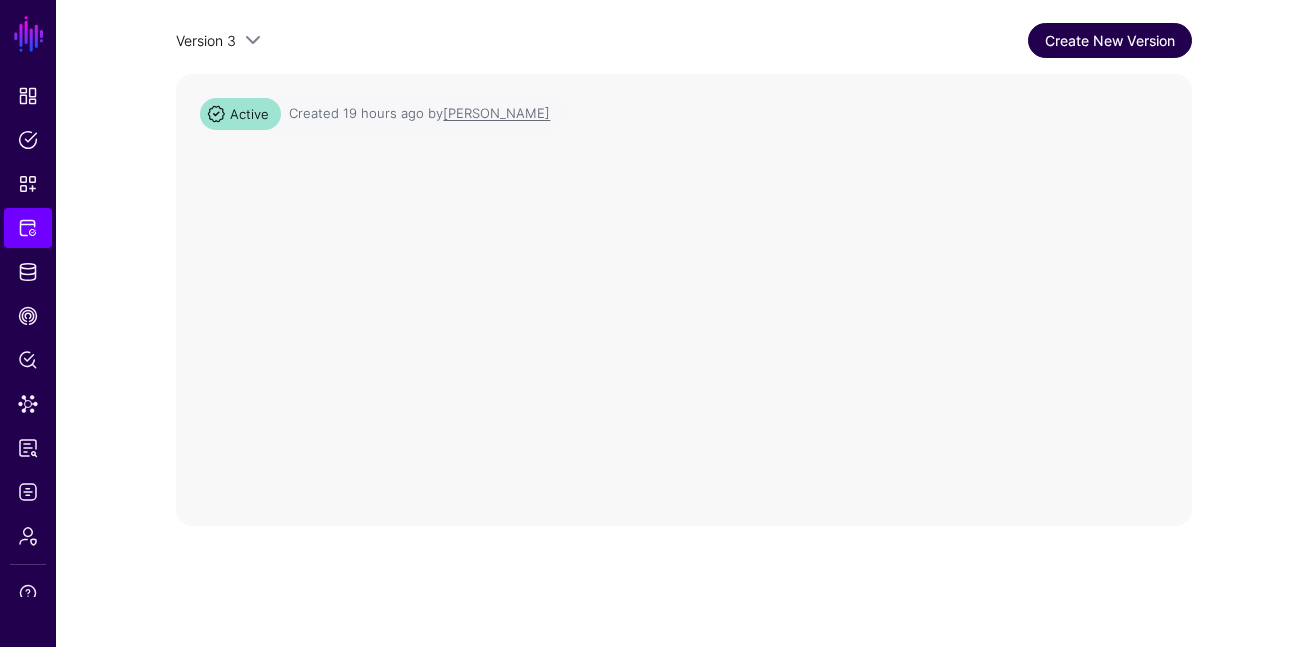 click on "Create New Version" at bounding box center [1110, 40] 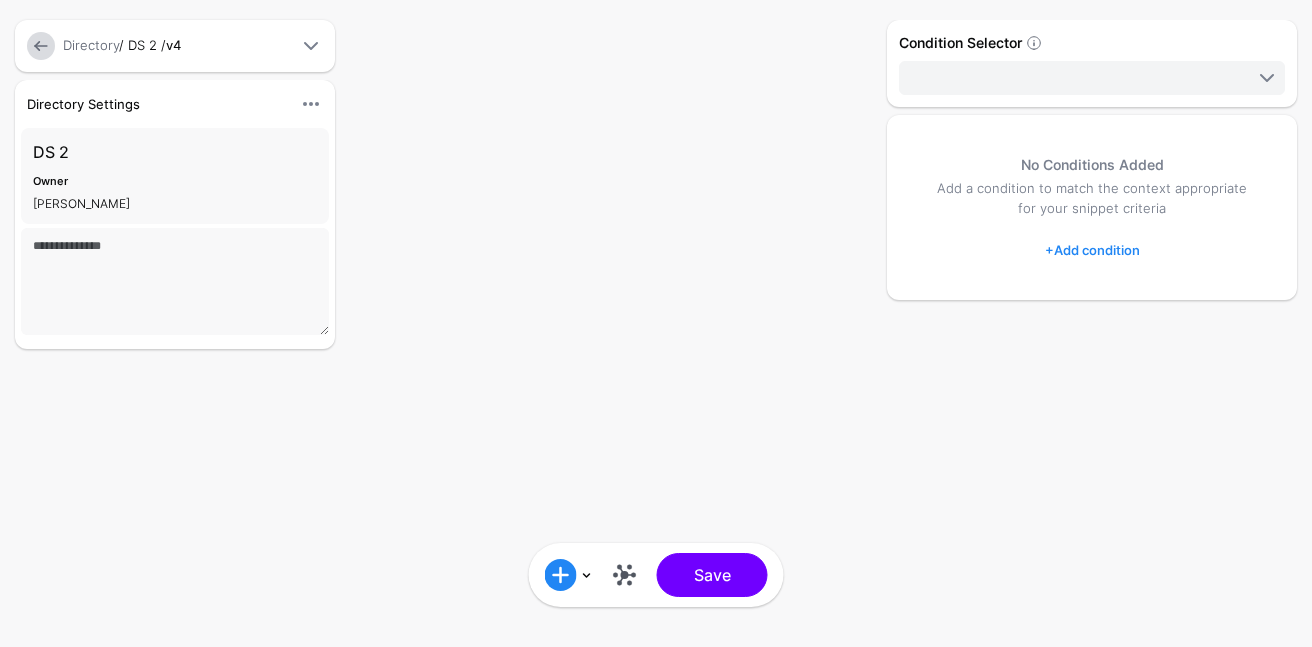 click at bounding box center (41, 46) 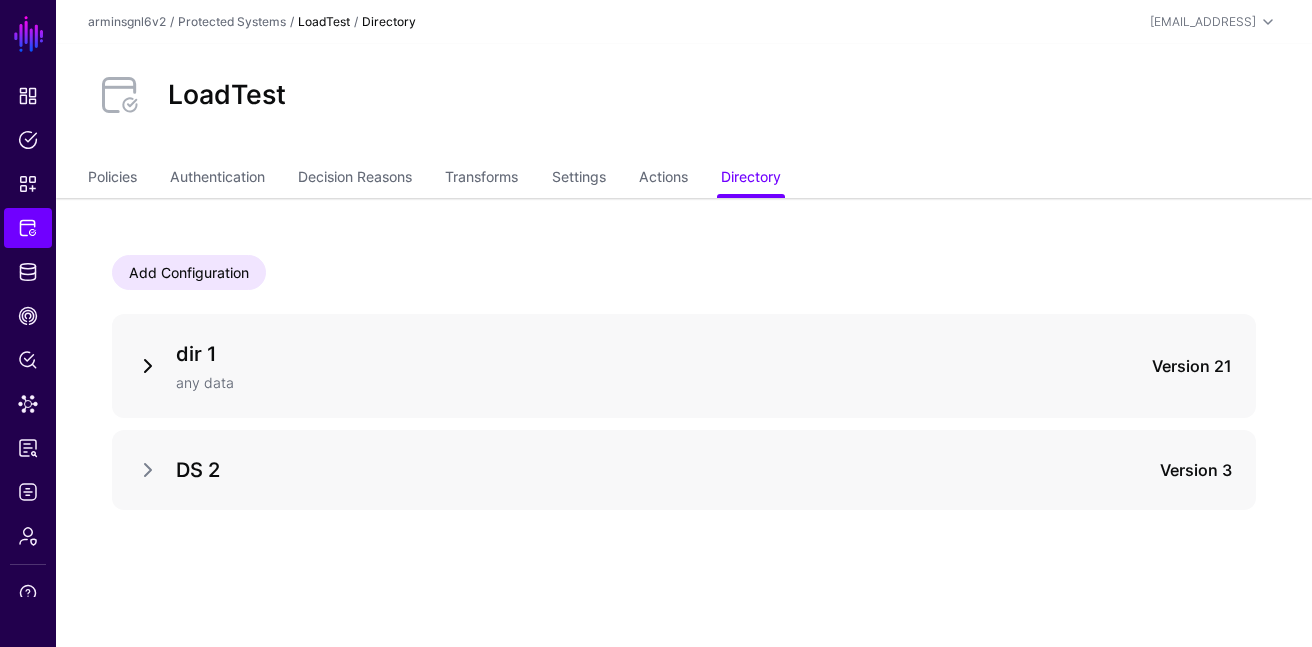 click at bounding box center [148, 366] 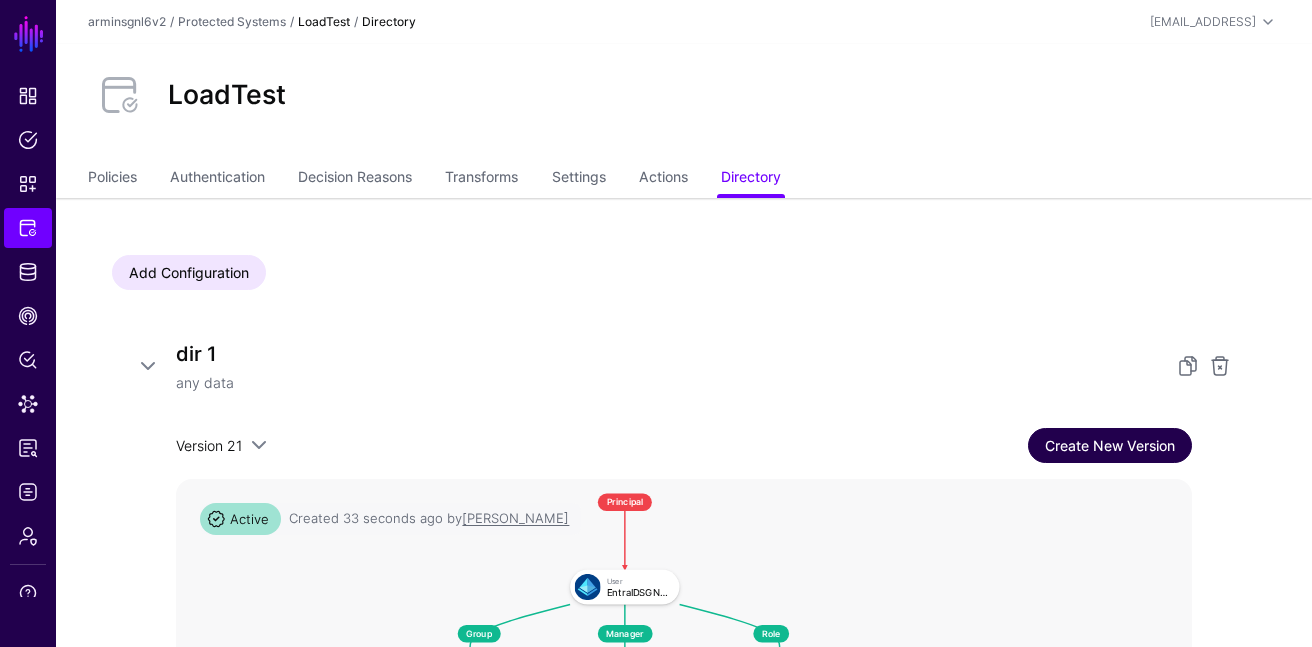 click on "Create New Version" at bounding box center (1110, 445) 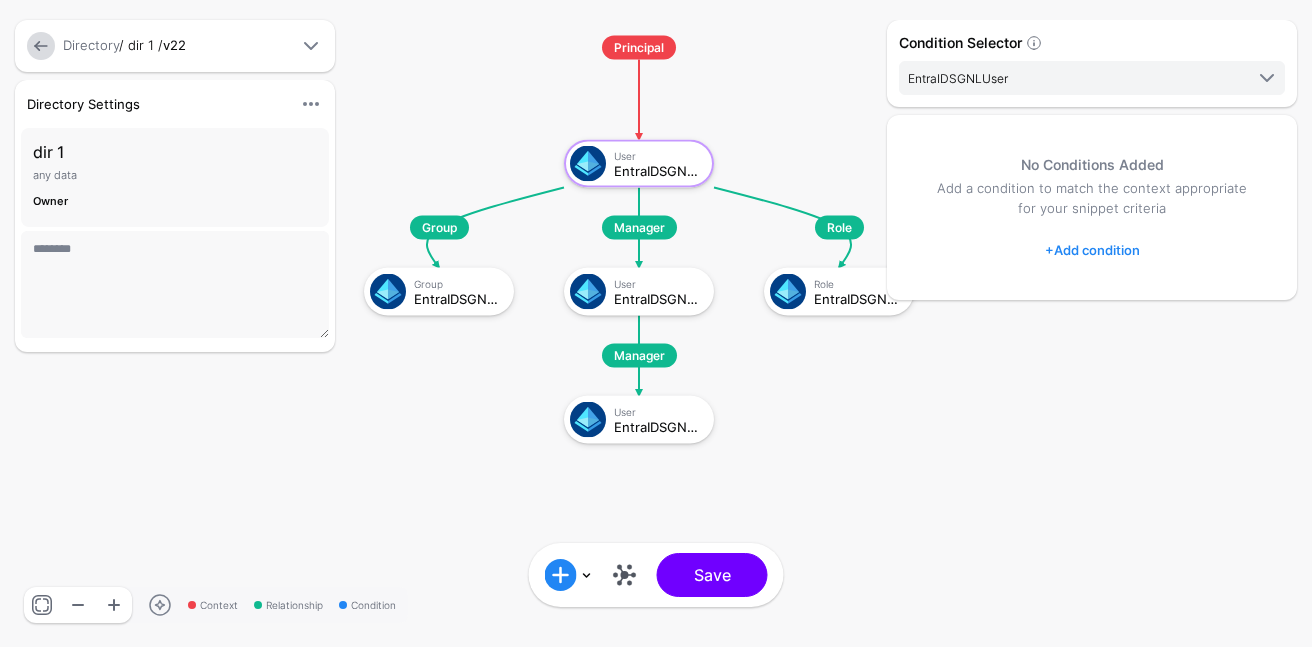 drag, startPoint x: 769, startPoint y: 382, endPoint x: 829, endPoint y: 382, distance: 60 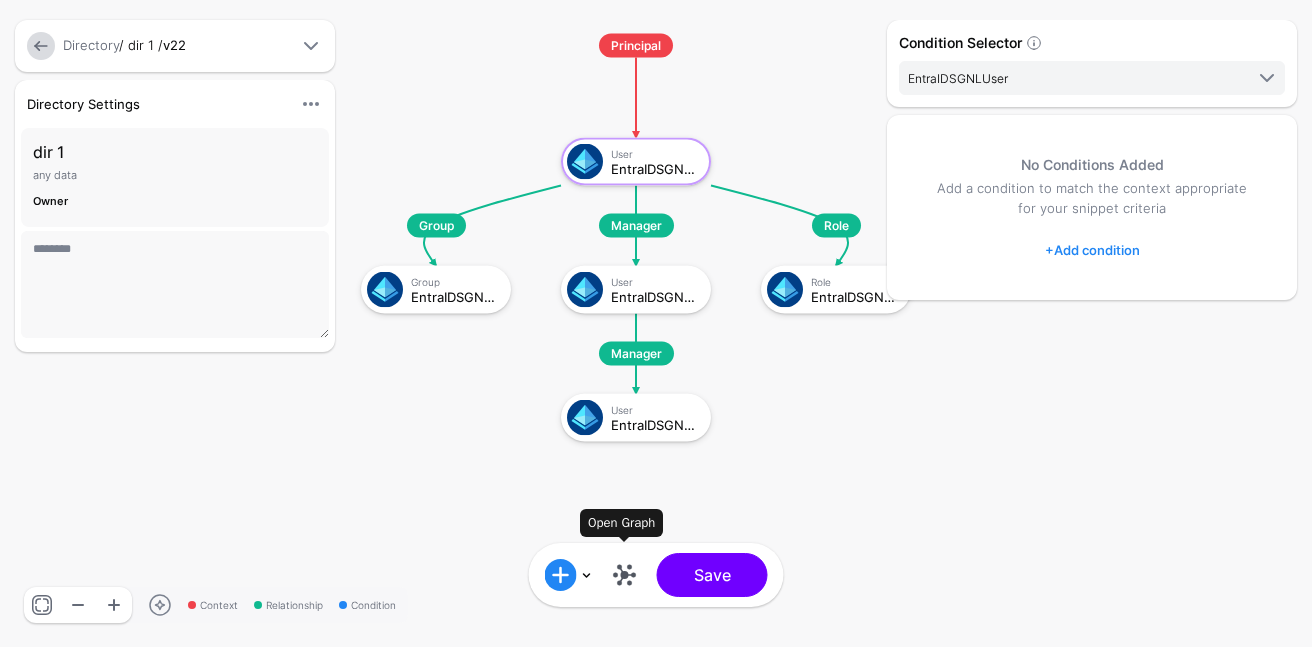 click at bounding box center (625, 575) 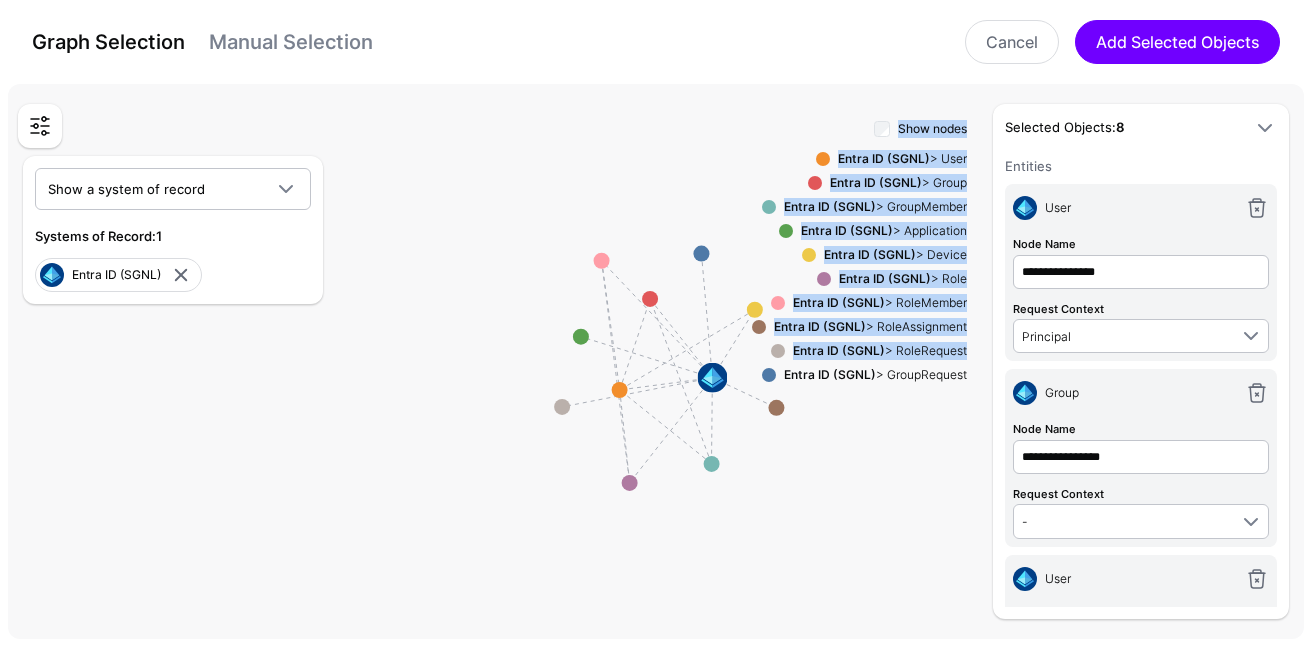 drag, startPoint x: 750, startPoint y: 492, endPoint x: 596, endPoint y: 454, distance: 158.61903 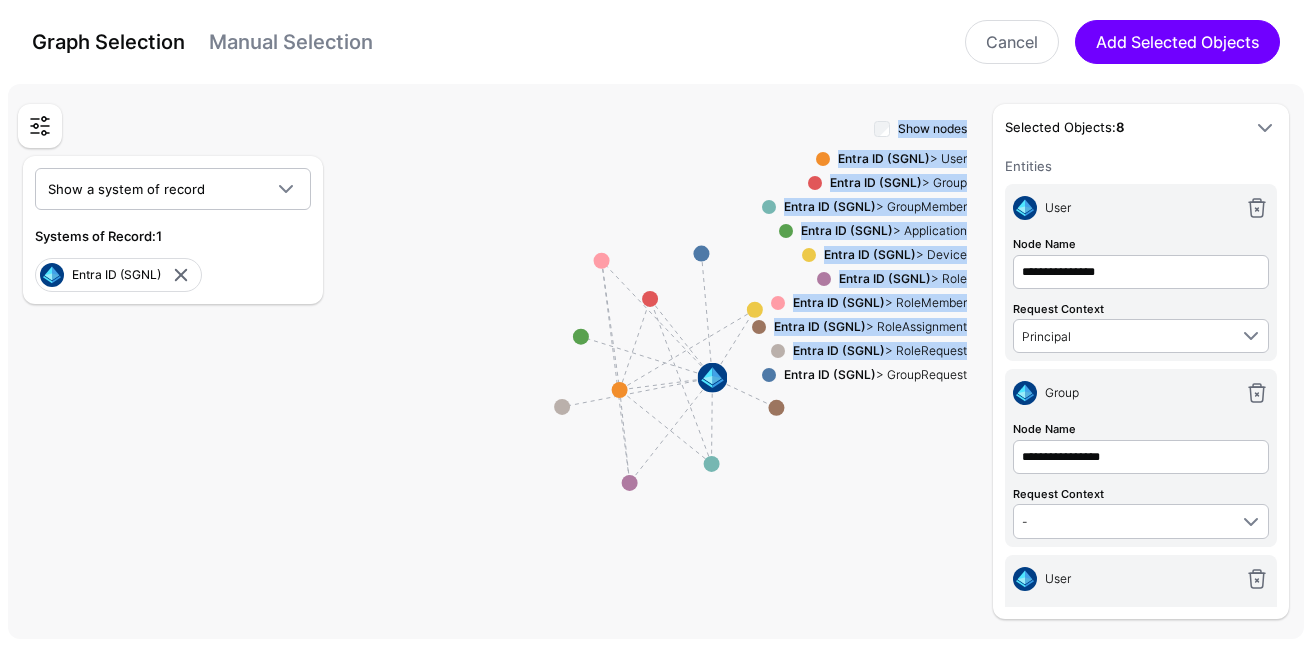click on "Entities Select entities in the SGNL Graph that will form part of your Policy Snippet. Entity Node Name Type  (Optional)  Entra ID (SGNL)  User Entra ID (SGNL)  User   Group   GroupMember   Application   Device   Role   RoleMember   RoleAssignment   RoleRequest   GroupRequest  CrowdStrike  IncidentAlertEventEntity   IncidentAlertEvent   IncidentCompromisedEntity   EndpointAccountActiveDirectory   EndpointRiskFactor   UserAccountActiveDirectory   UserRiskFactor   User   Endpoint   Incident   Device   Detection   Endpoint Incident  AWS S3  User  SGNL MCP Server  ResourceTemplates   Resources   Tools   Prompts  SGNL MCP Server  Tools   ResourceTemplates   Prompts   Resources  Okta  User   Group   GroupMember  Test Entity Push Datasource  Emails   Users  SCIM 2.0  UserPhotoTags   UserCertificate   UserPhoto   UserRole   UserEntitlement   UserIMS   UserPhoneNumber   UserAddress   UserEmail   GroupMember   User   Group  Curity  UserPhoneNumber   UserAddress   UserEmail   User  Perf Test Datasource 500K  User  Jira" at bounding box center [656, 361] 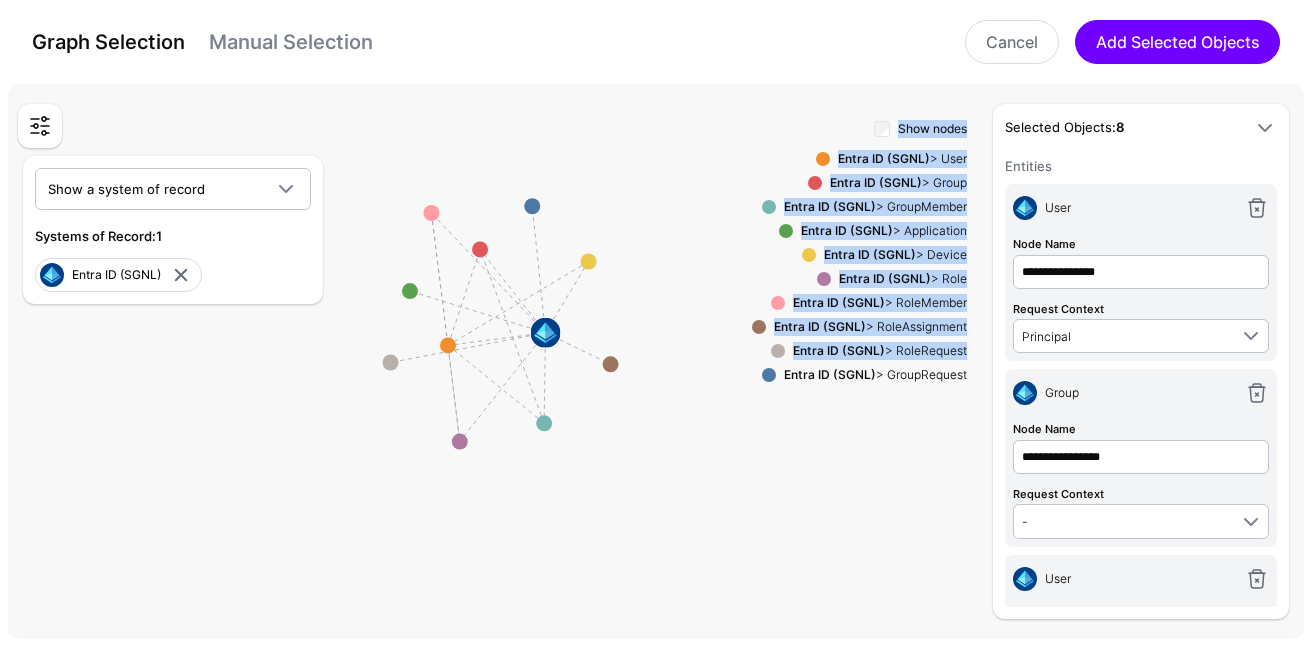 drag, startPoint x: 566, startPoint y: 479, endPoint x: 372, endPoint y: 427, distance: 200.8482 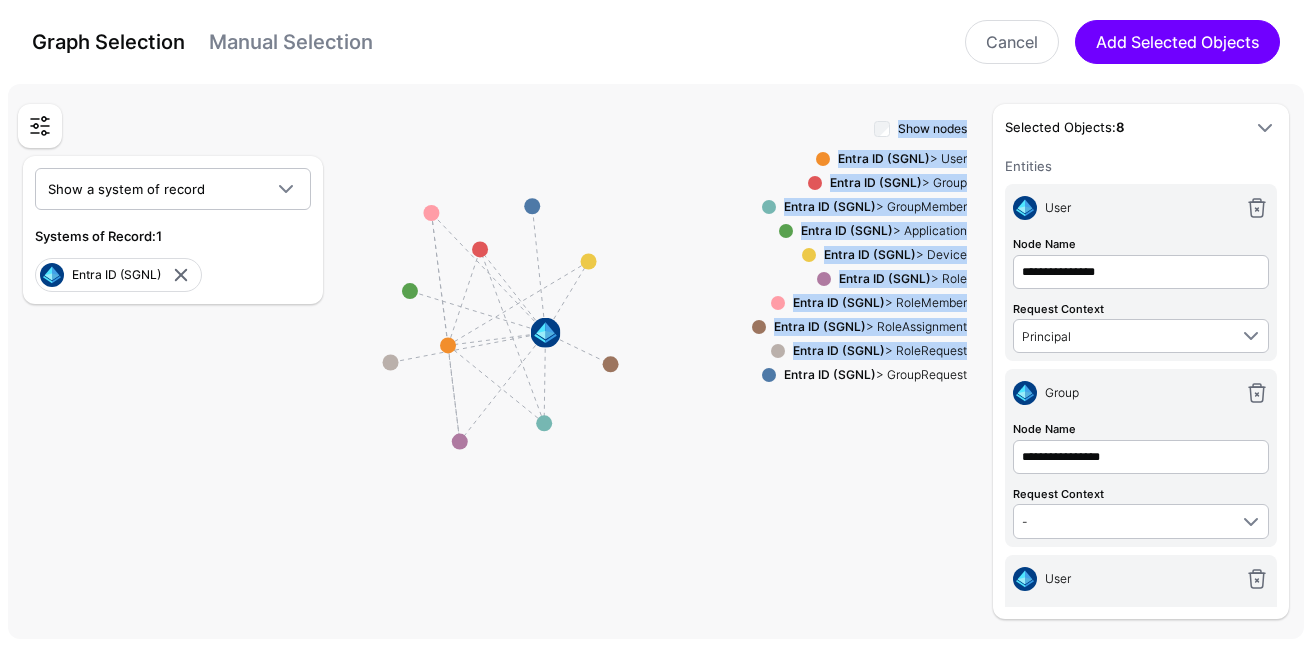 click 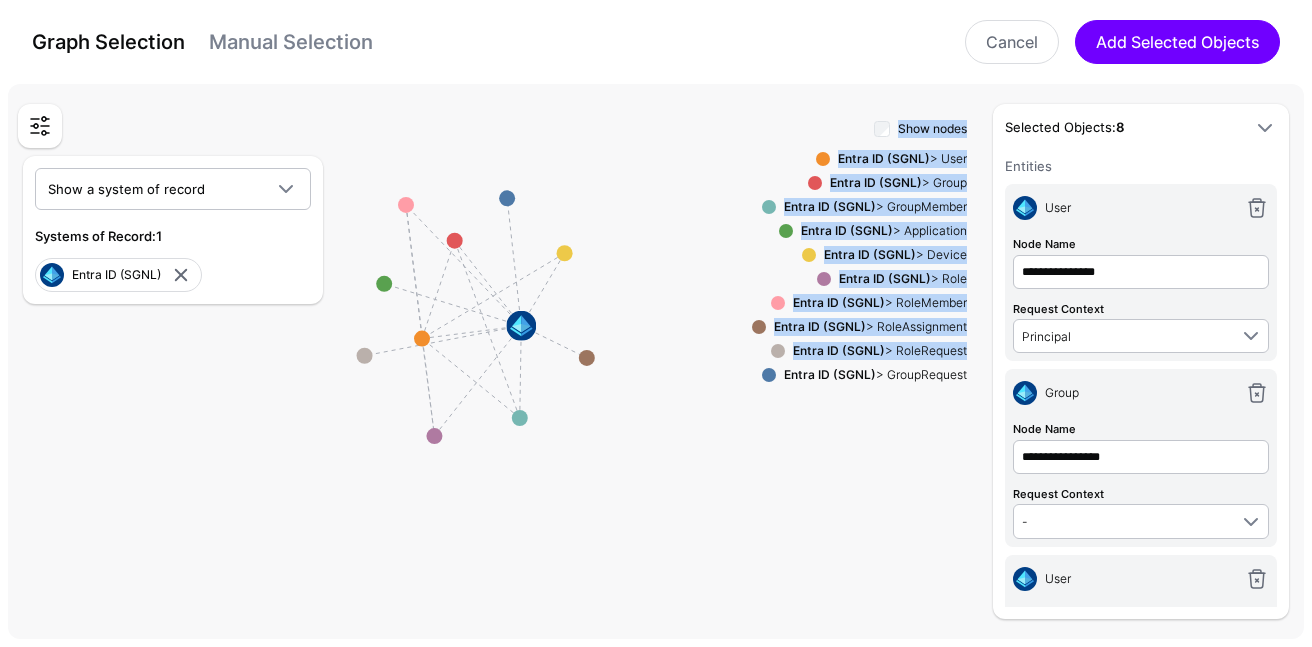 click 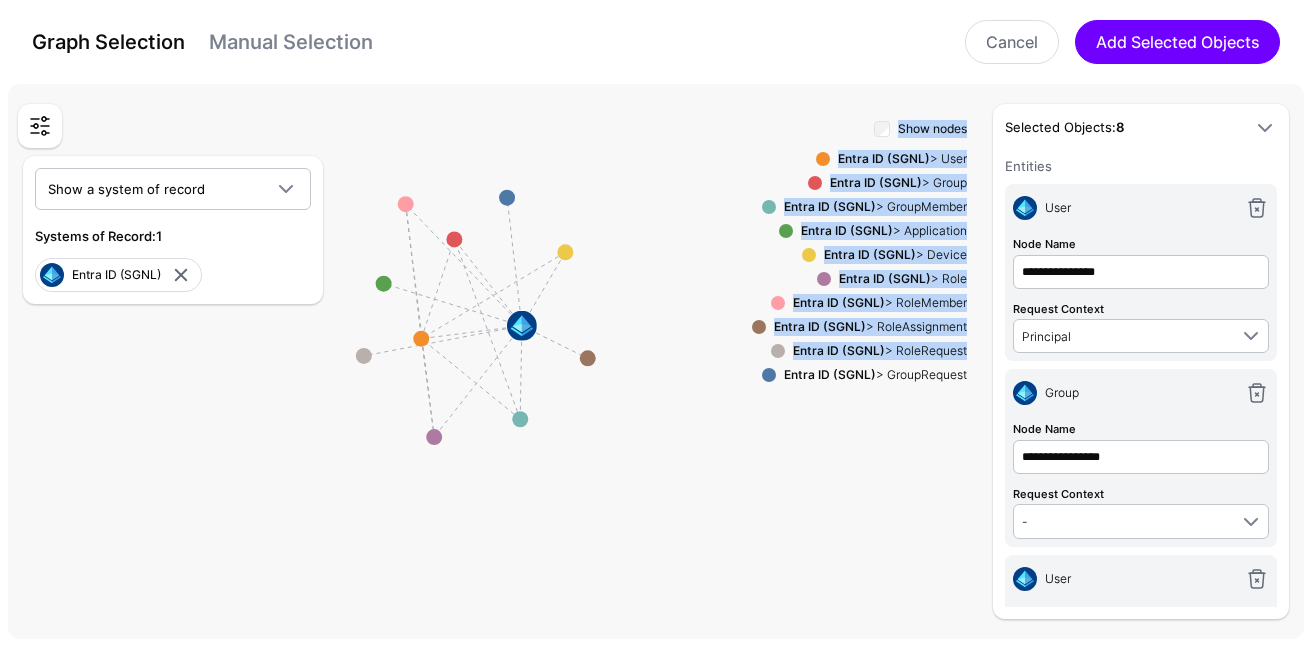 click 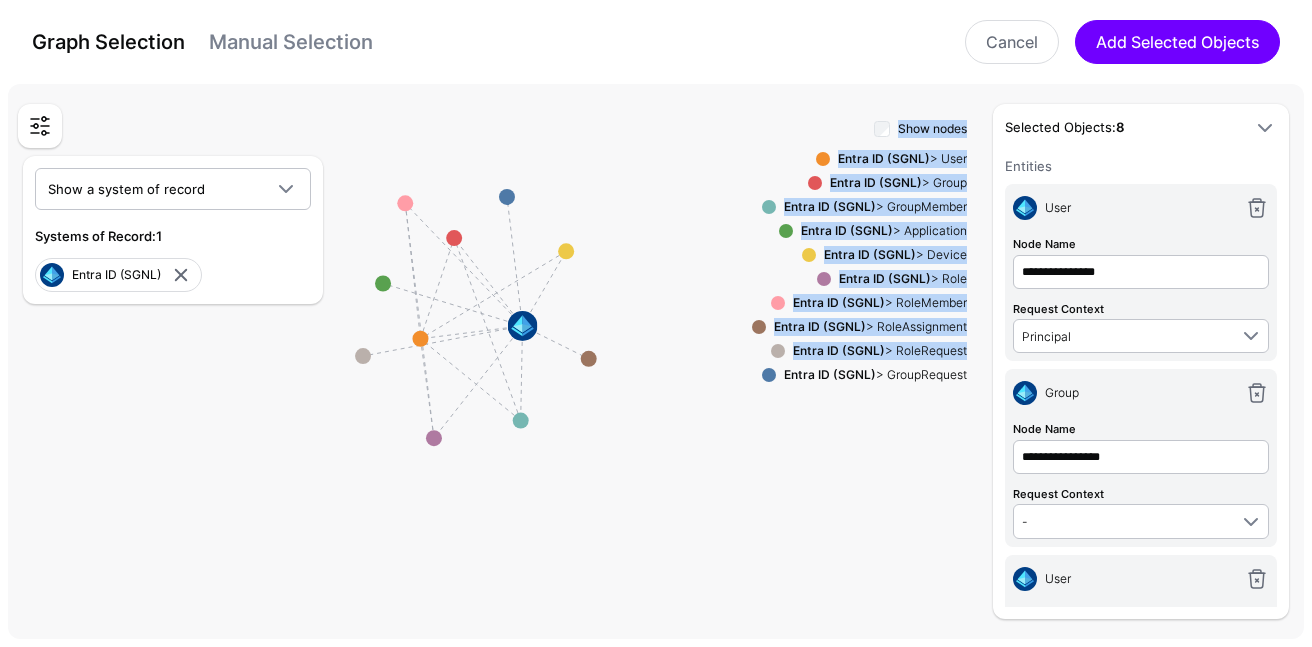 click 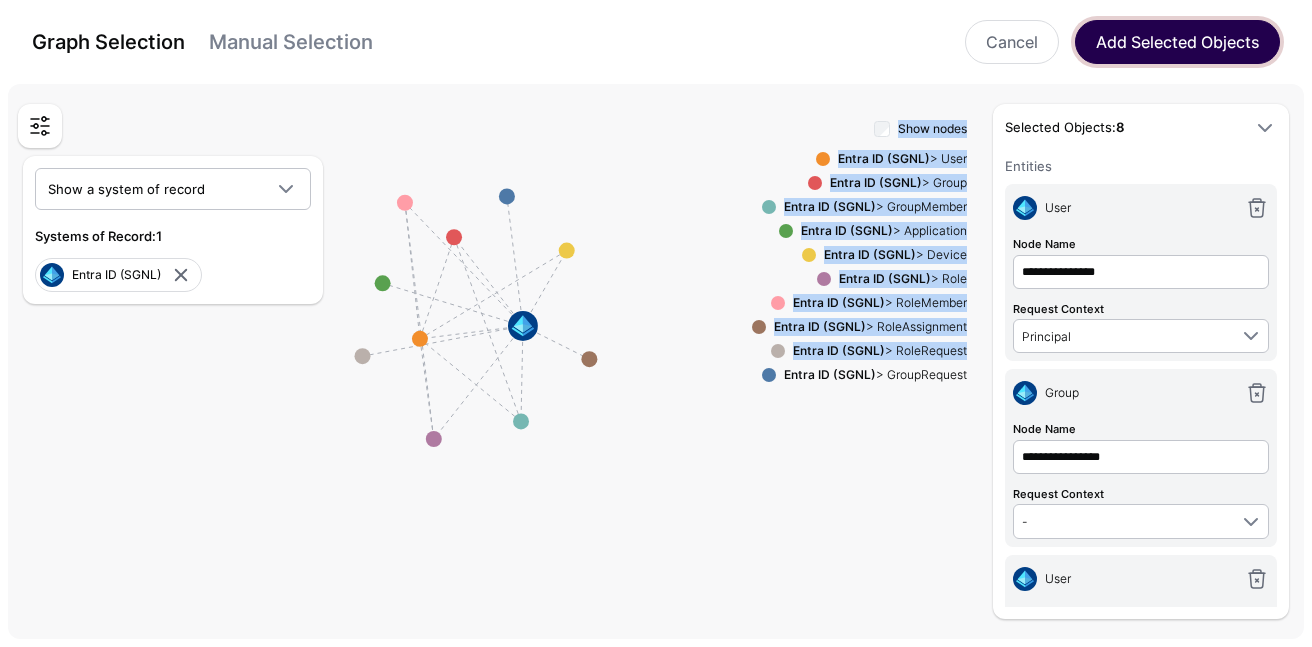 click on "Add Selected Objects" at bounding box center [1177, 42] 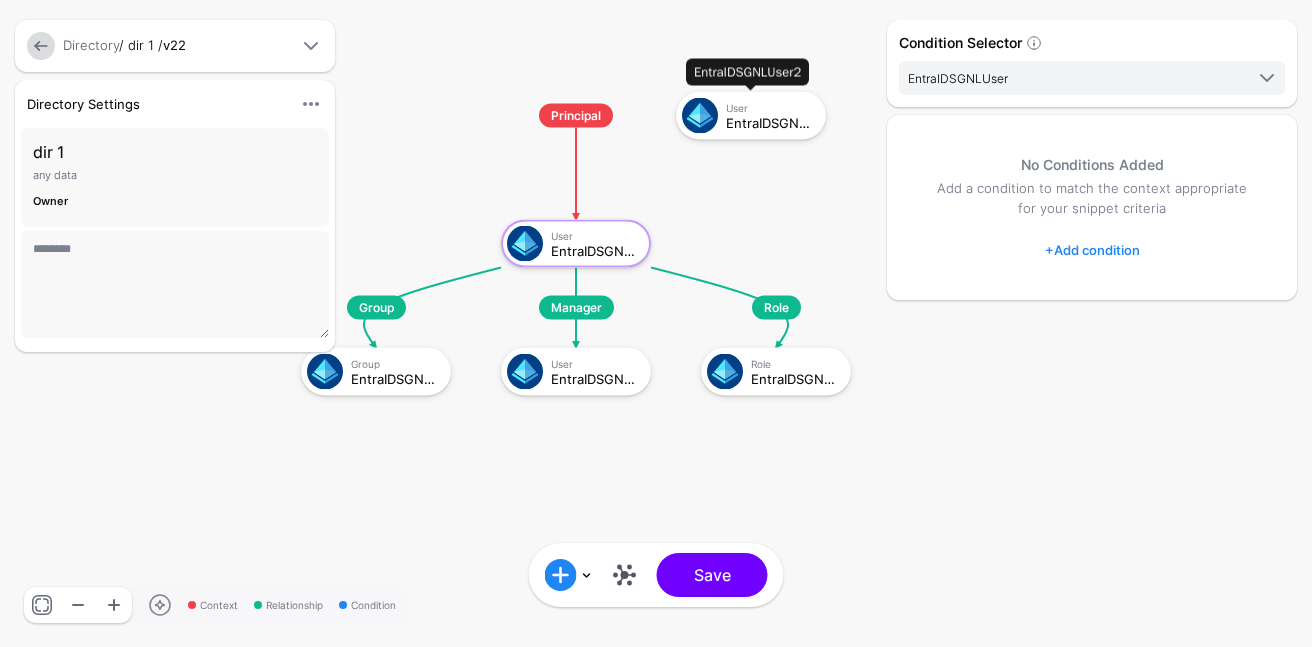 click on "EntraIDSGNLUser2" 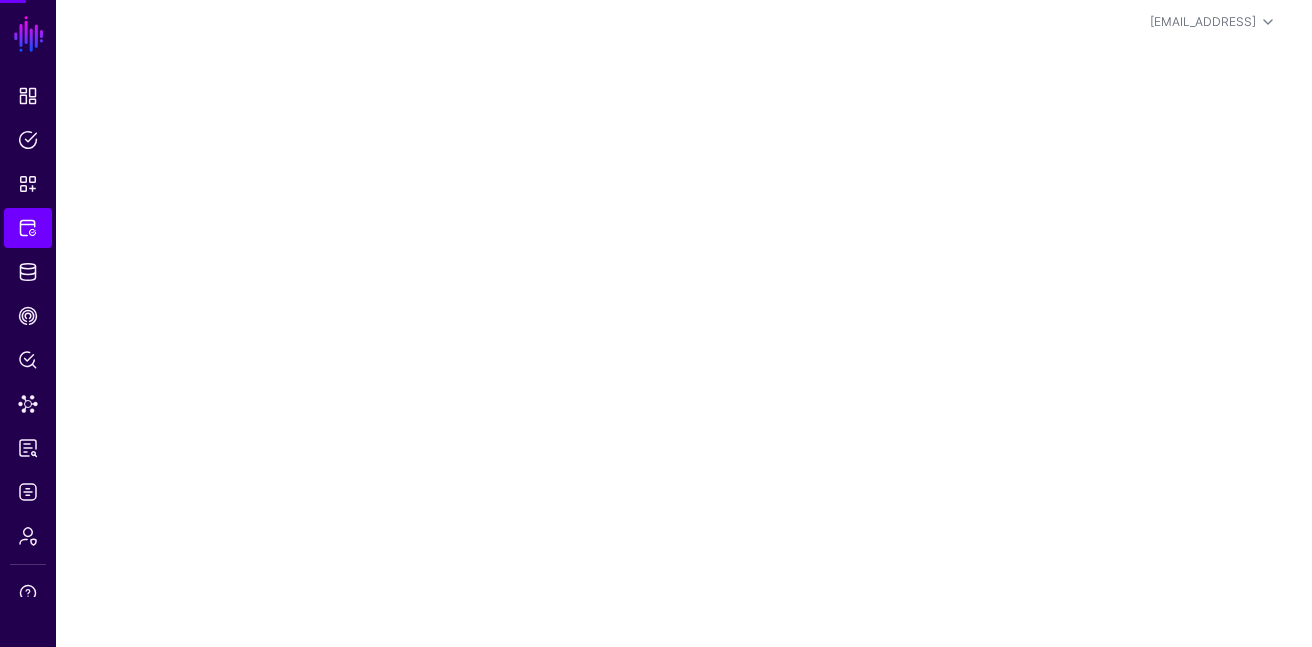 scroll, scrollTop: 0, scrollLeft: 0, axis: both 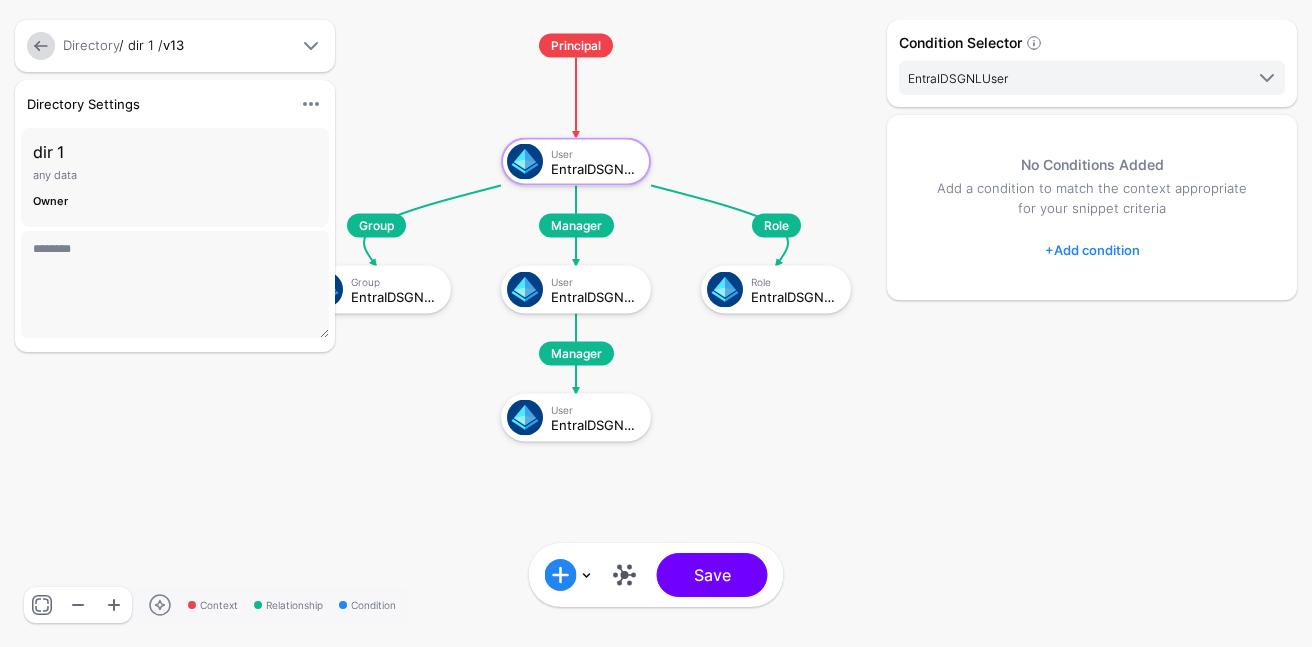 click at bounding box center [625, 575] 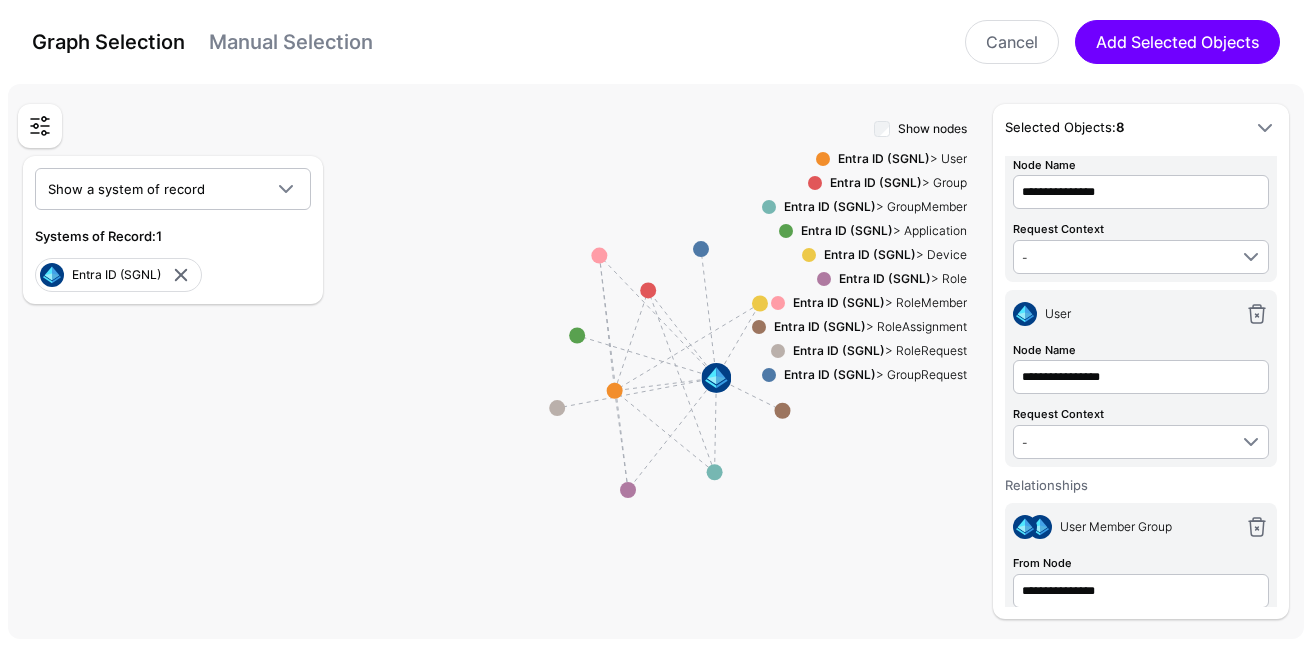 scroll, scrollTop: 614, scrollLeft: 0, axis: vertical 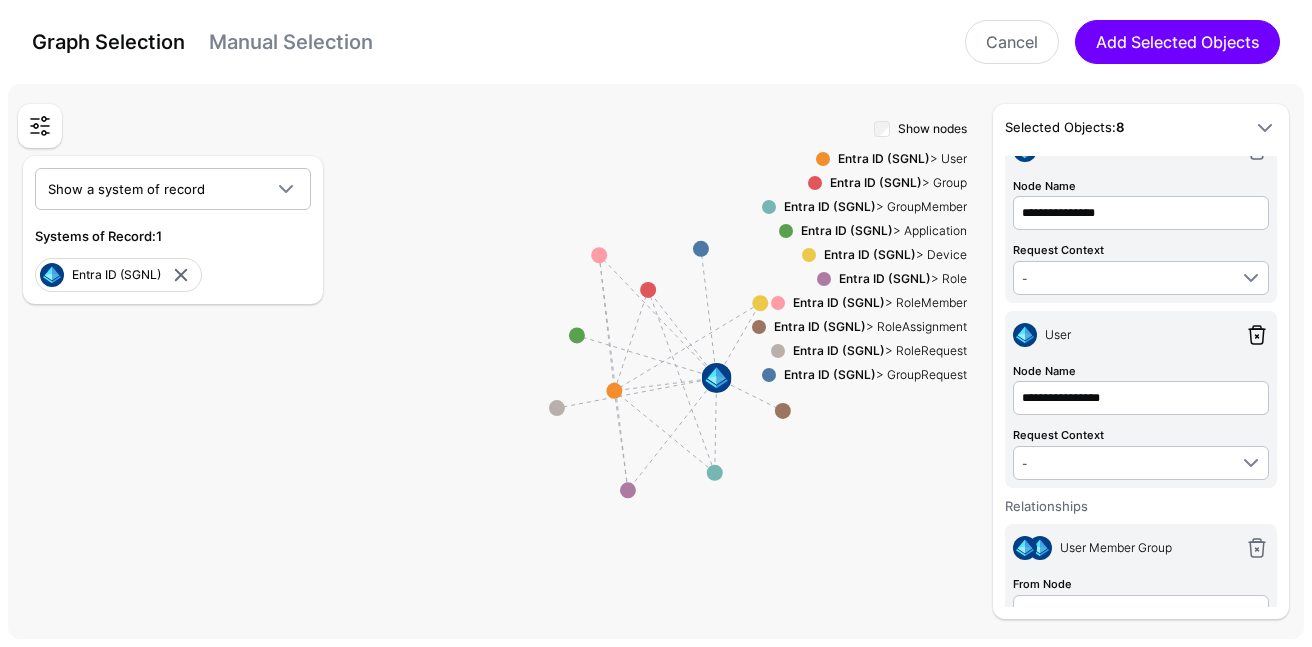 click at bounding box center [1257, 335] 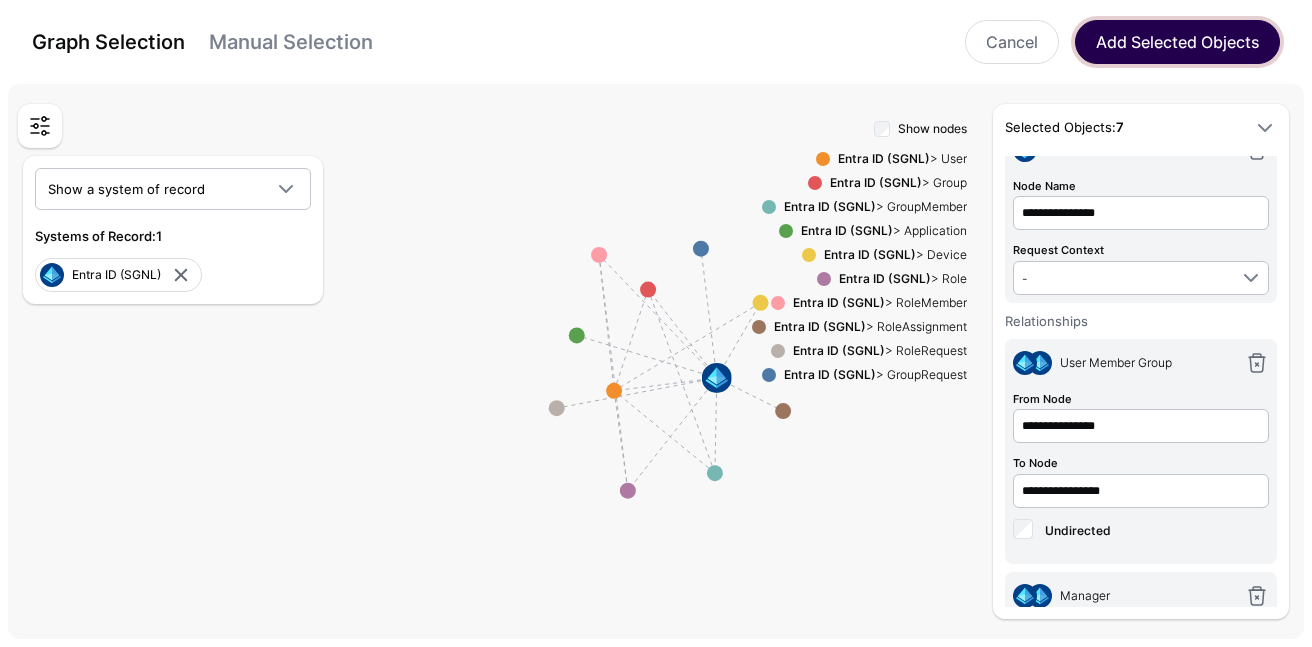 click on "Add Selected Objects" at bounding box center [1177, 42] 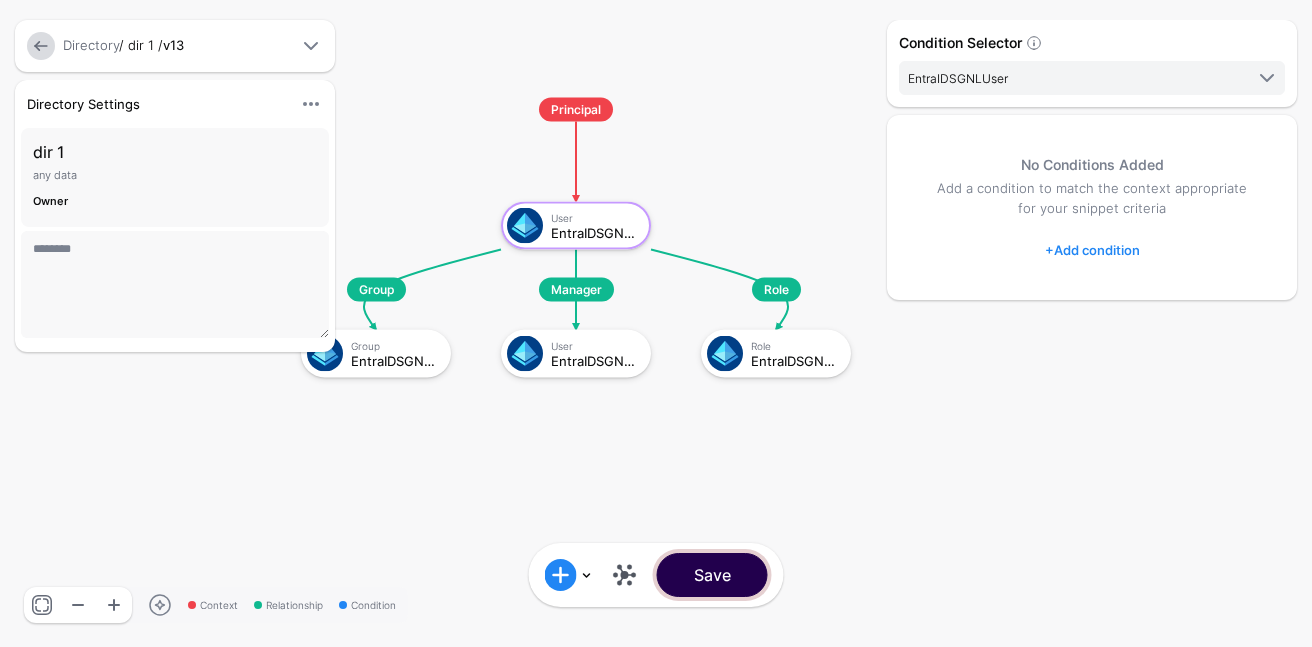 click on "Save" at bounding box center (712, 575) 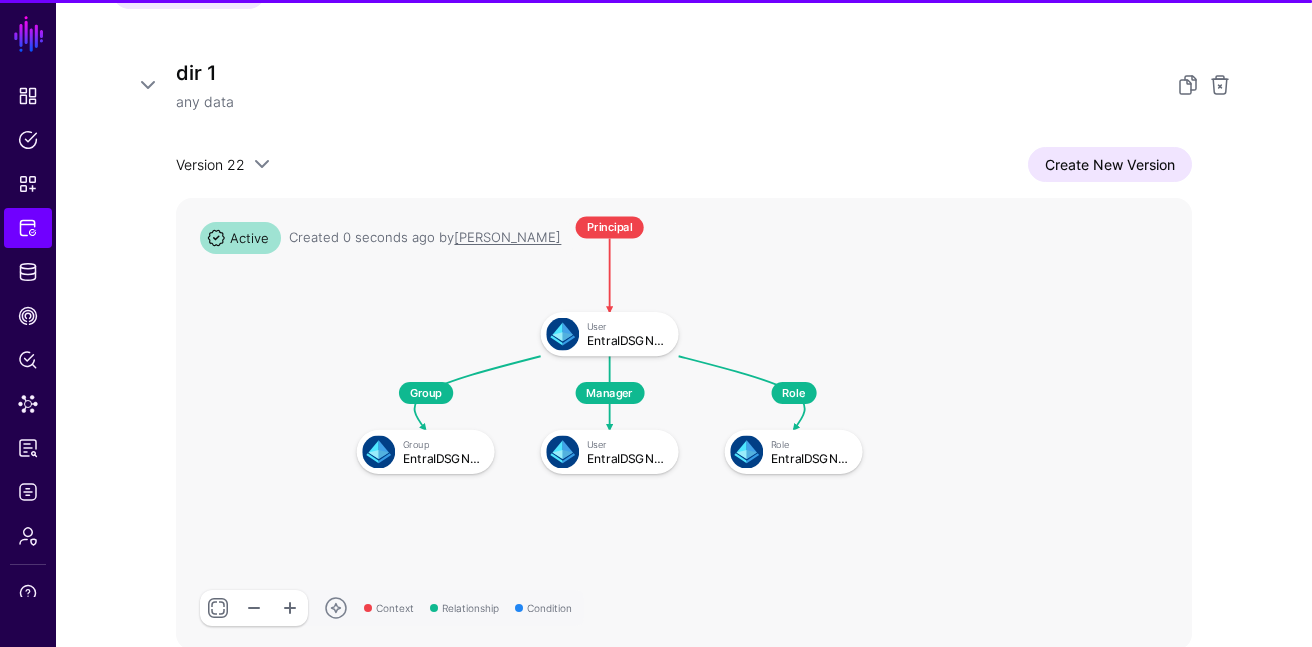 scroll, scrollTop: 313, scrollLeft: 0, axis: vertical 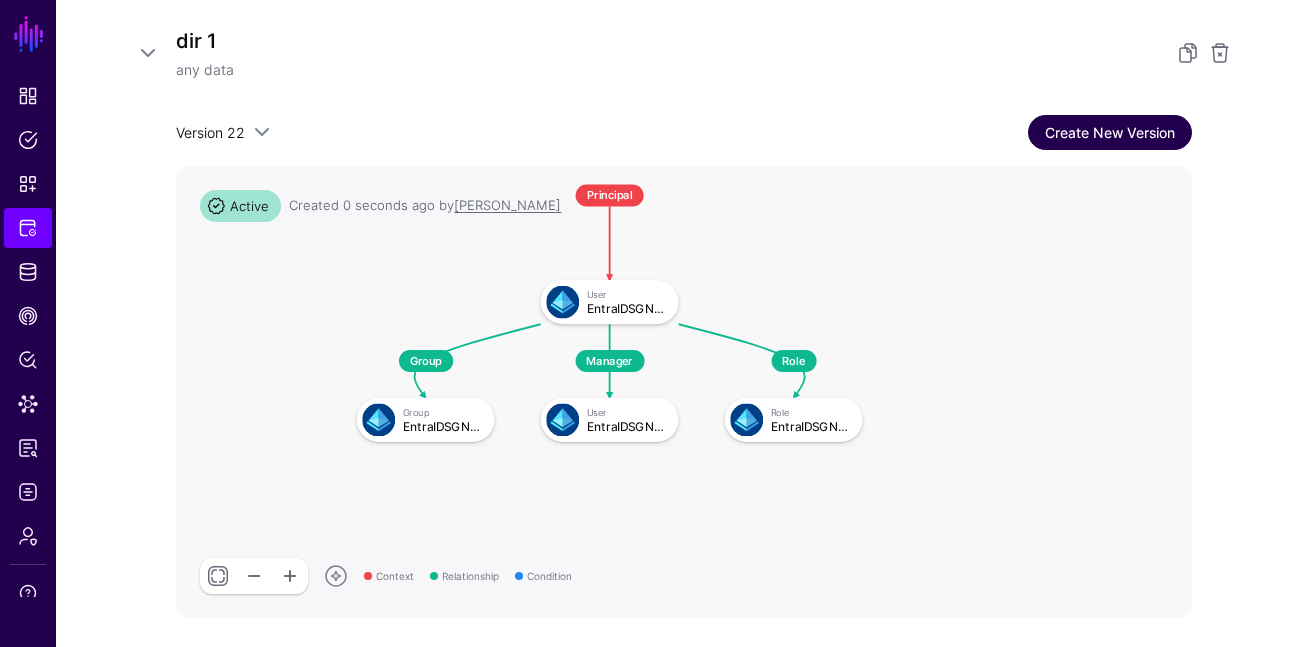 click on "Create New Version" at bounding box center [1110, 132] 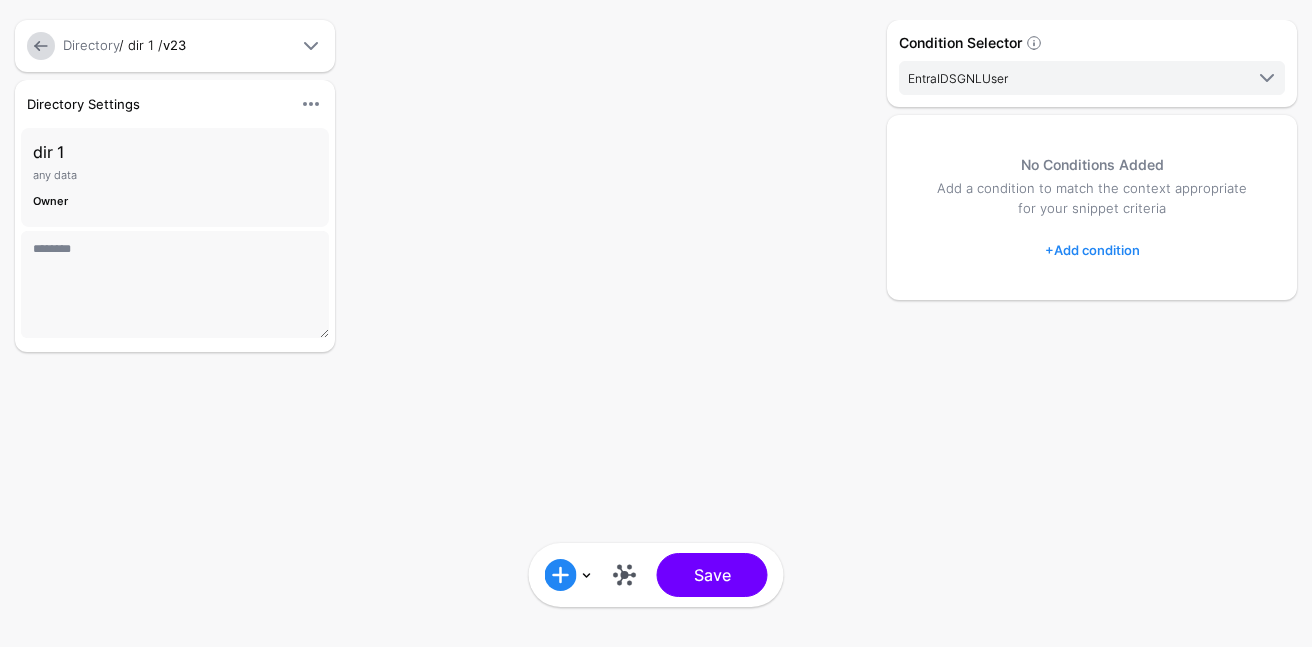 scroll, scrollTop: 0, scrollLeft: 0, axis: both 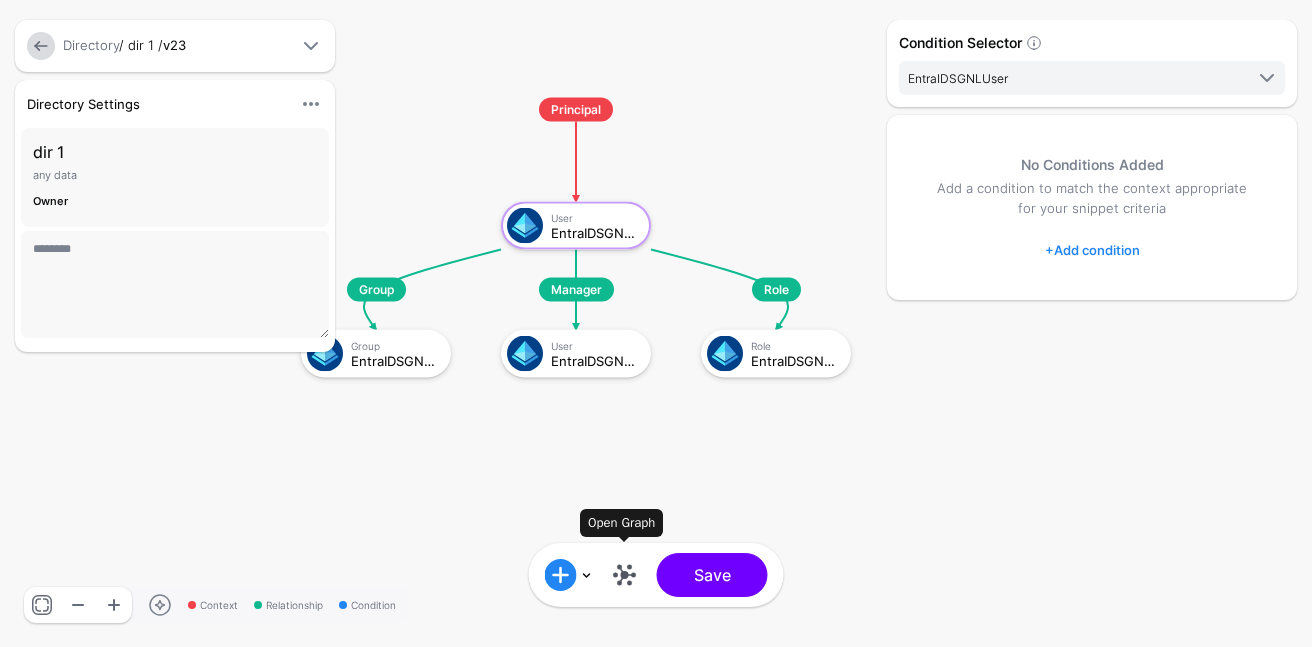click at bounding box center [625, 575] 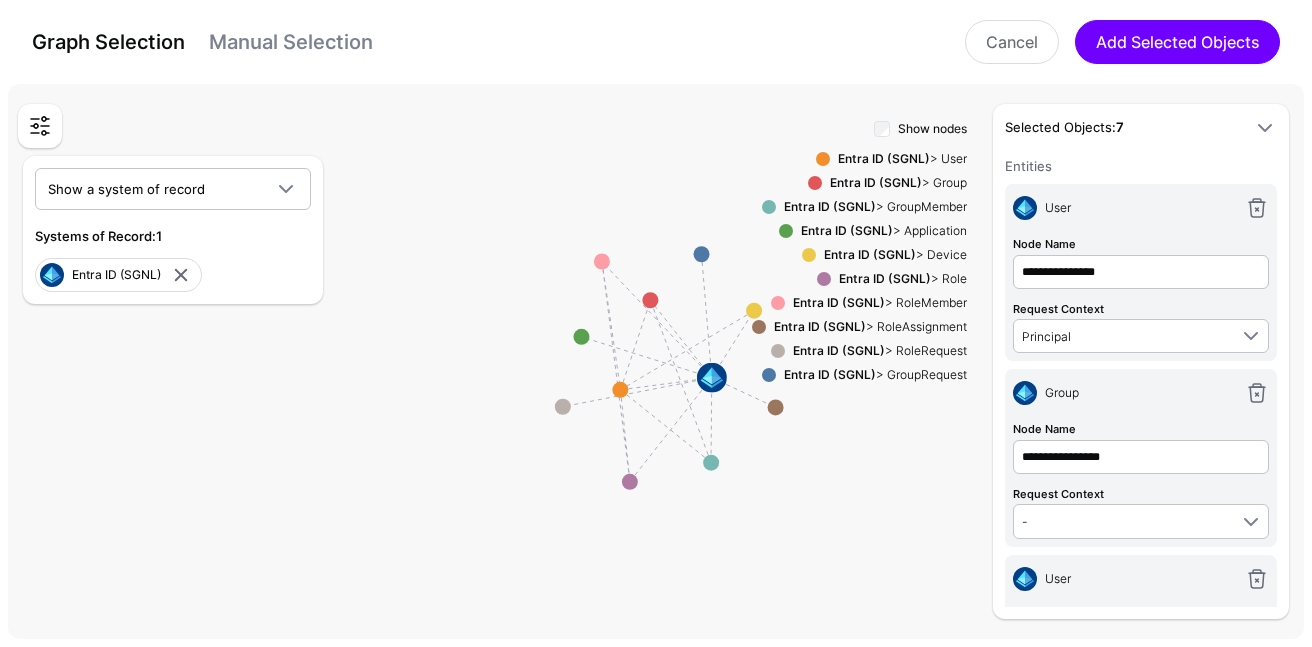 click on "Manual Selection" at bounding box center (291, 42) 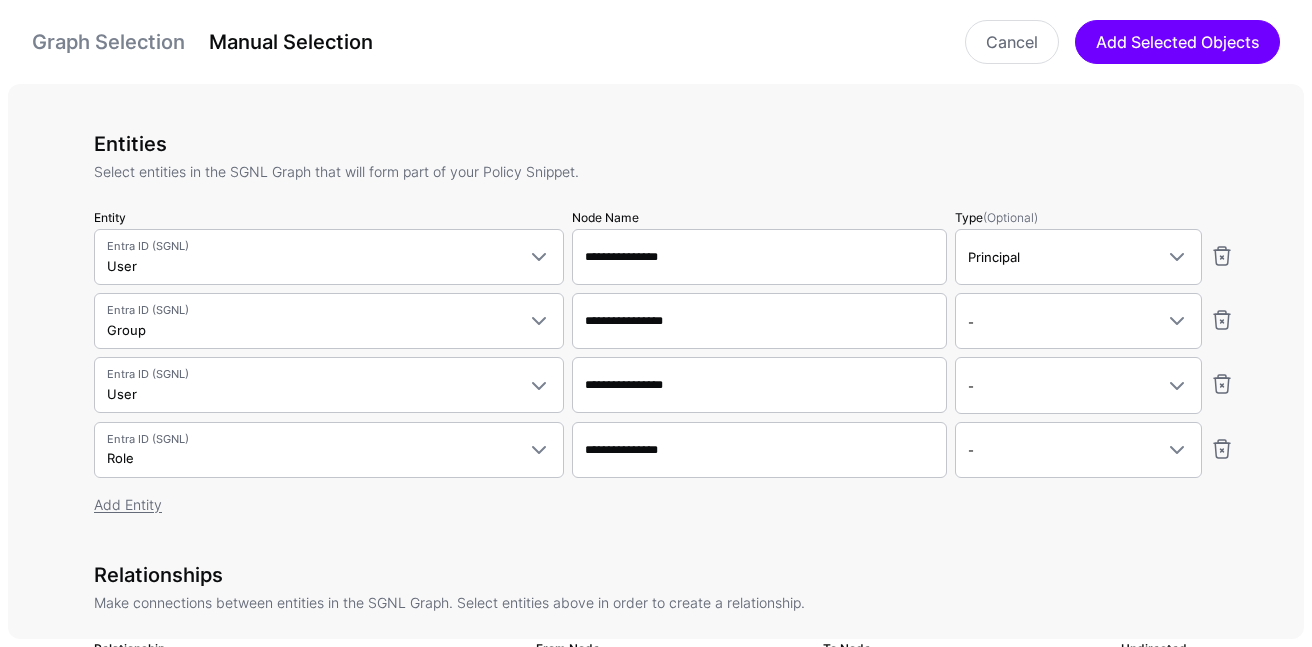 type on "**********" 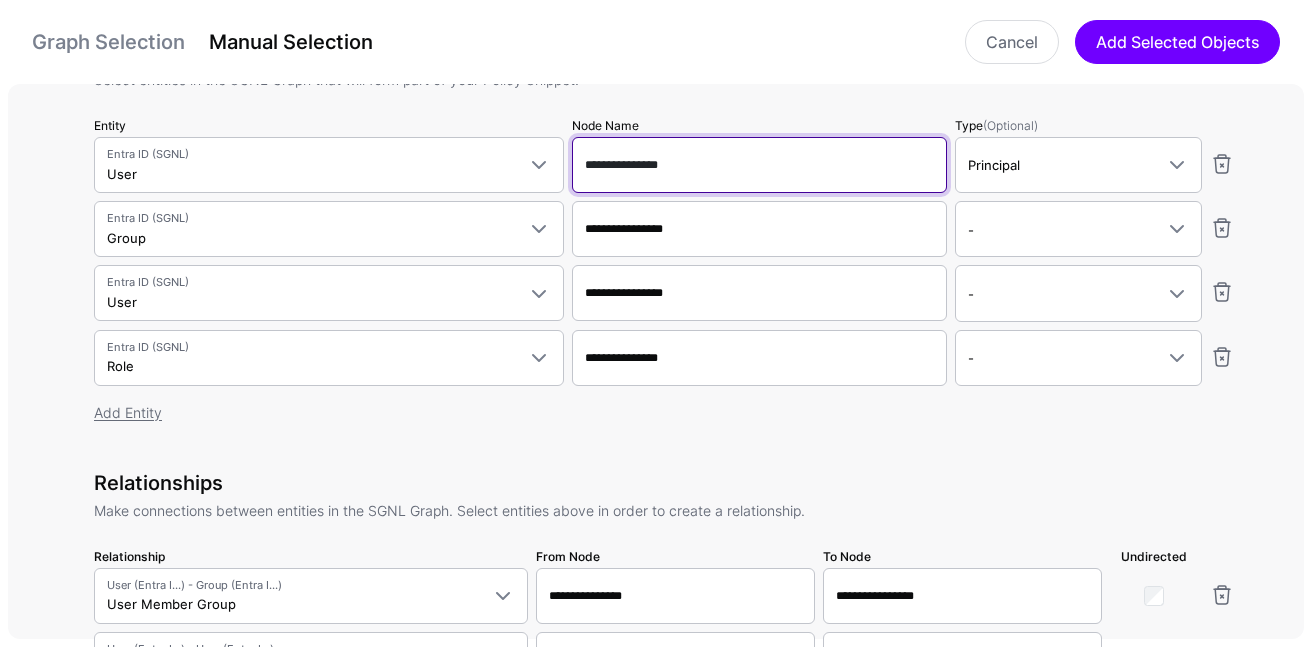 click on "**********" at bounding box center (759, 165) 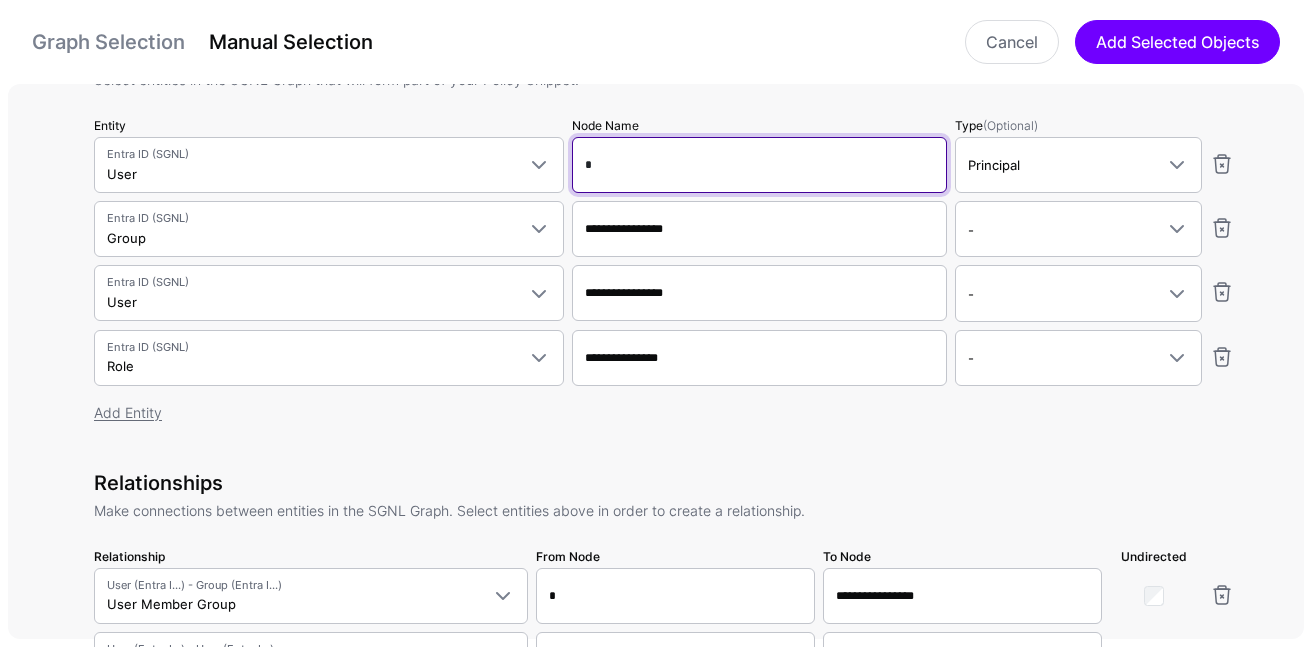 type on "**" 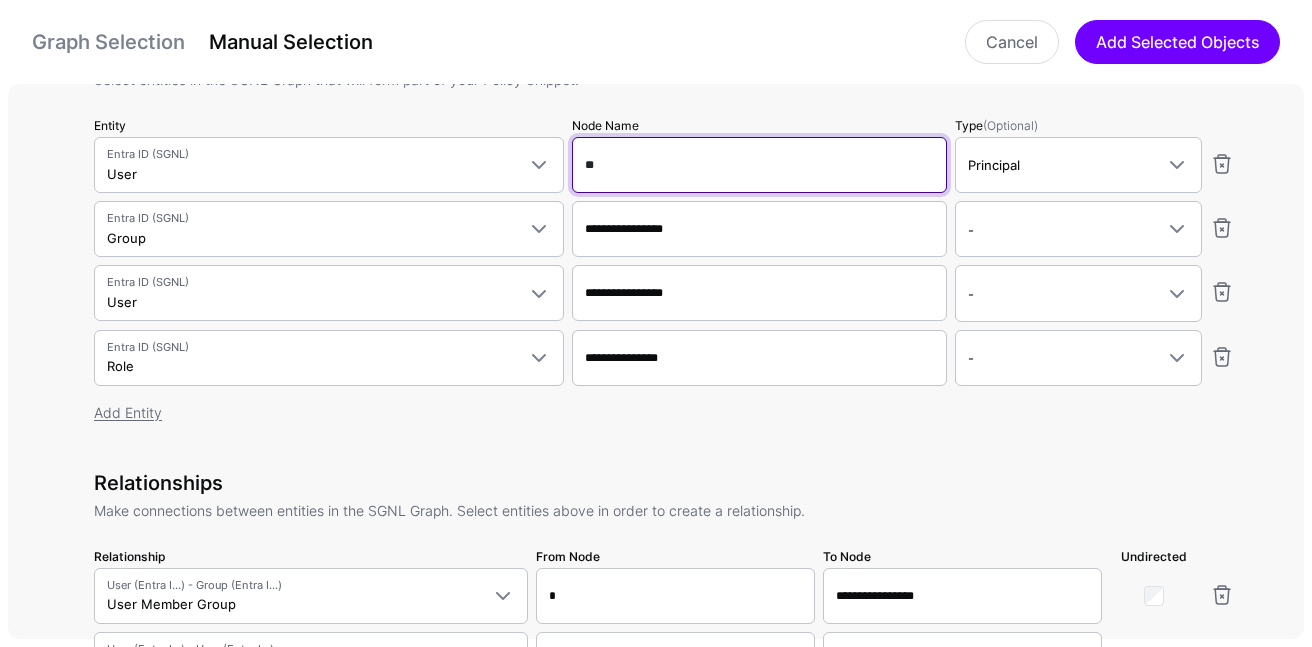 type on "**" 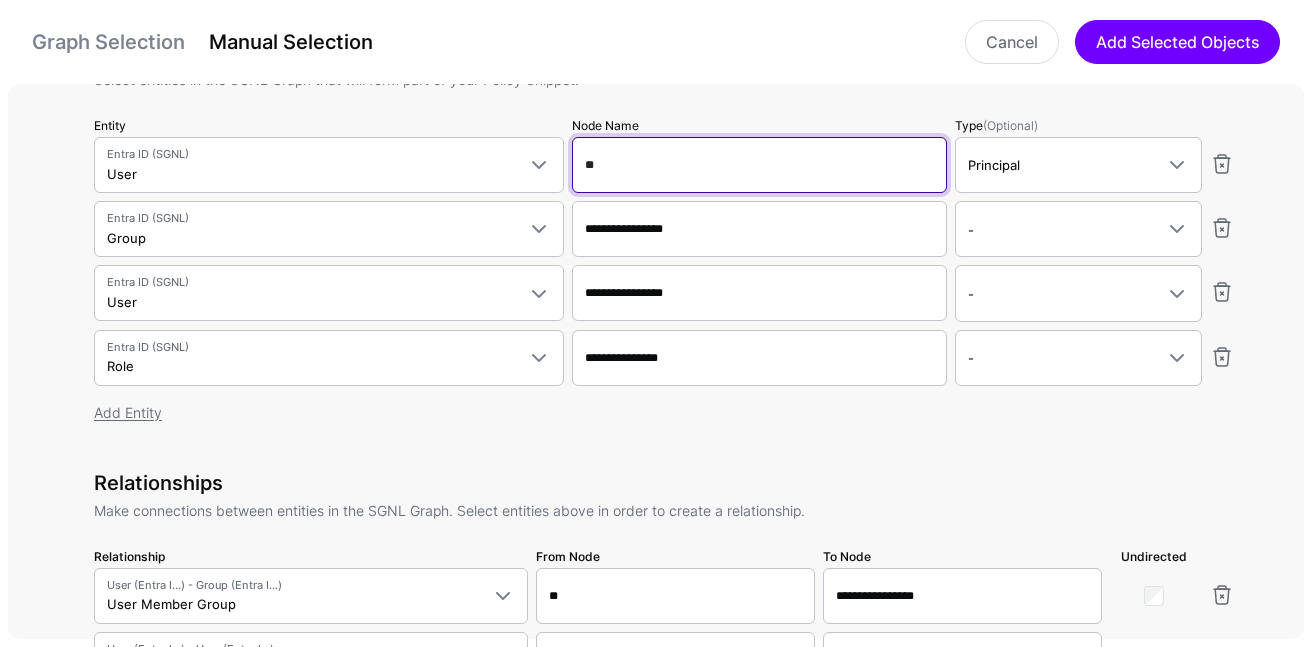 type on "***" 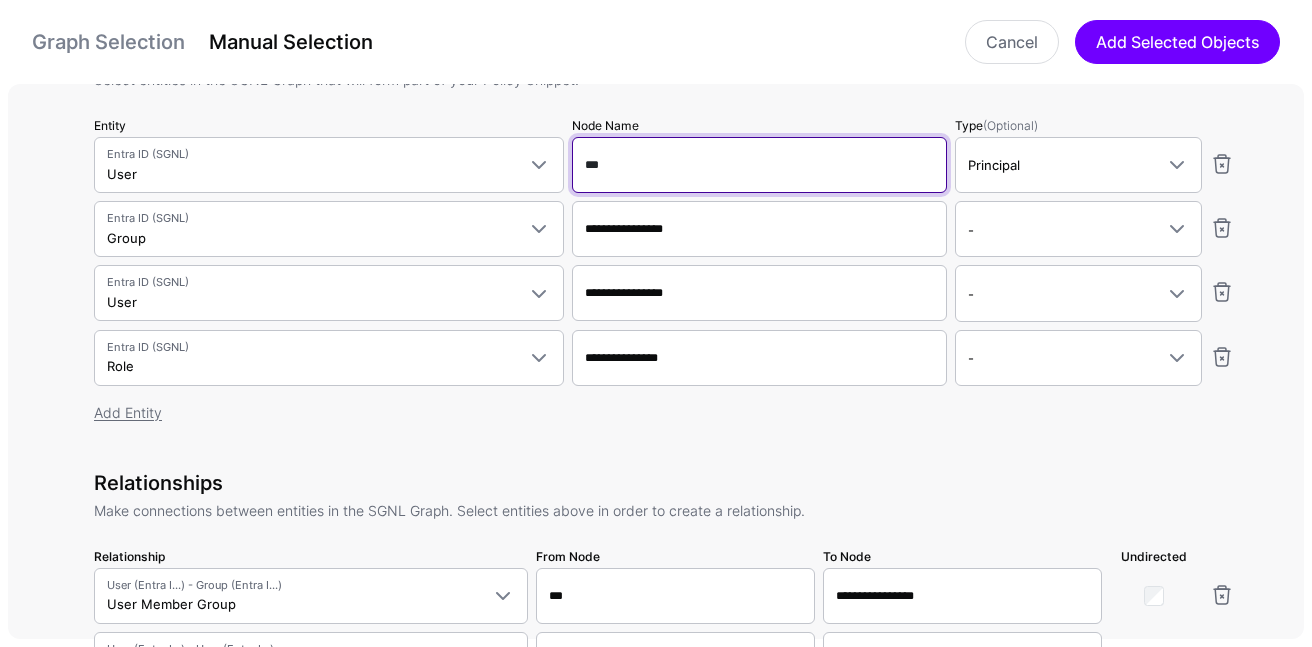 type on "****" 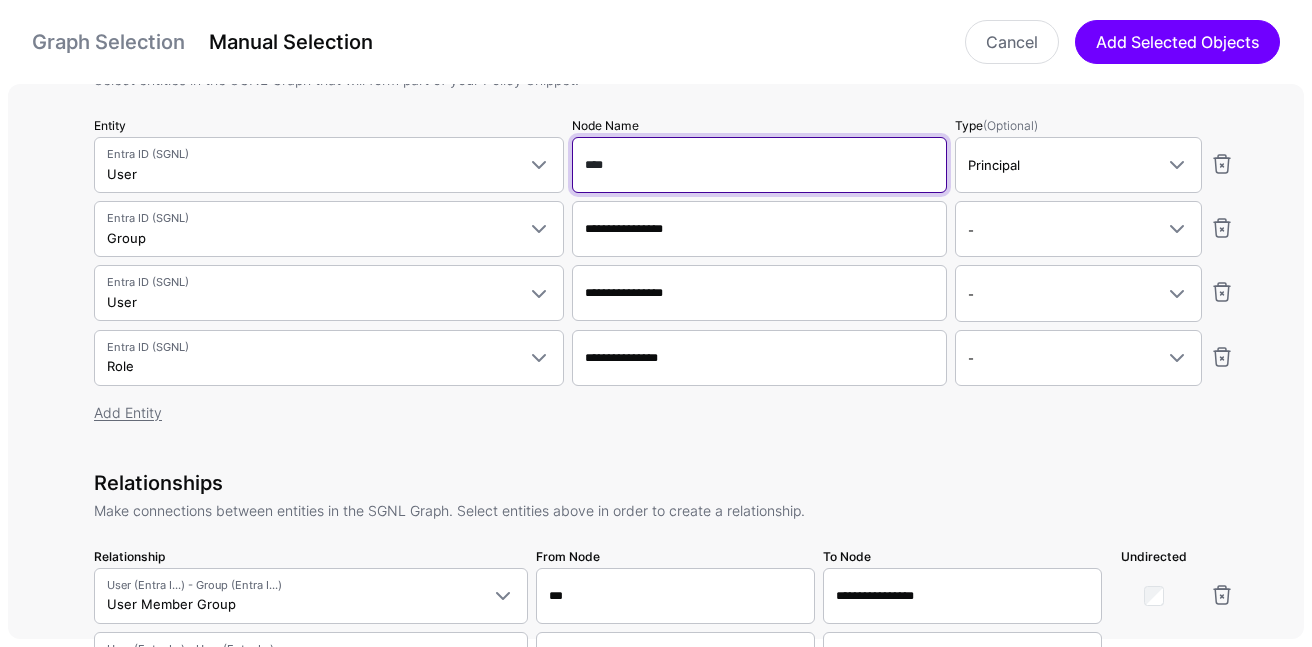 type on "****" 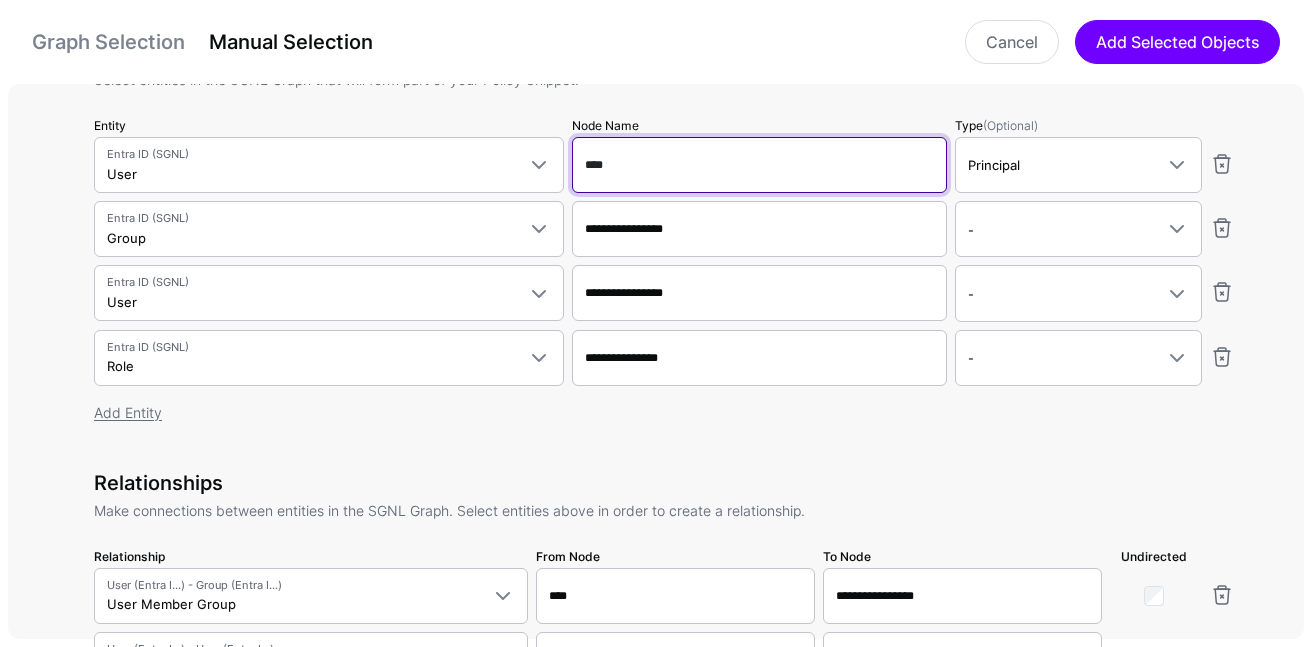 type on "****" 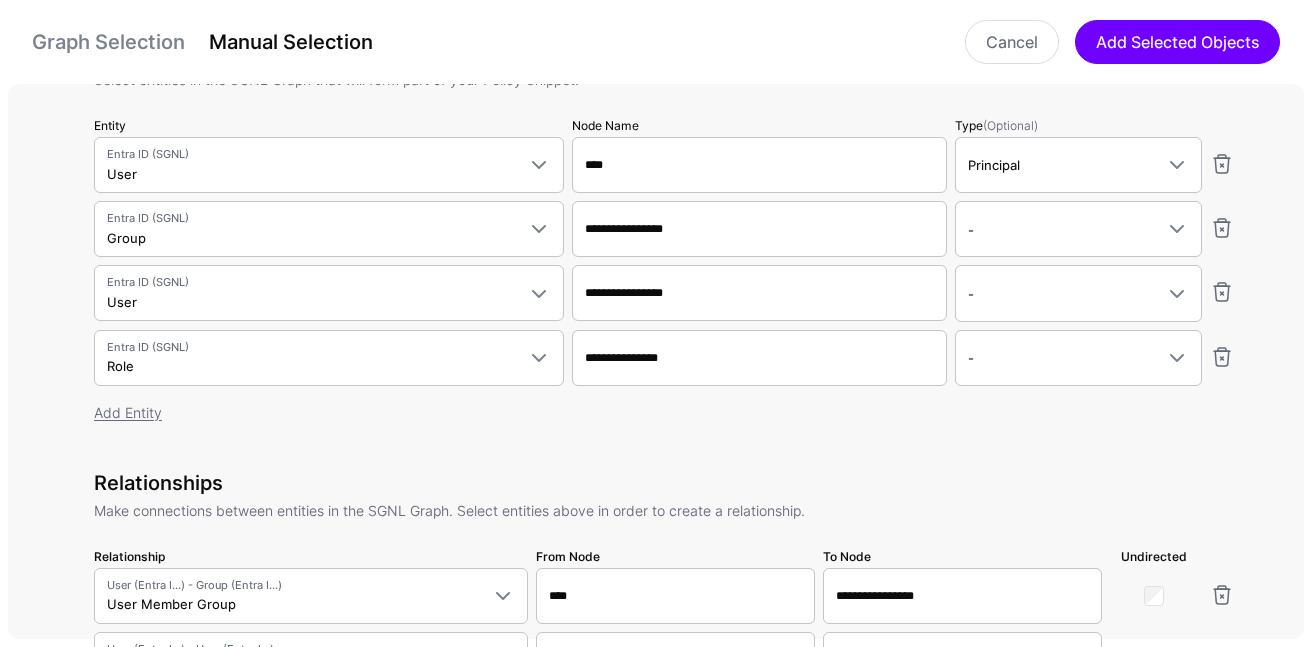 click on "Entities Select entities in the SGNL Graph that will form part of your Policy Snippet. Entity Node Name Type  (Optional)  Entra ID (SGNL)  User Entra ID (SGNL)  User   Group   GroupMember   Application   Device   Role   RoleMember   RoleAssignment   RoleRequest   GroupRequest  CrowdStrike  IncidentAlertEventEntity   IncidentAlertEvent   IncidentCompromisedEntity   EndpointAccountActiveDirectory   EndpointRiskFactor   UserAccountActiveDirectory   UserRiskFactor   User   Endpoint   Incident   Device   Detection   Endpoint Incident  AWS S3  User  SGNL MCP Server  ResourceTemplates   Resources   Tools   Prompts  SGNL MCP Server  Tools   ResourceTemplates   Prompts   Resources  Okta  User   Group   GroupMember  Test Entity Push Datasource  Emails   Users  SCIM 2.0  UserPhotoTags   UserCertificate   UserPhoto   UserRole   UserEntitlement   UserIMS   UserPhoneNumber   UserAddress   UserEmail   GroupMember   User   Group  Curity  UserPhoneNumber   UserAddress   UserEmail   User  Perf Test Datasource 500K  User  Jira" at bounding box center [664, 243] 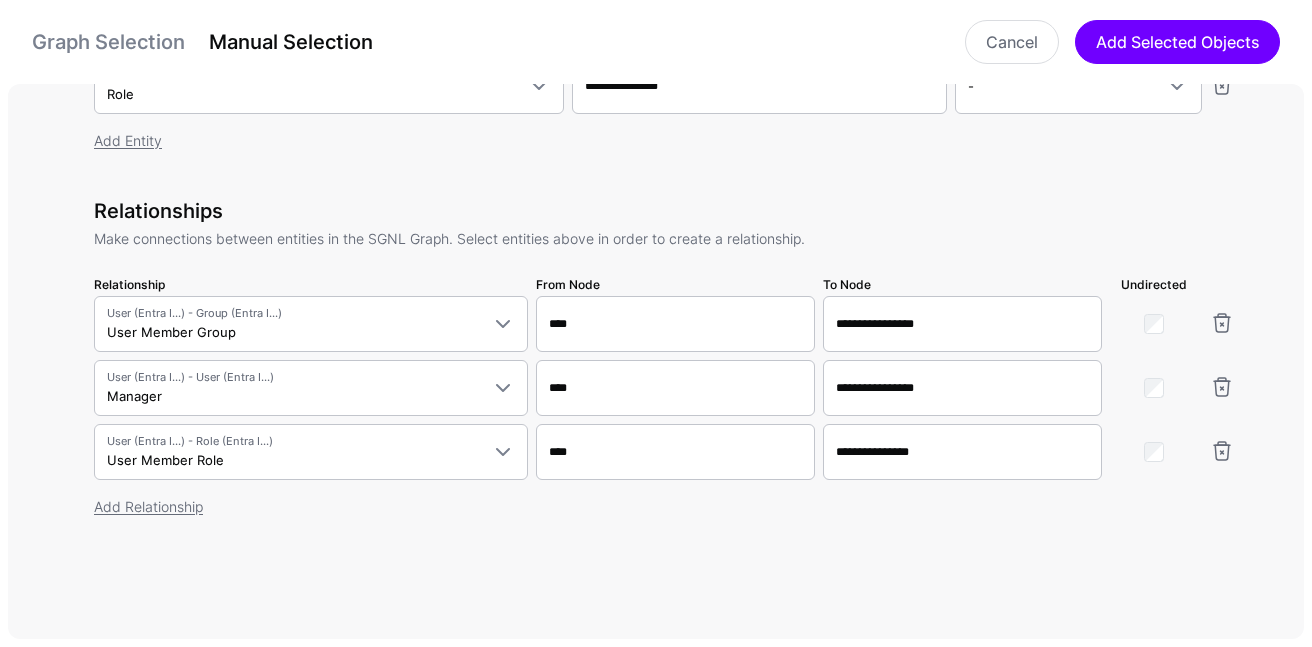 scroll, scrollTop: 0, scrollLeft: 0, axis: both 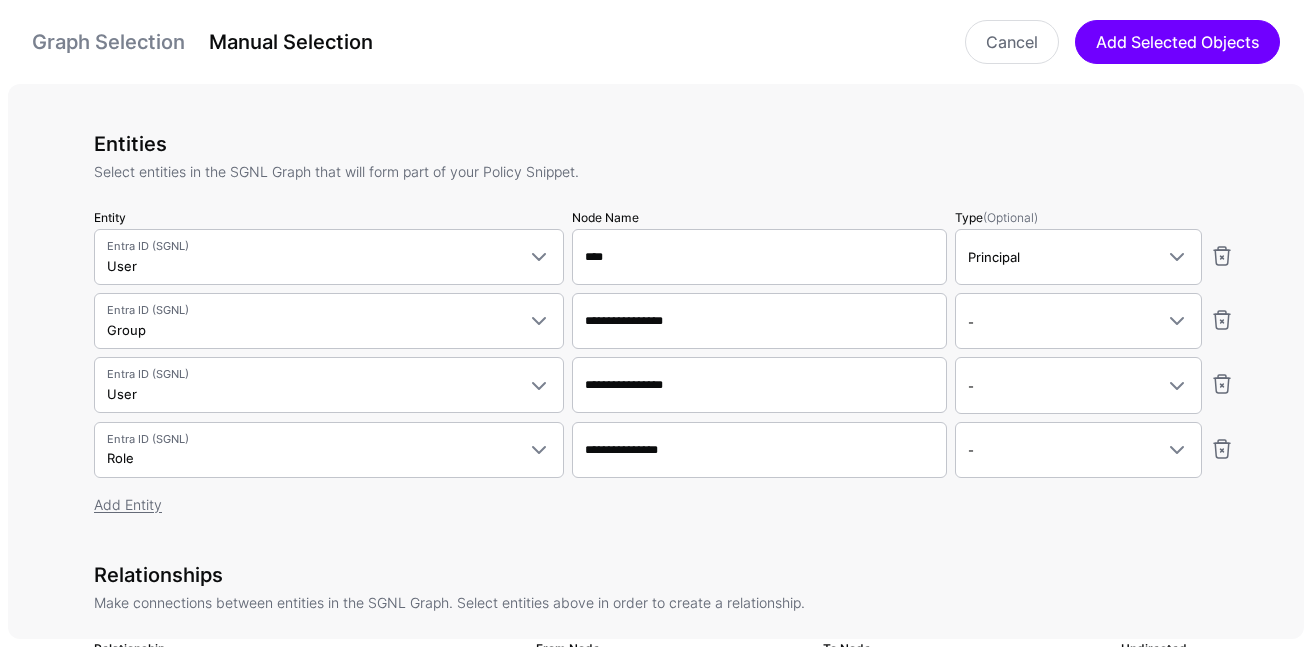 click on "Graph Selection" at bounding box center [108, 42] 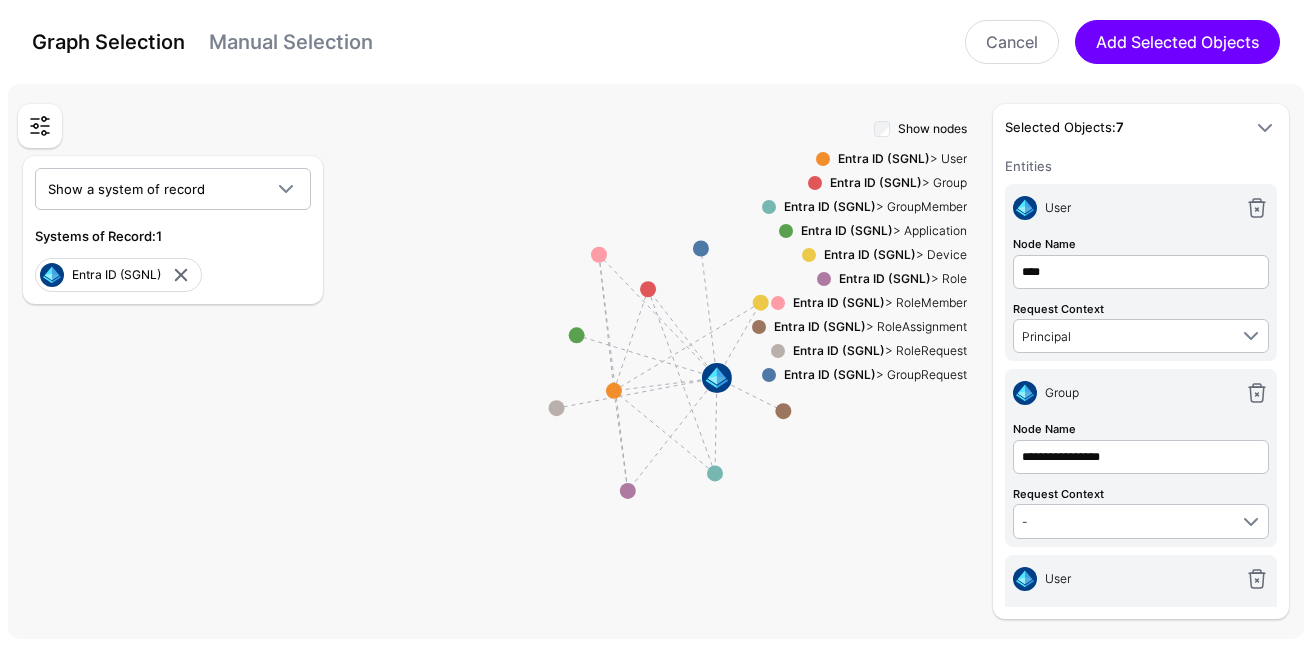 scroll, scrollTop: 219, scrollLeft: 0, axis: vertical 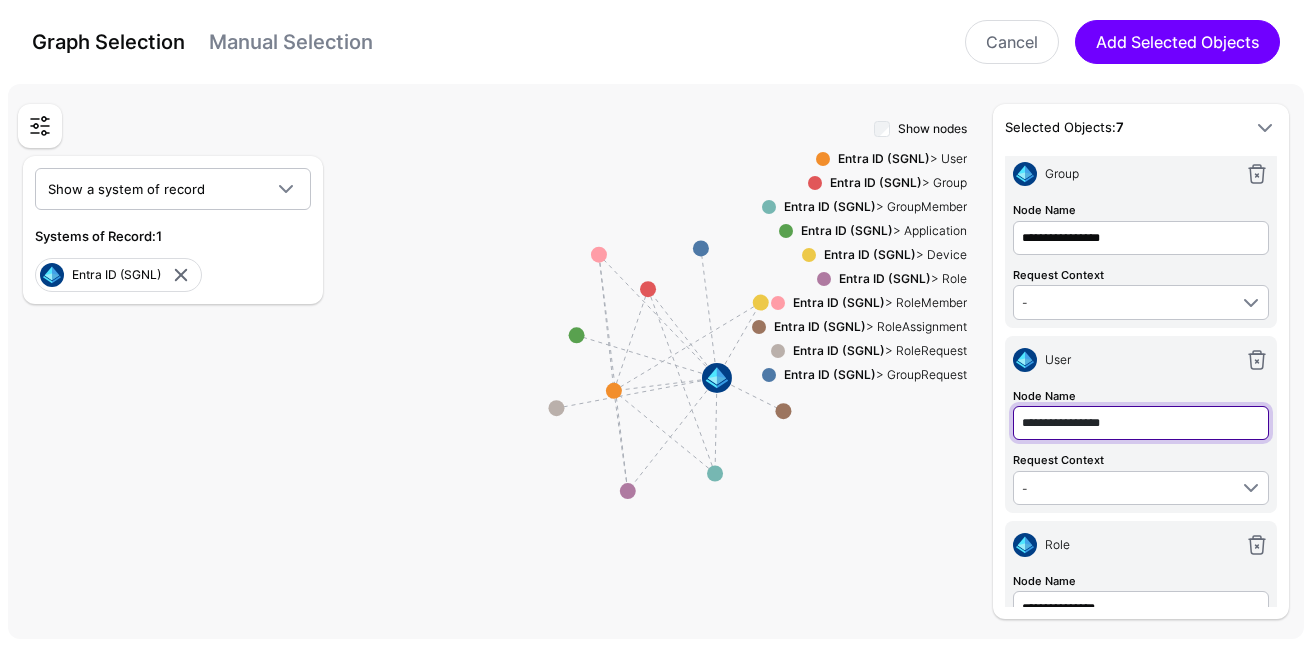 click on "**********" at bounding box center [1141, 238] 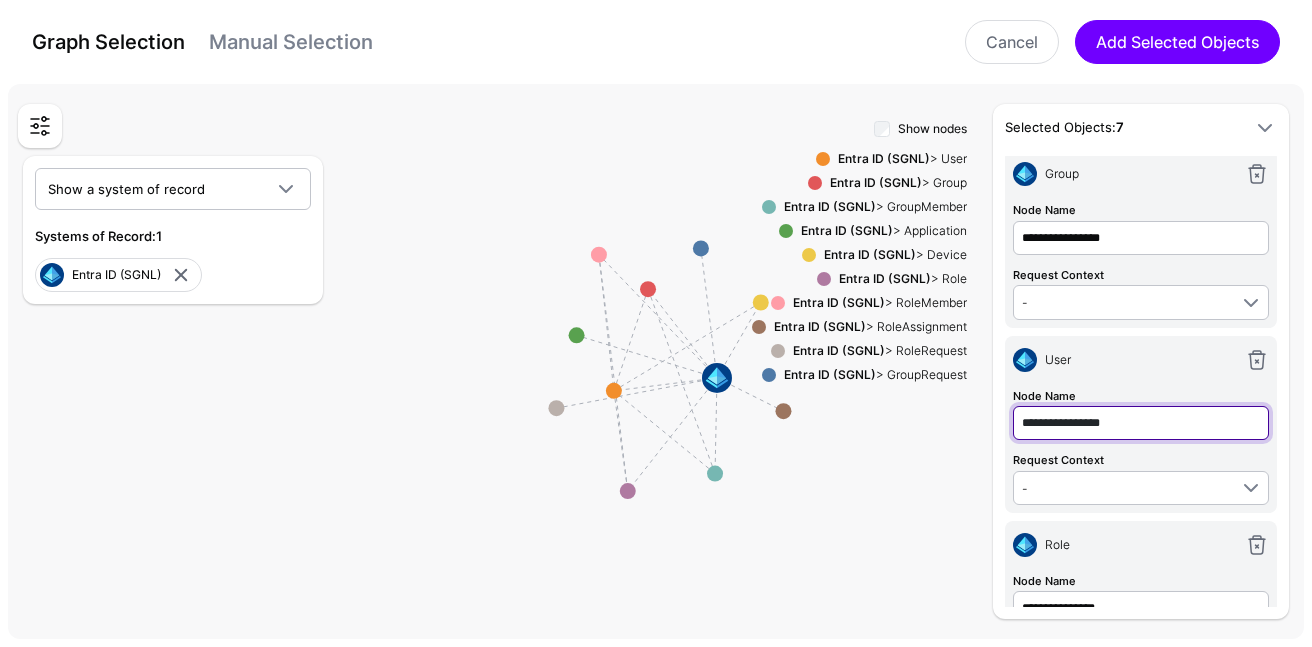 type on "*" 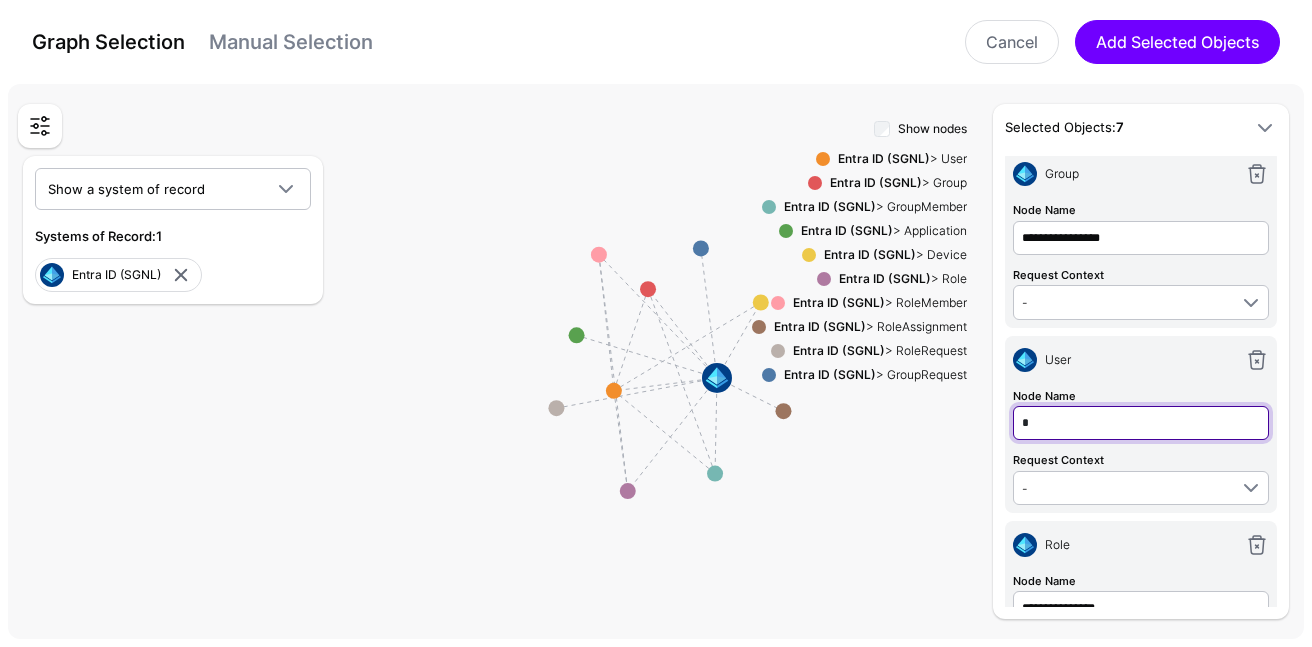 type 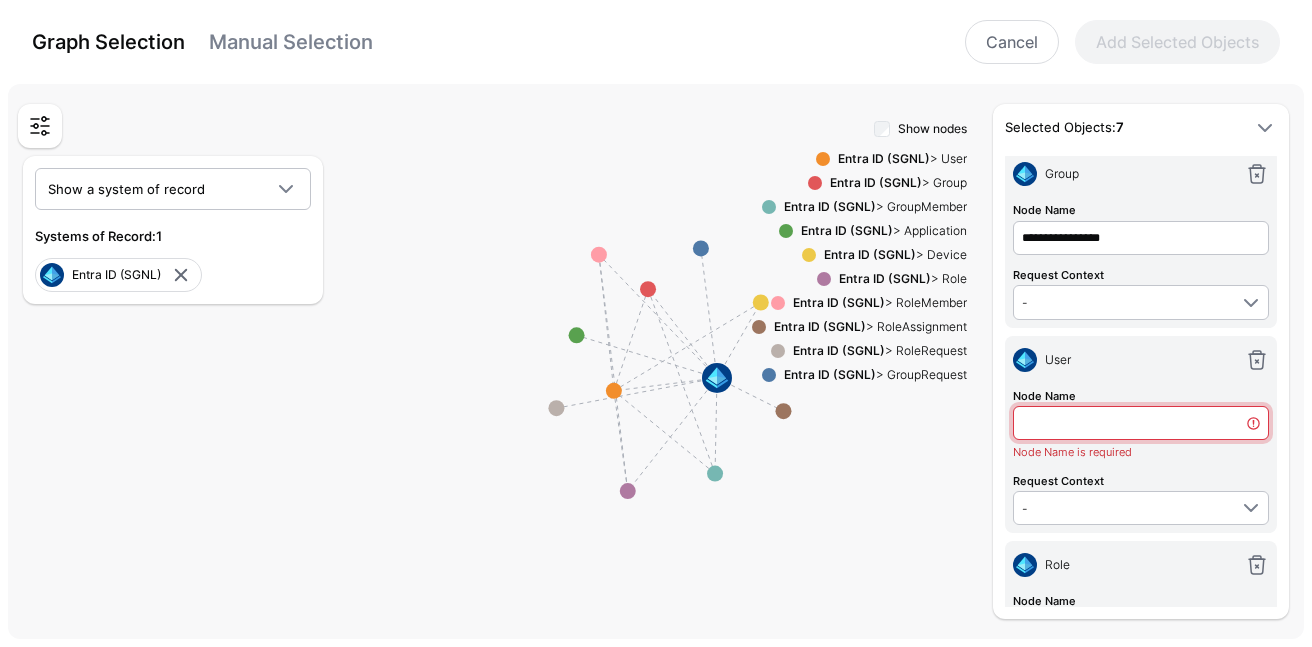 type on "*" 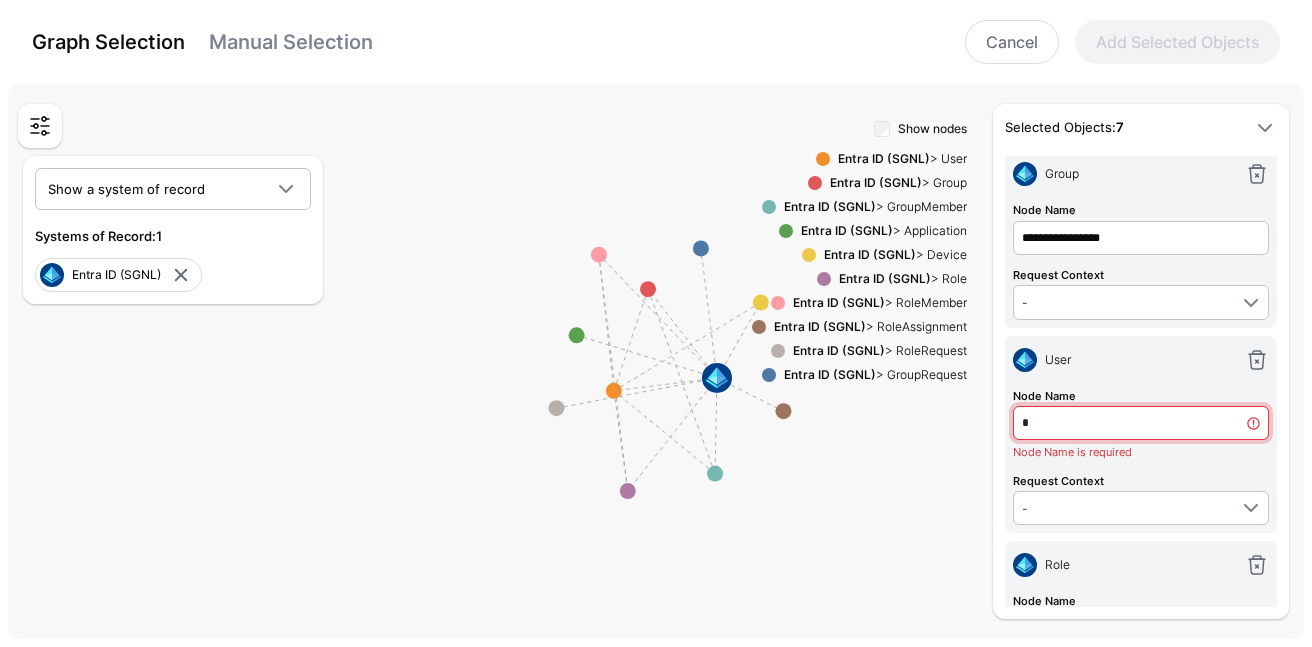 type on "**" 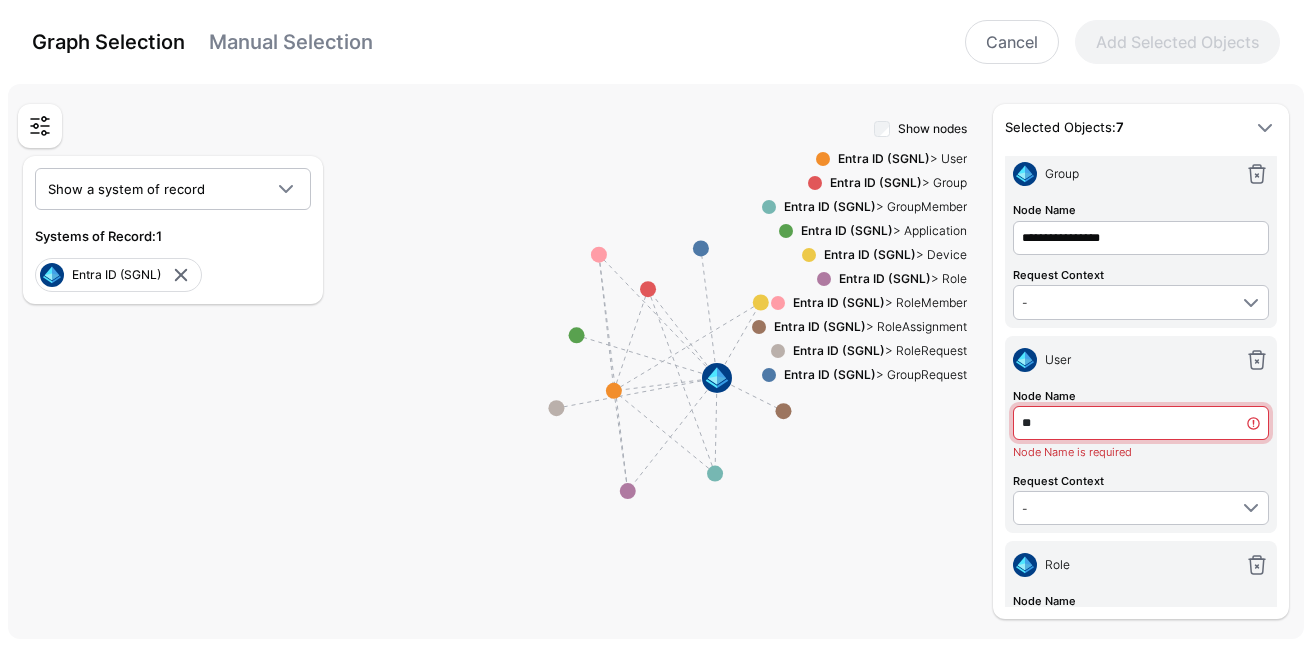 type on "**" 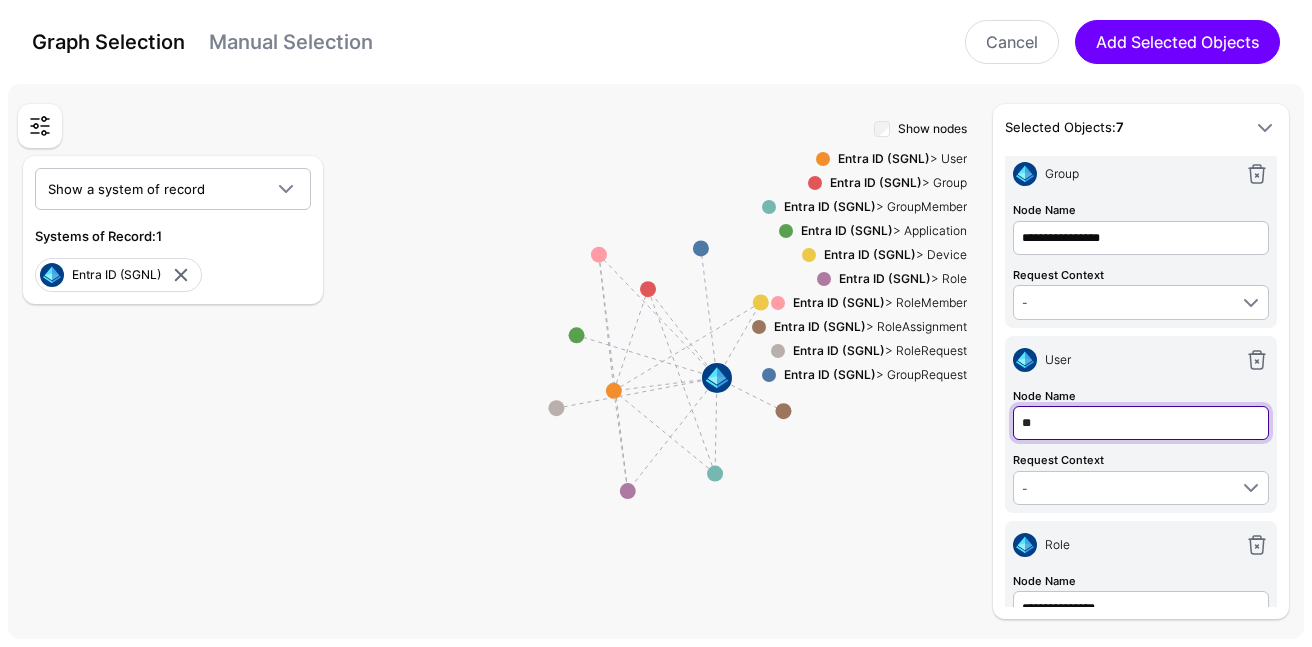 type on "***" 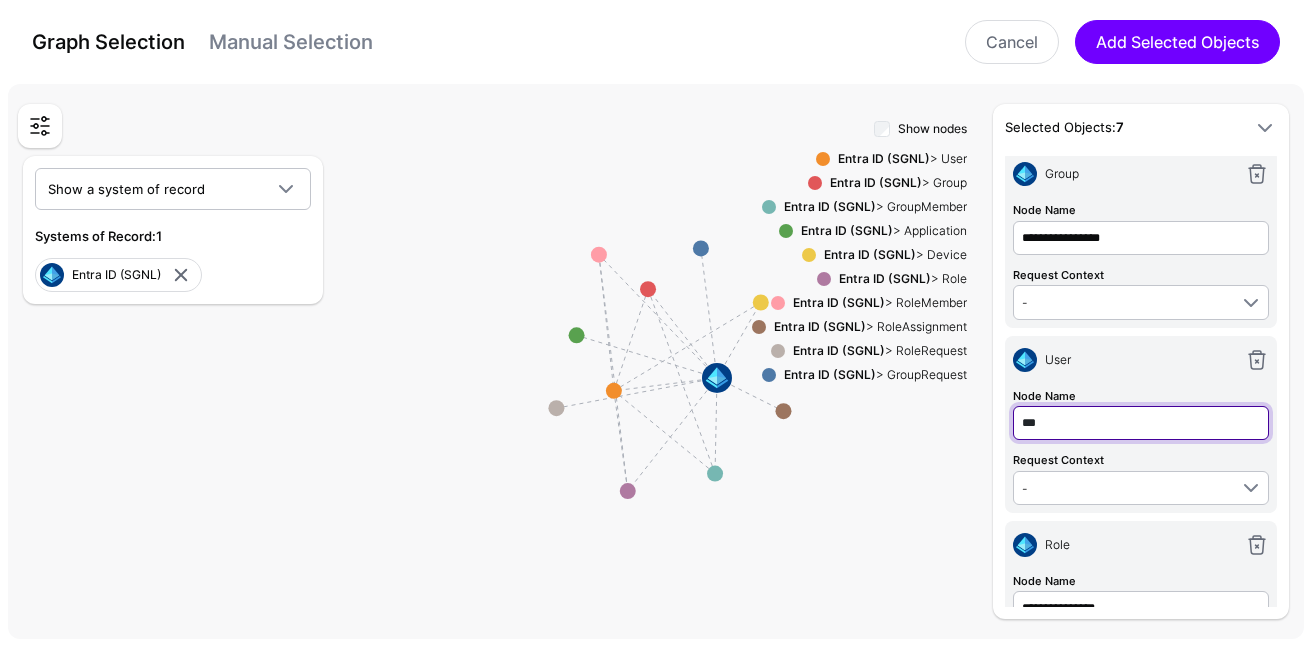 type on "****" 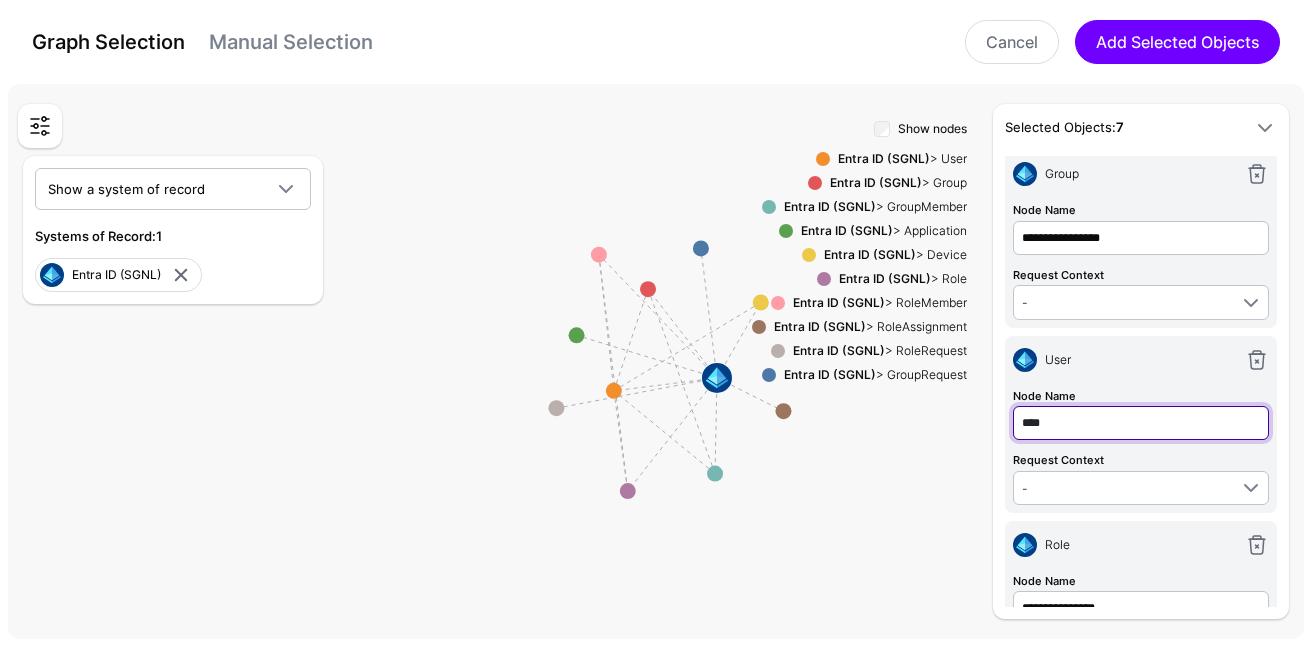 type on "*****" 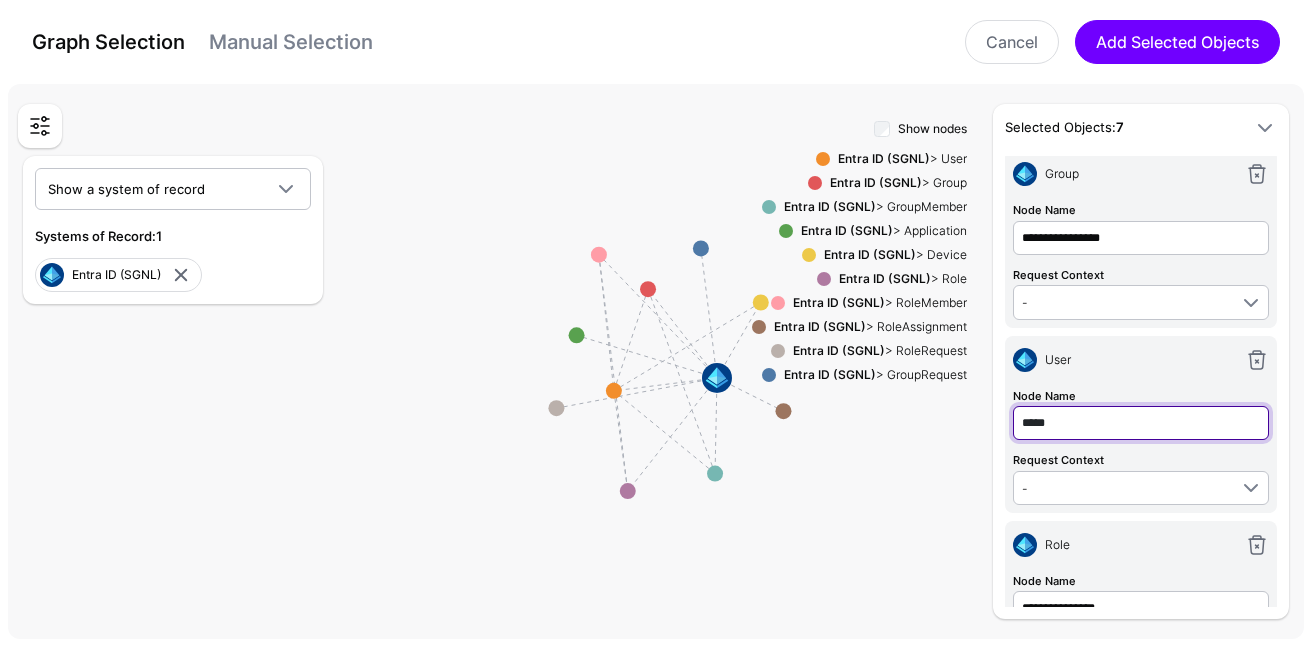 type on "*****" 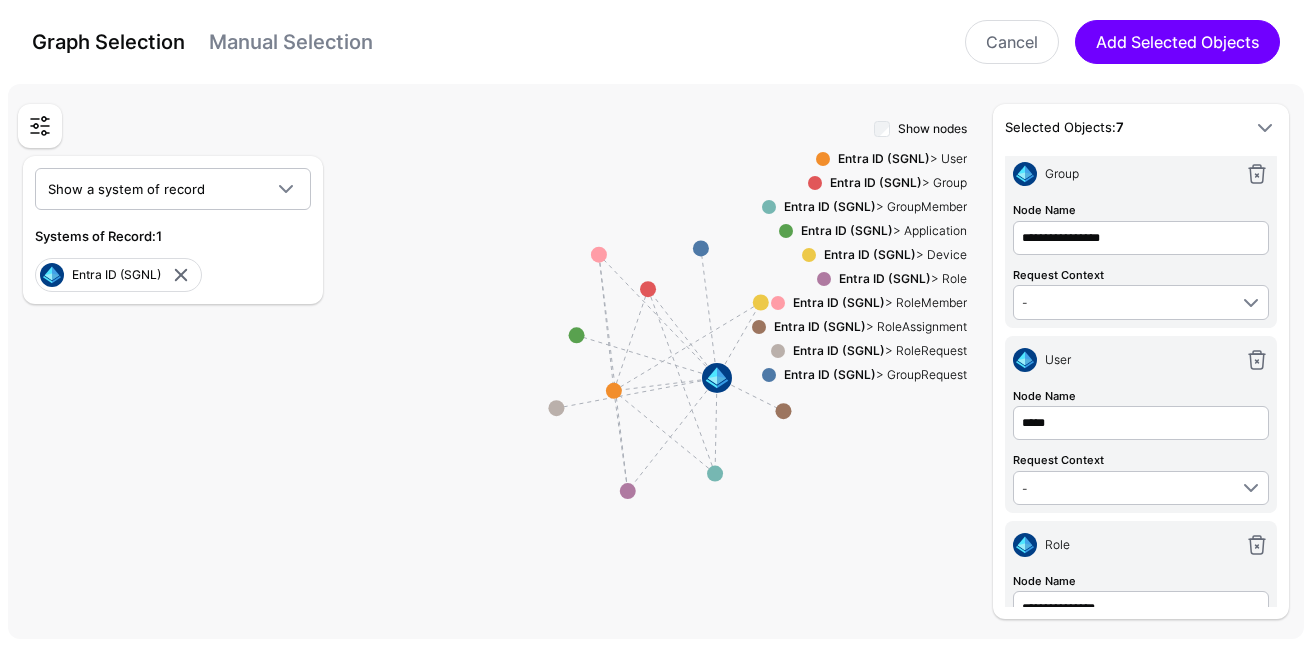 click on "Node Name  *****" at bounding box center (1141, 412) 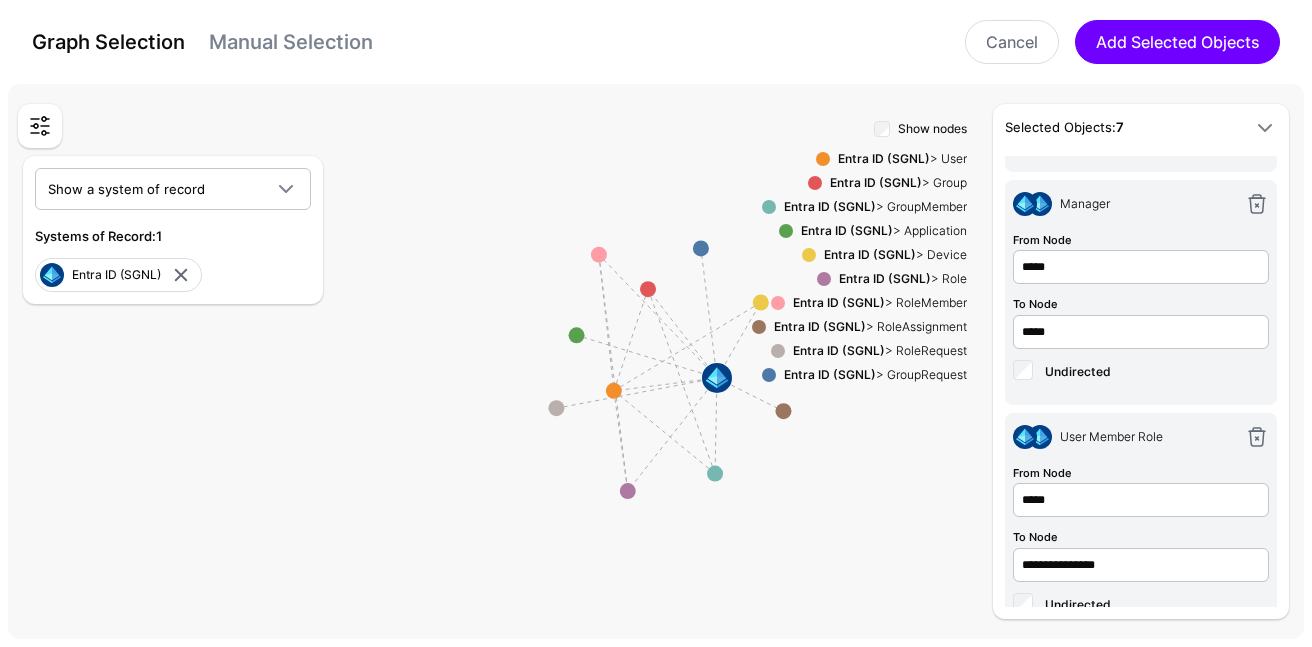 scroll, scrollTop: 998, scrollLeft: 0, axis: vertical 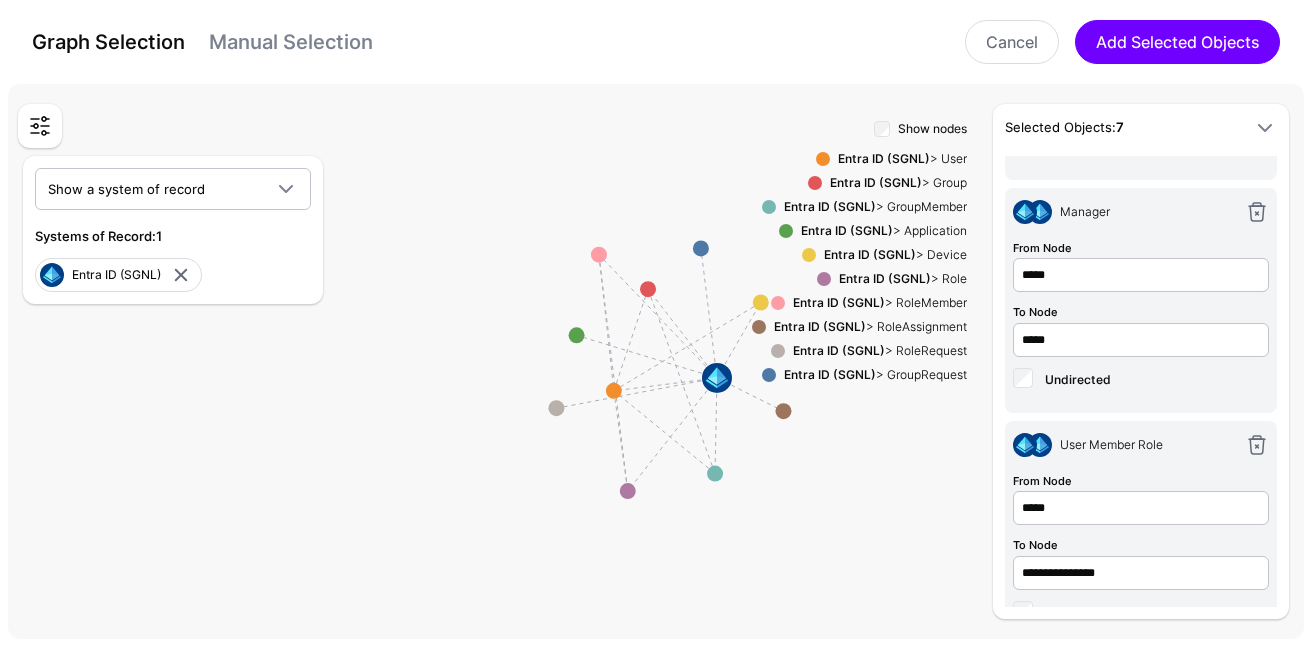 click on "Manager   From Node  *****  To Node  ***** Undirected" at bounding box center (1141, 300) 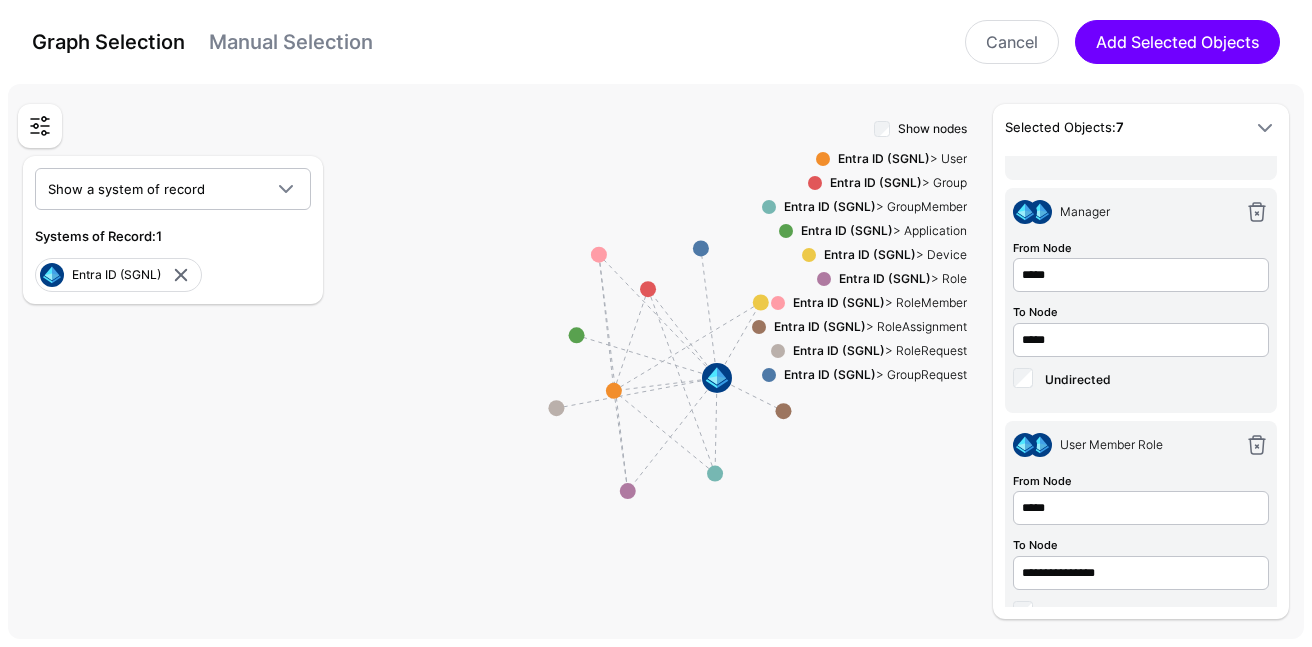 click on "Graph Selection Manual Selection" at bounding box center [202, 42] 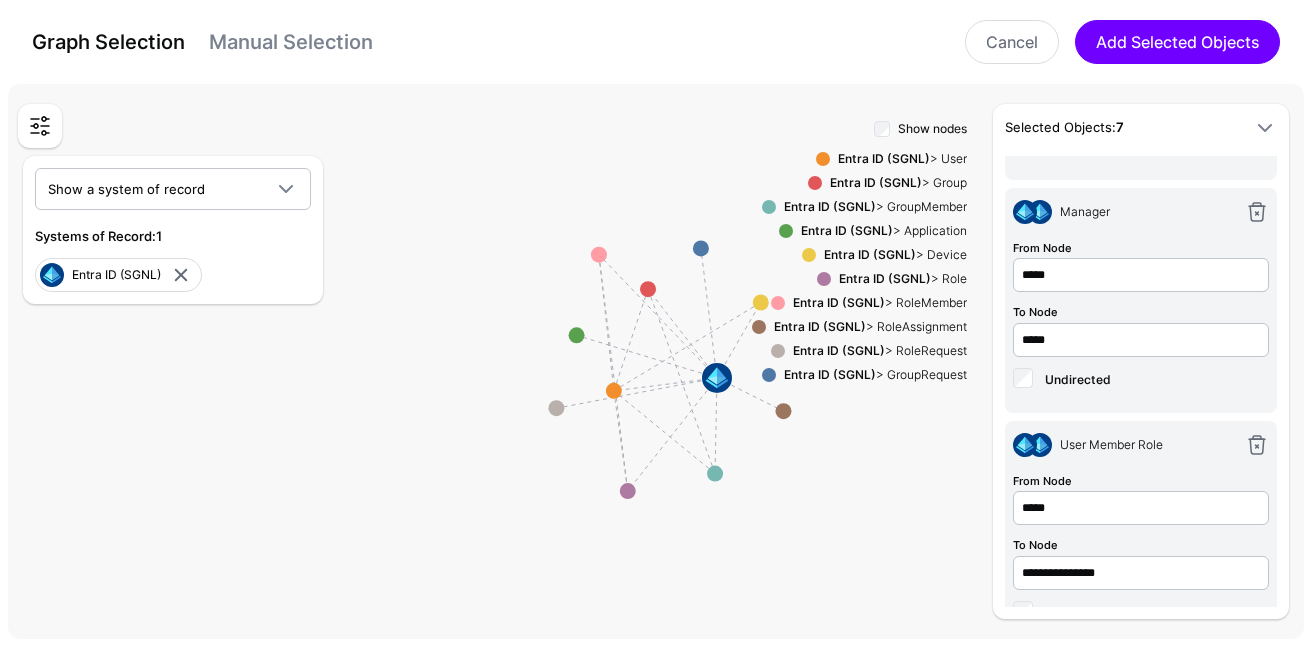 click on "Manual Selection" at bounding box center (291, 42) 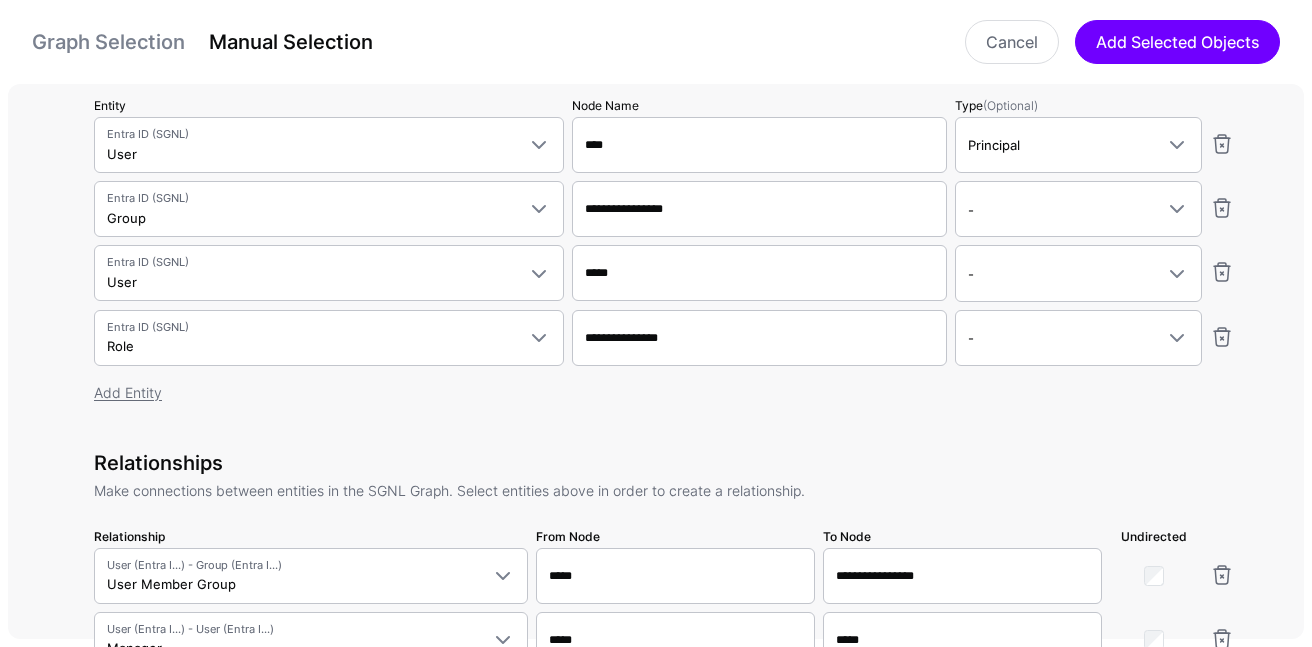 scroll, scrollTop: 0, scrollLeft: 0, axis: both 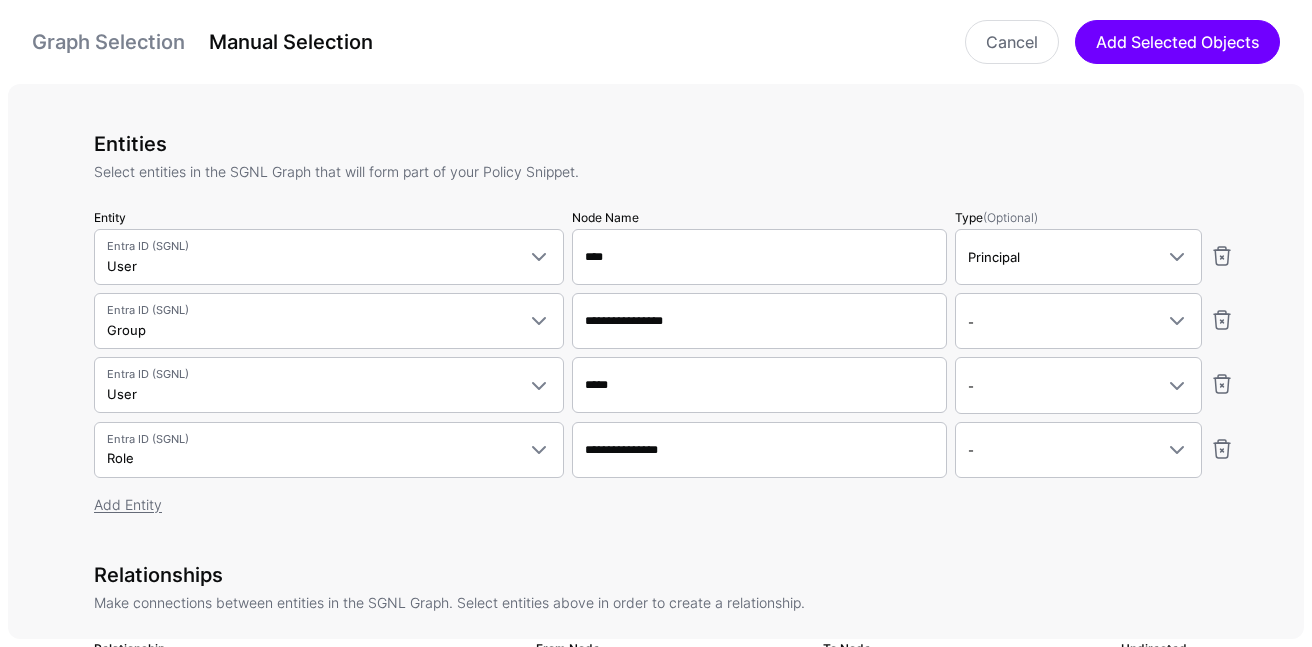 click on "Graph Selection Manual Selection Cancel Add Selected Objects" at bounding box center (656, 42) 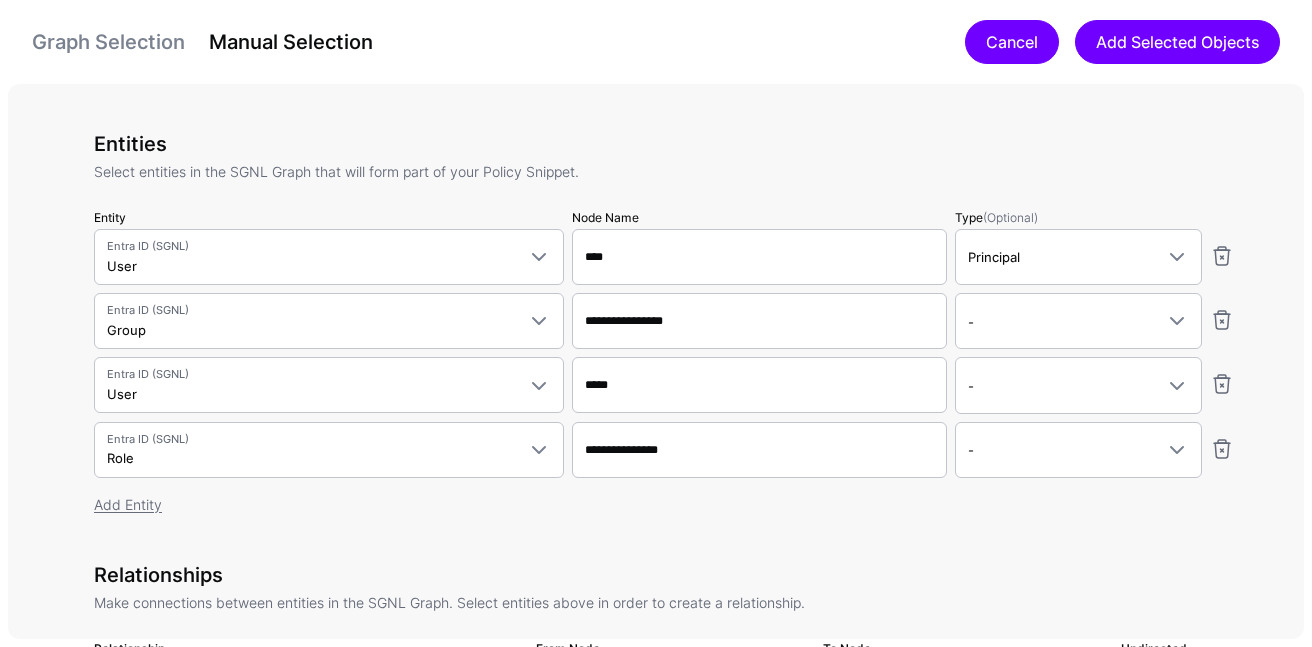 click on "Cancel" at bounding box center (1012, 42) 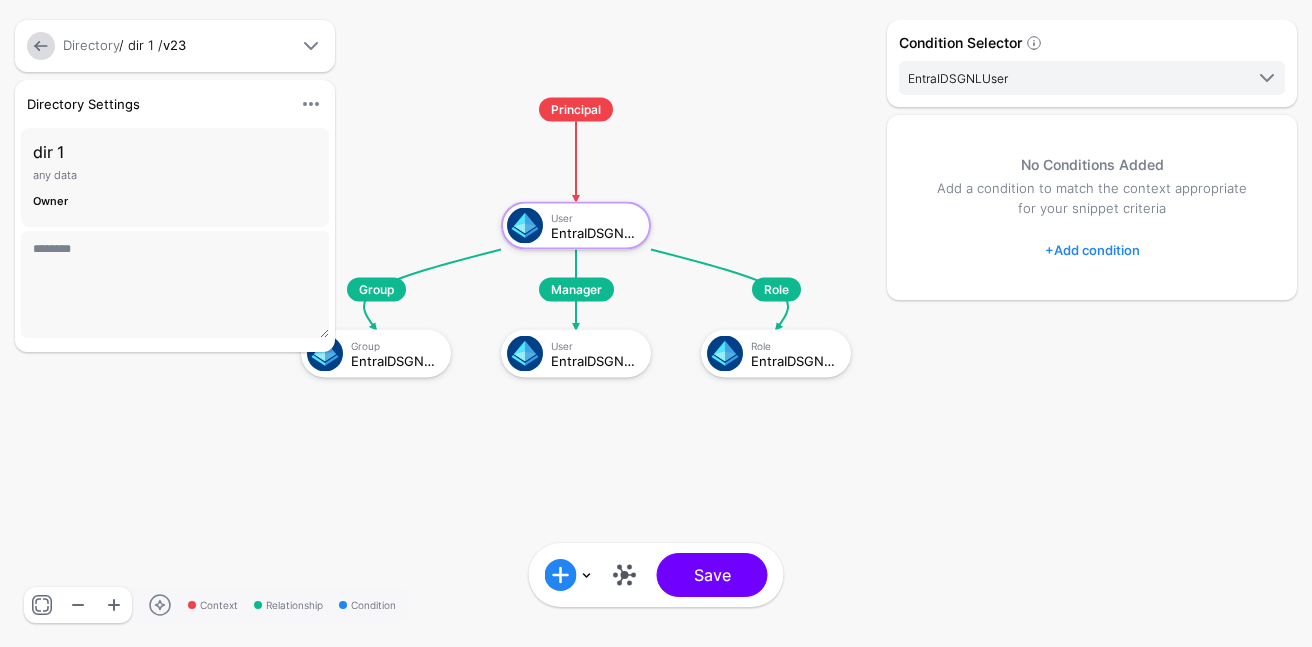 drag, startPoint x: 914, startPoint y: 337, endPoint x: 965, endPoint y: 341, distance: 51.156624 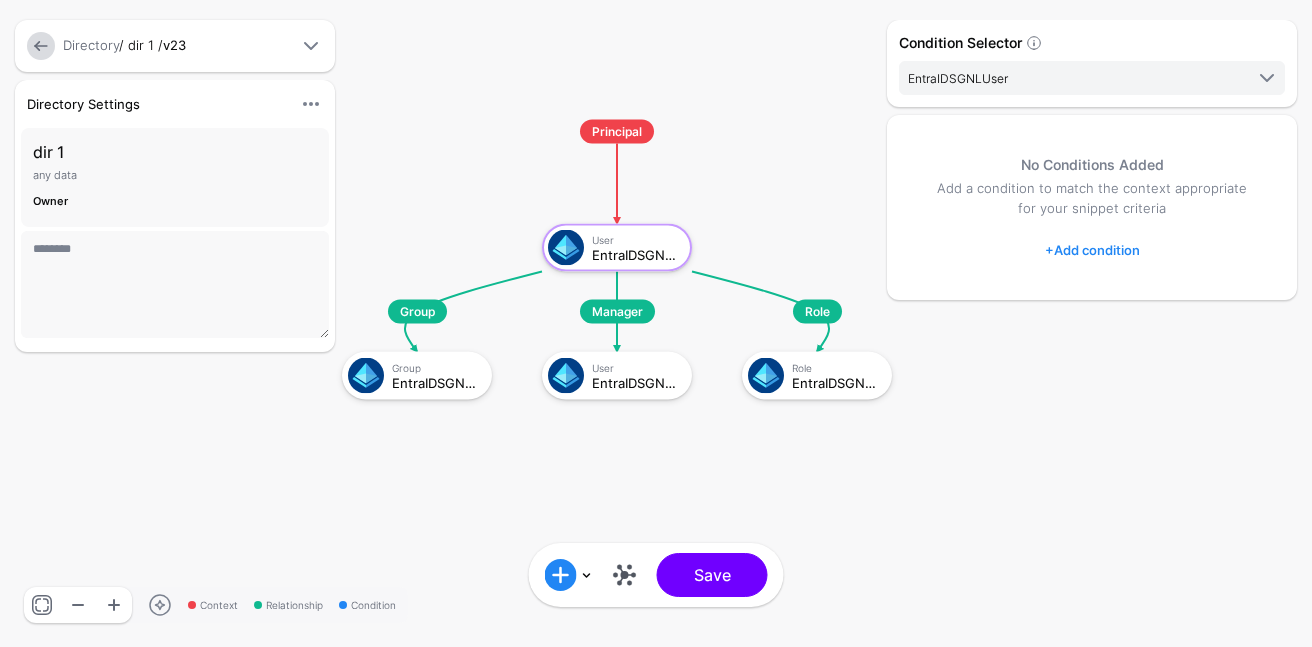 drag, startPoint x: 776, startPoint y: 156, endPoint x: 805, endPoint y: 171, distance: 32.649654 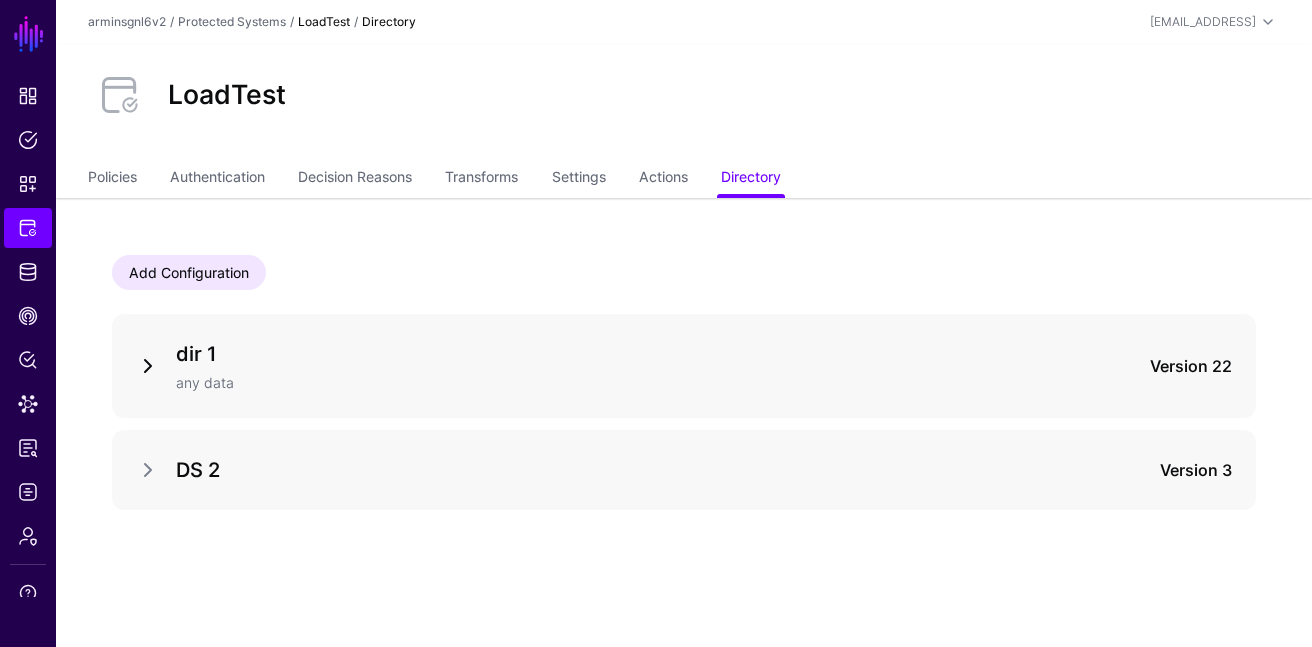 click at bounding box center (148, 366) 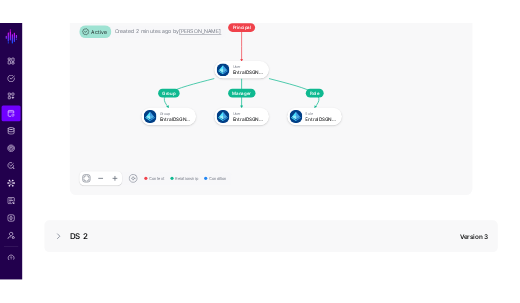 scroll, scrollTop: 489, scrollLeft: 0, axis: vertical 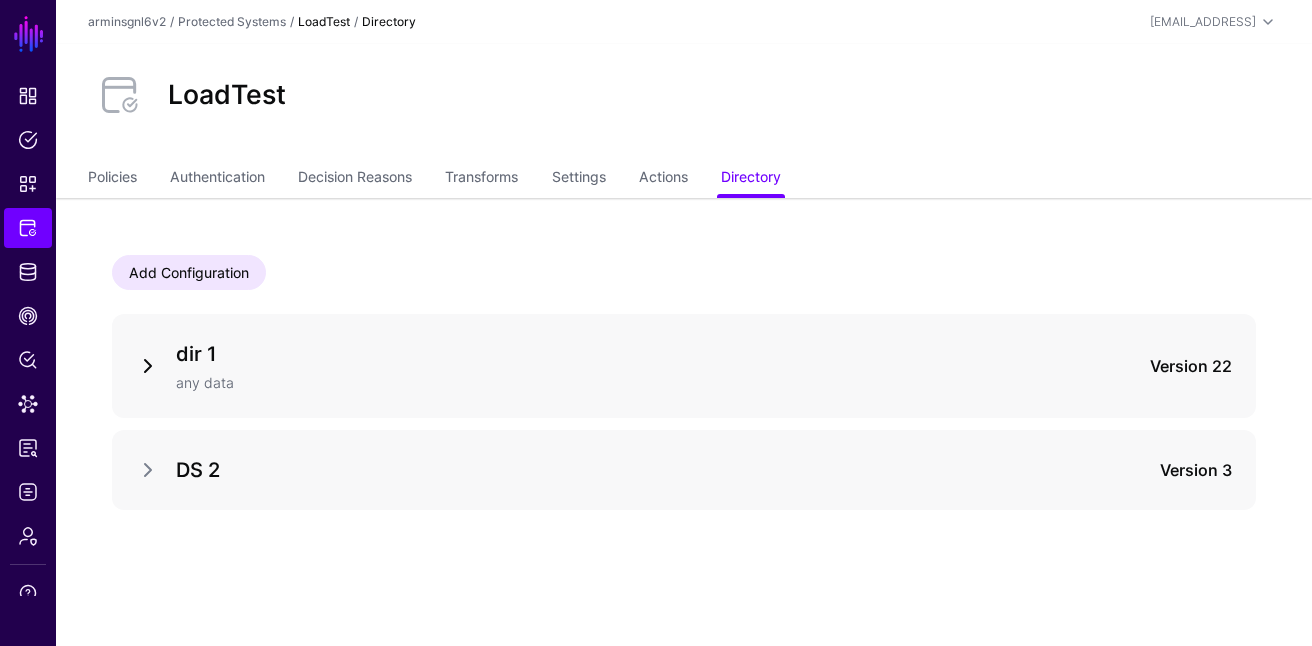 click at bounding box center (148, 366) 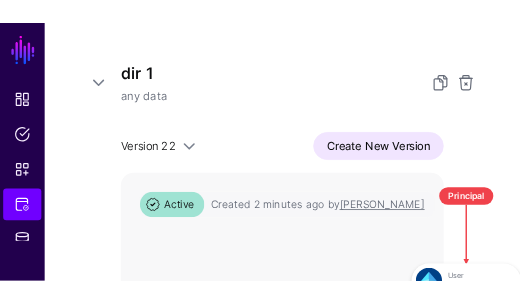 scroll, scrollTop: 314, scrollLeft: 0, axis: vertical 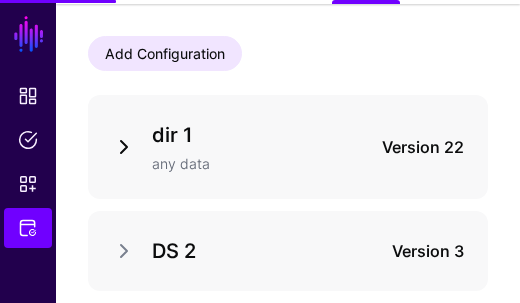 click at bounding box center [124, 147] 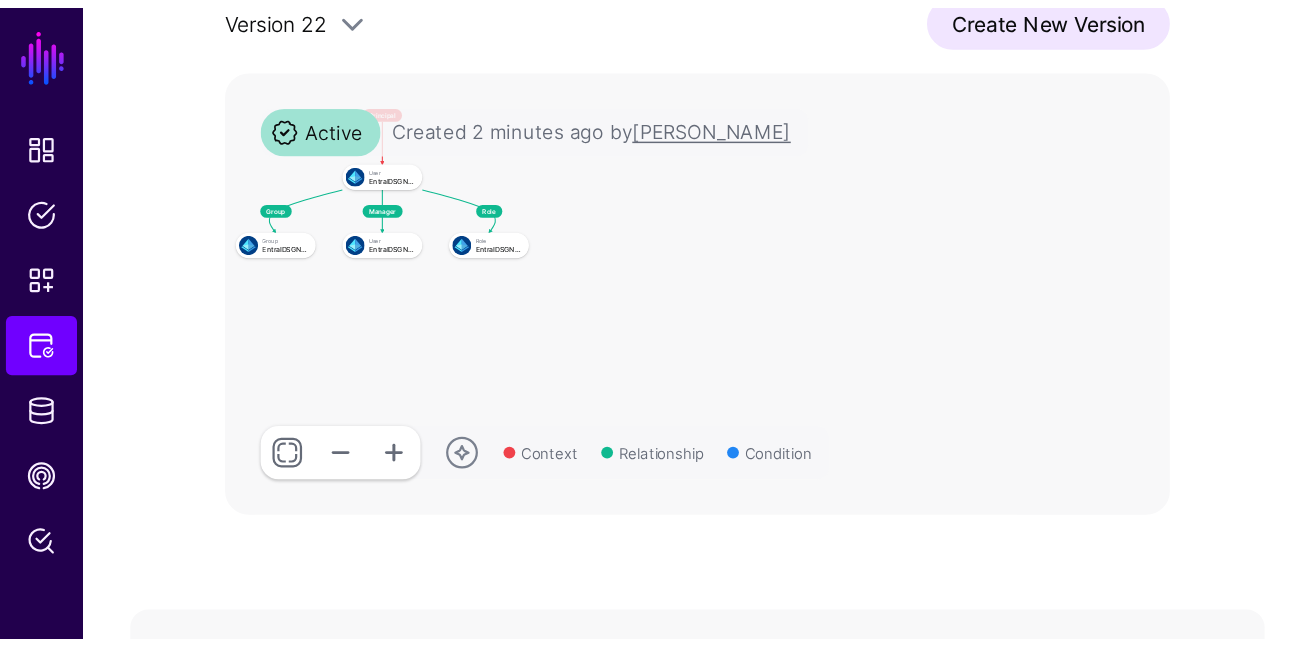 scroll, scrollTop: 420, scrollLeft: 0, axis: vertical 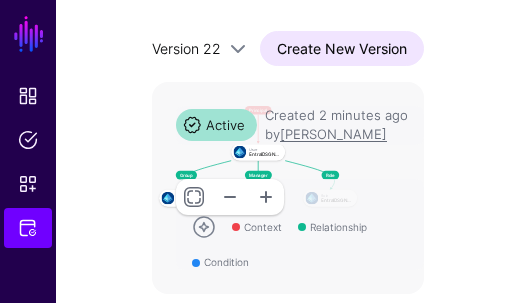 click on "Context Relationship Condition" at bounding box center [302, 234] 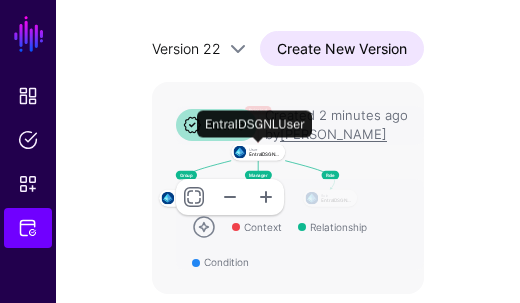click on "EntraIDSGNLUser" 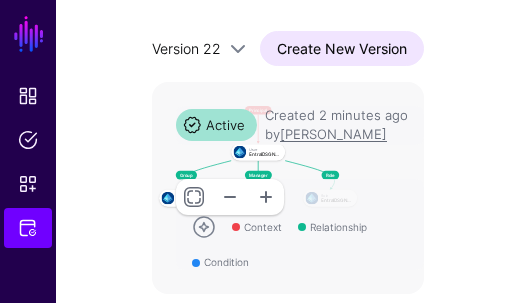 click on "Context Relationship Condition" at bounding box center [302, 234] 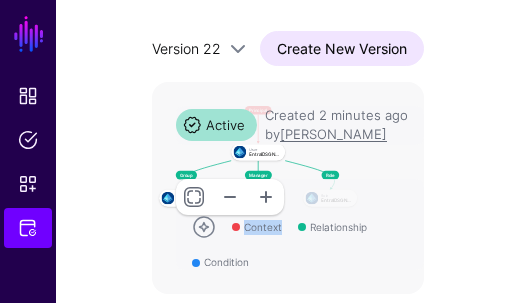 click on "Context Relationship Condition" at bounding box center (302, 234) 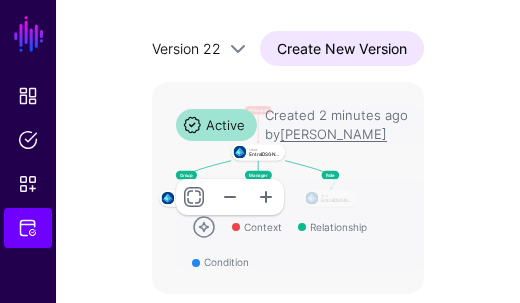 click on "Context Relationship Condition" at bounding box center [302, 234] 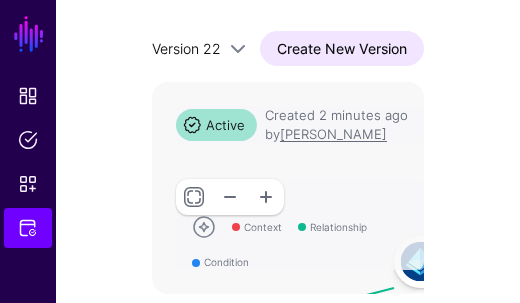 click at bounding box center [266, 197] 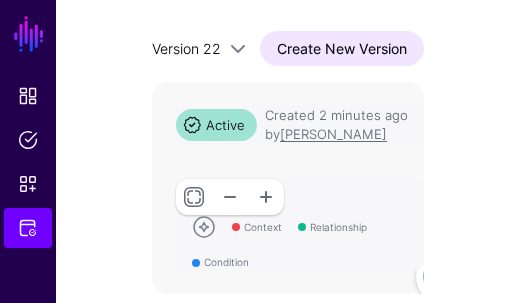 click at bounding box center [266, 197] 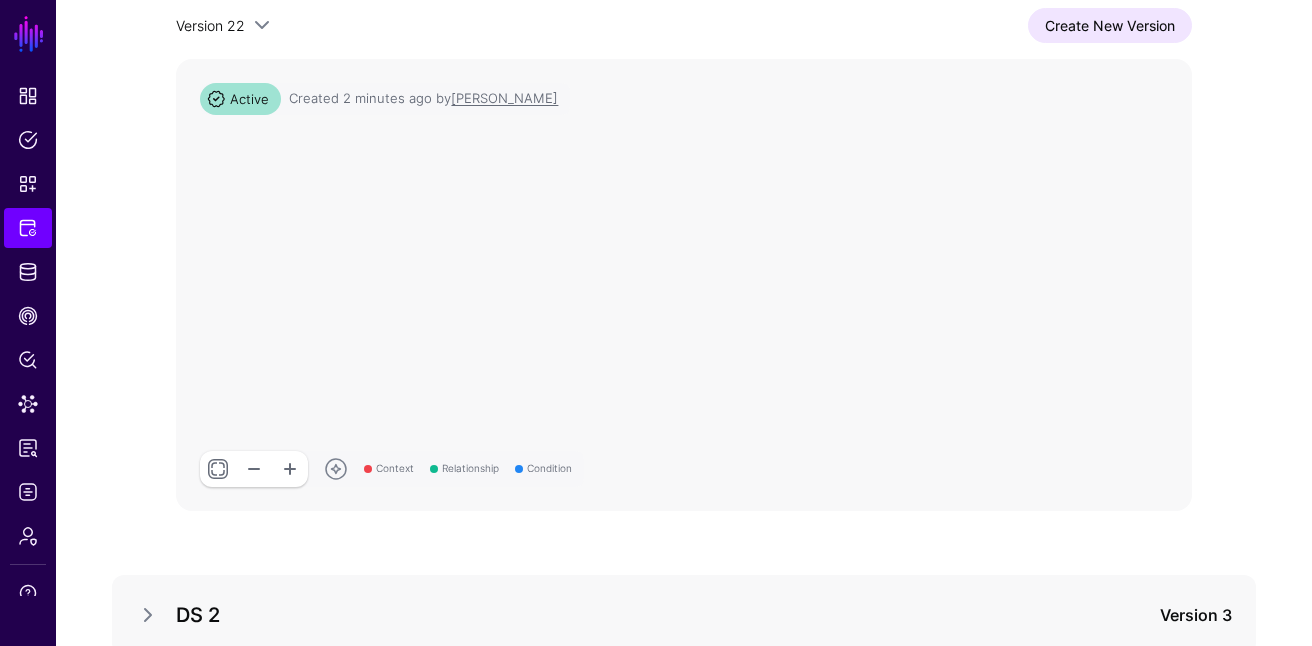 drag, startPoint x: 655, startPoint y: 327, endPoint x: 604, endPoint y: 199, distance: 137.78607 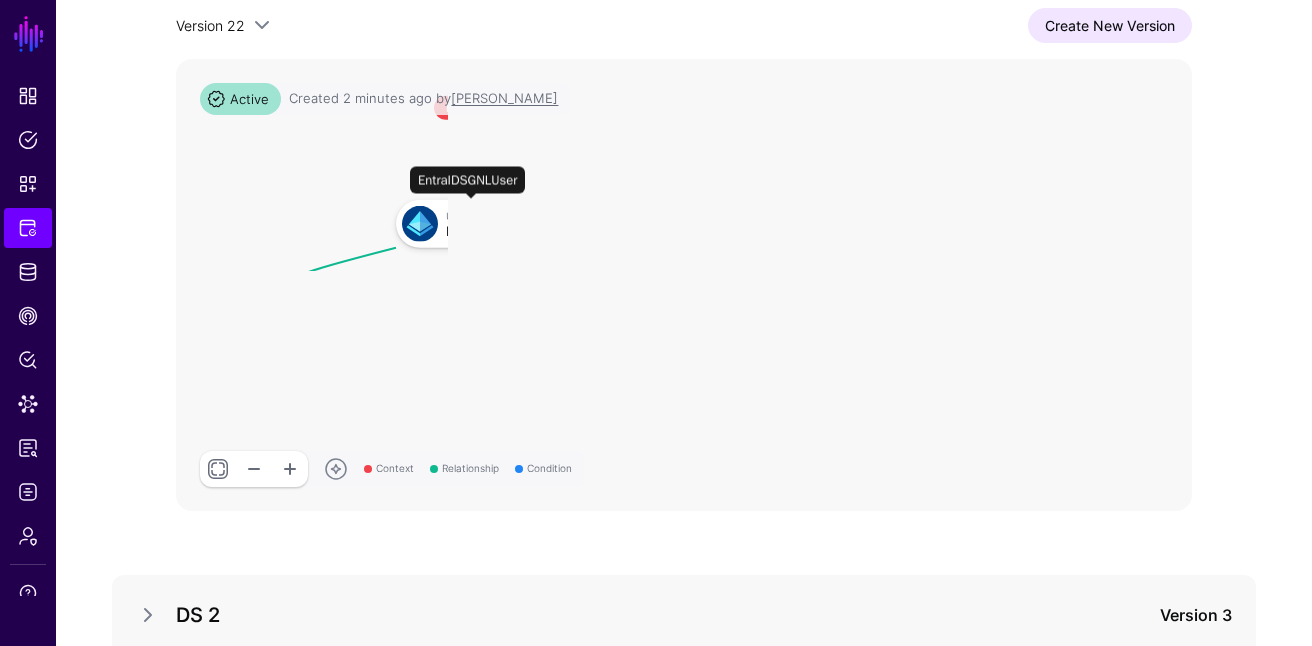 click on "Group Manager Role Principal  User   EntraIDSGNLUser   Group   EntraIDSGNLGroup   User   EntraIDSGNLUser1   Role   EntraIDSGNLRole" at bounding box center (683, 165) 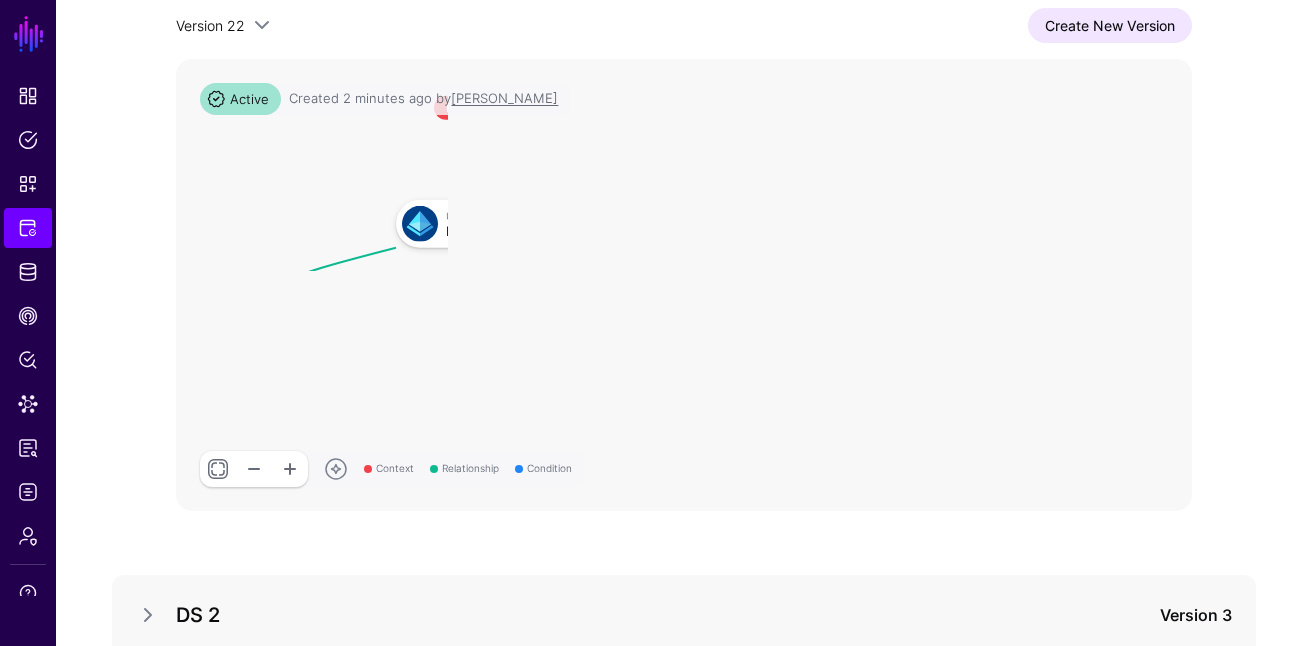 click 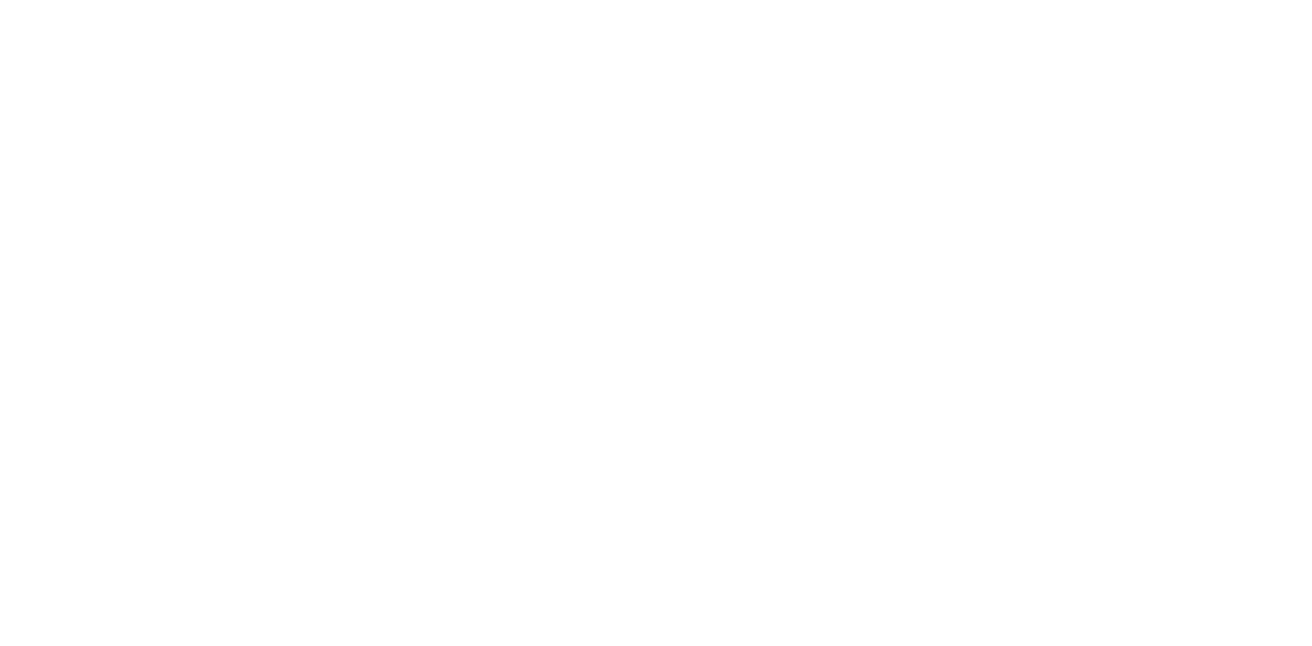 scroll, scrollTop: 0, scrollLeft: 0, axis: both 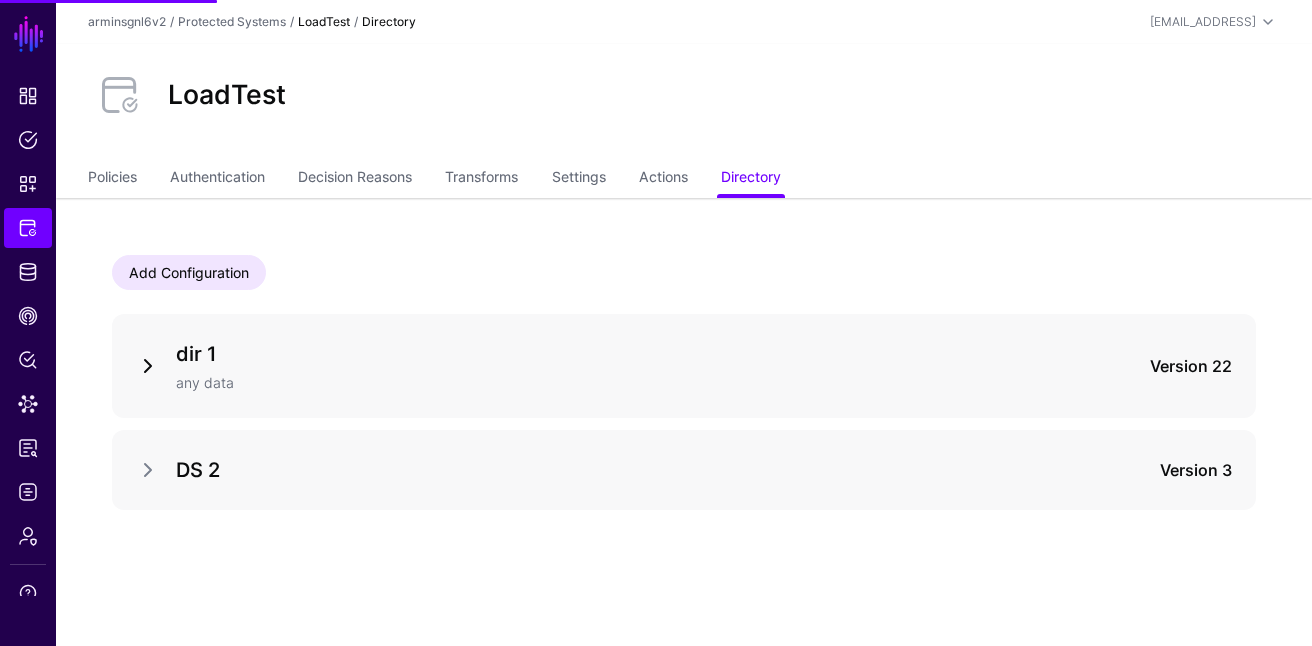 click at bounding box center (148, 366) 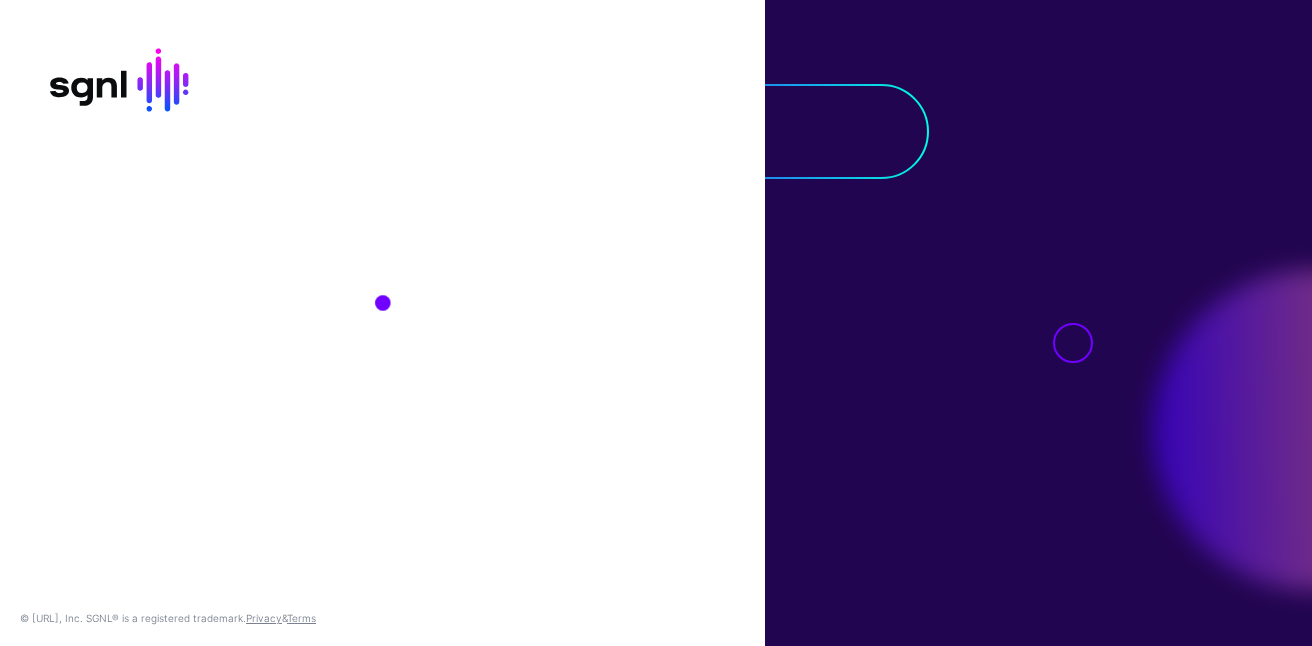 scroll, scrollTop: 0, scrollLeft: 0, axis: both 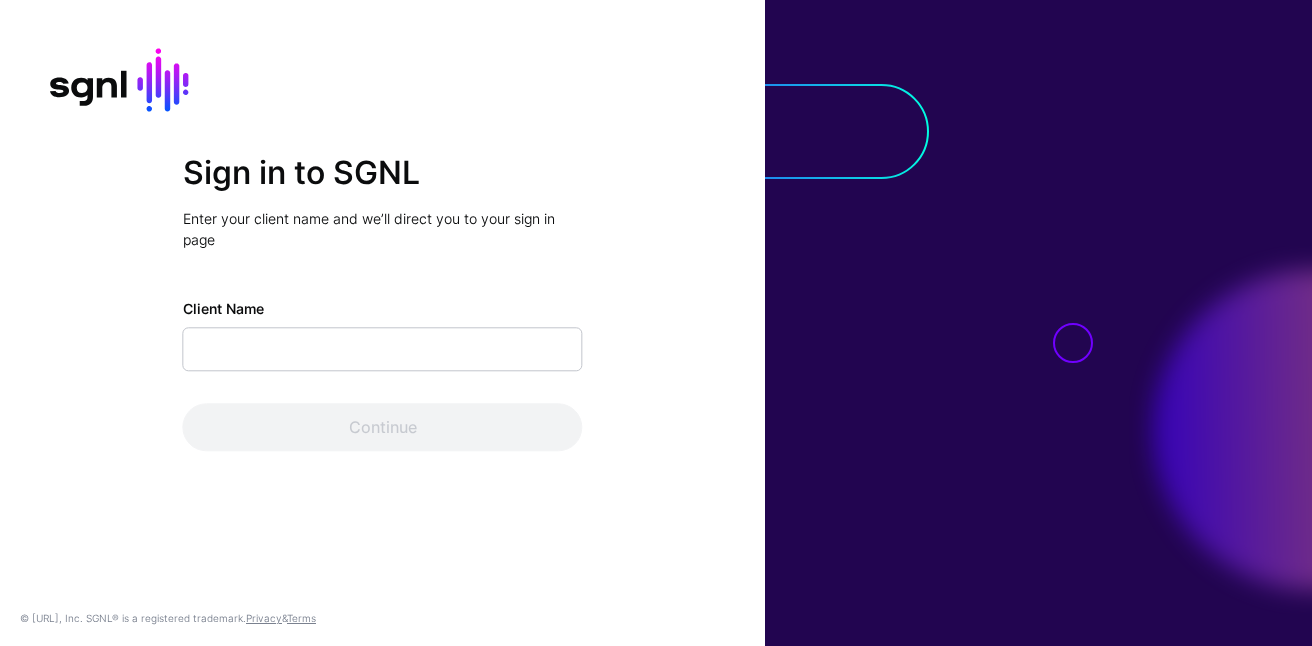 click on "Client Name" at bounding box center (383, 350) 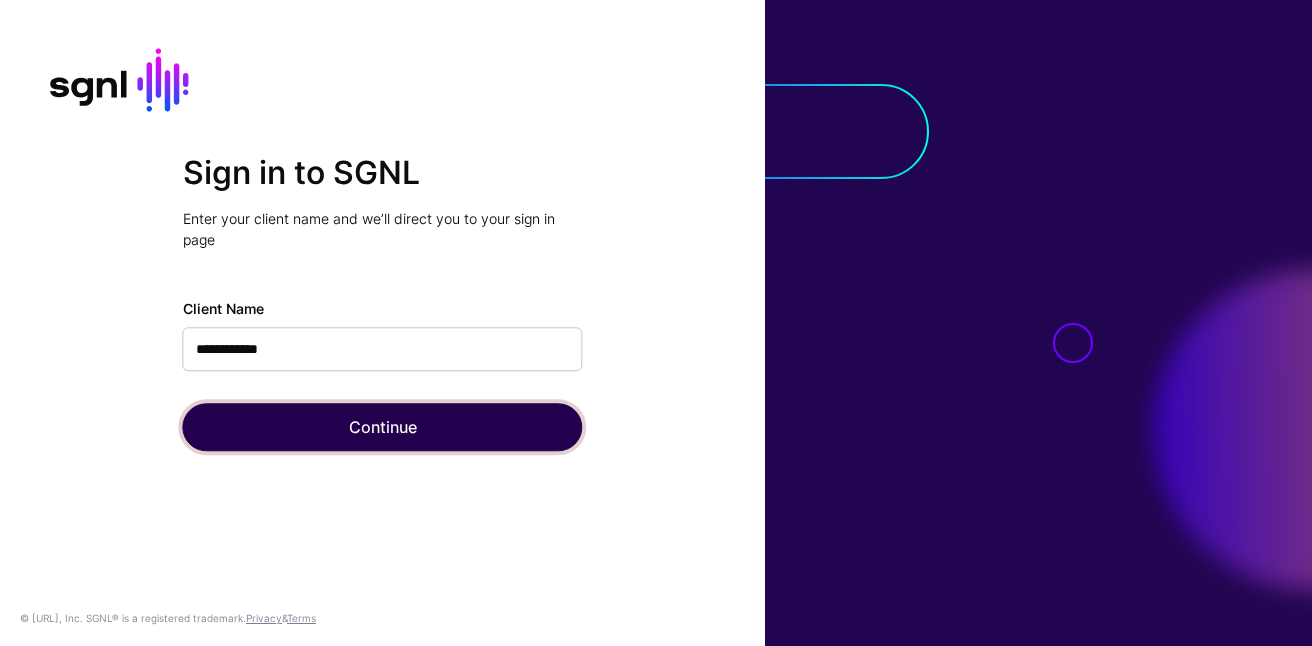 click on "Continue" 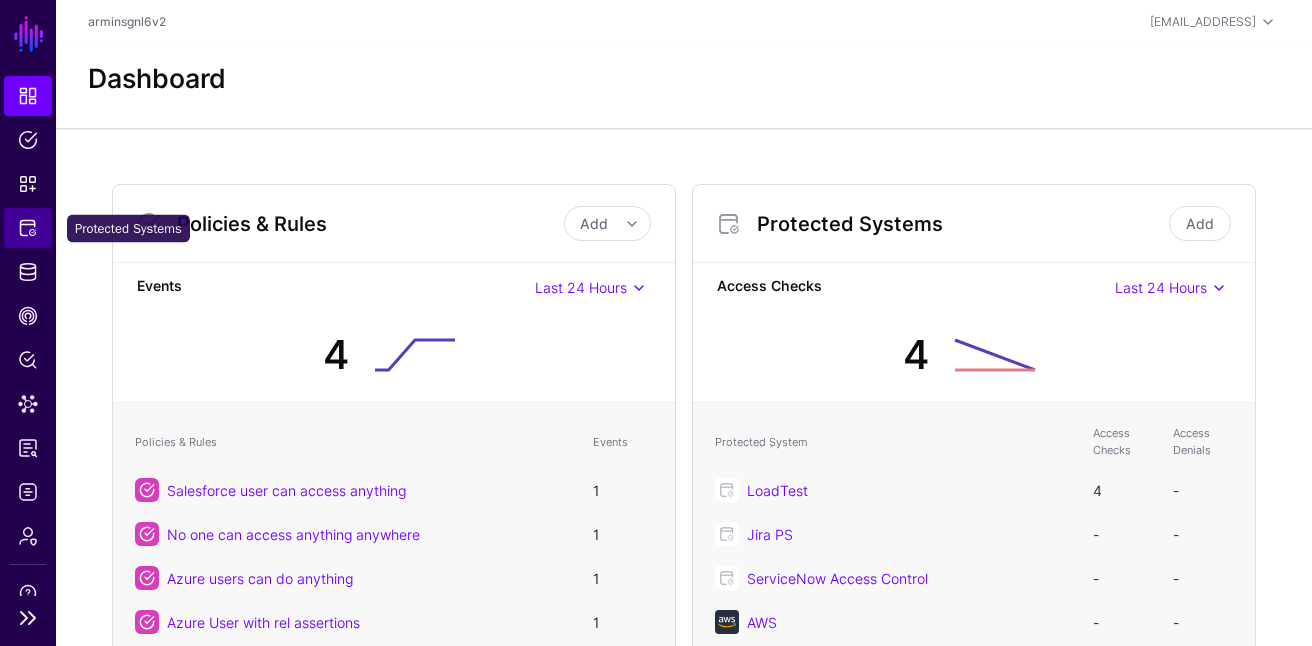 click on "Protected Systems" 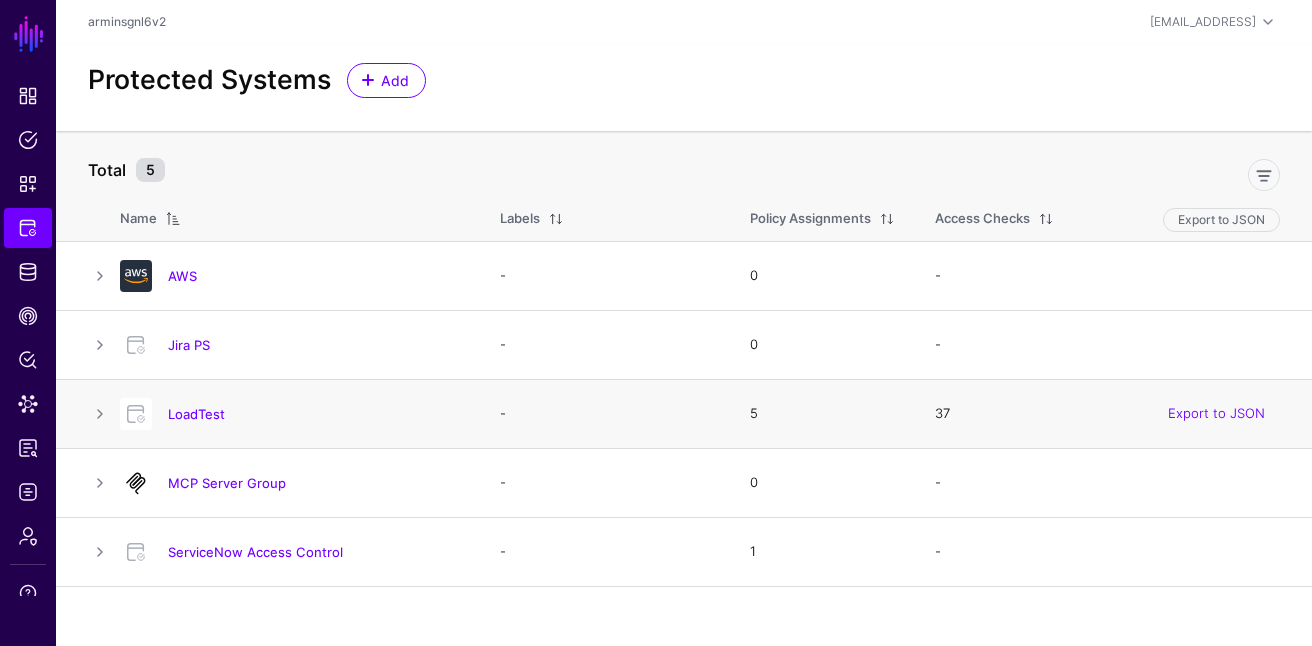 click on "LoadTest" 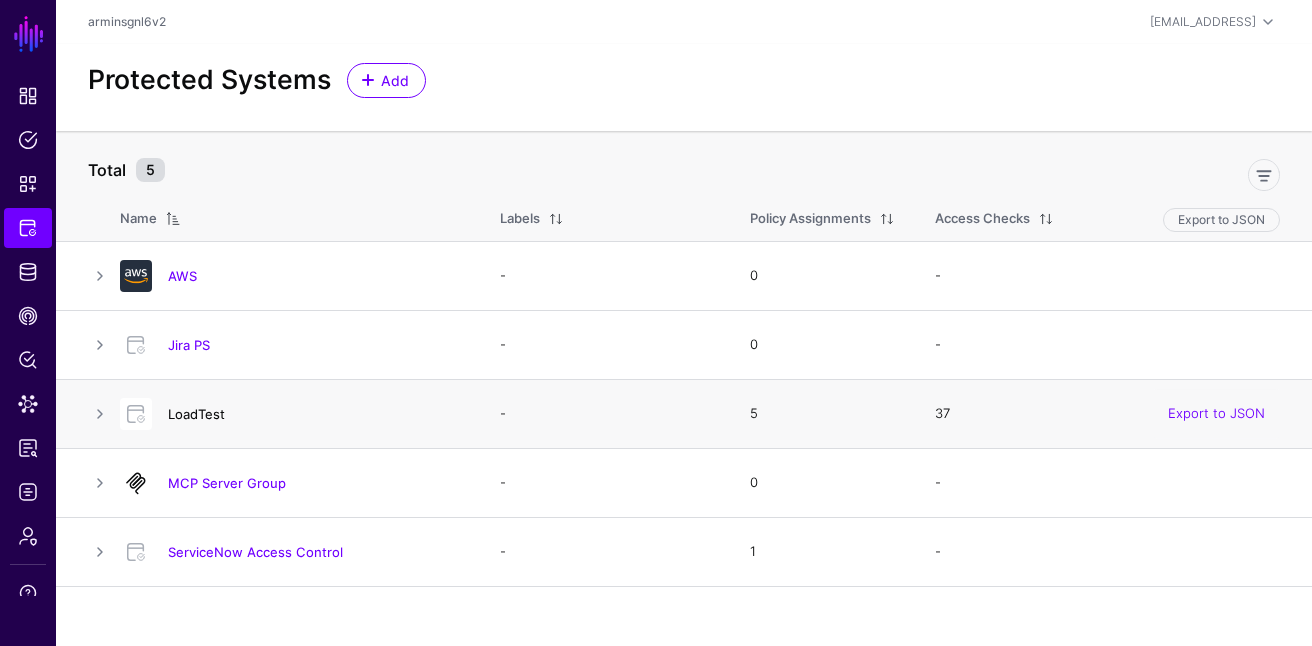 click on "LoadTest" 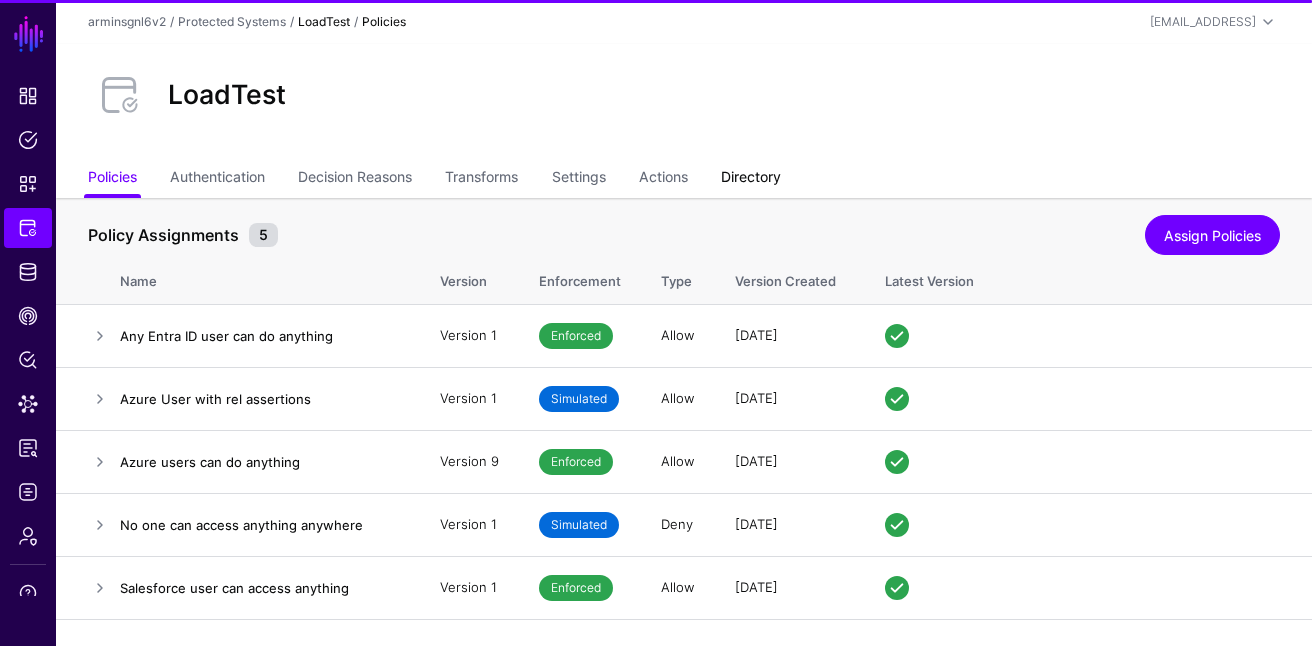 click on "Directory" 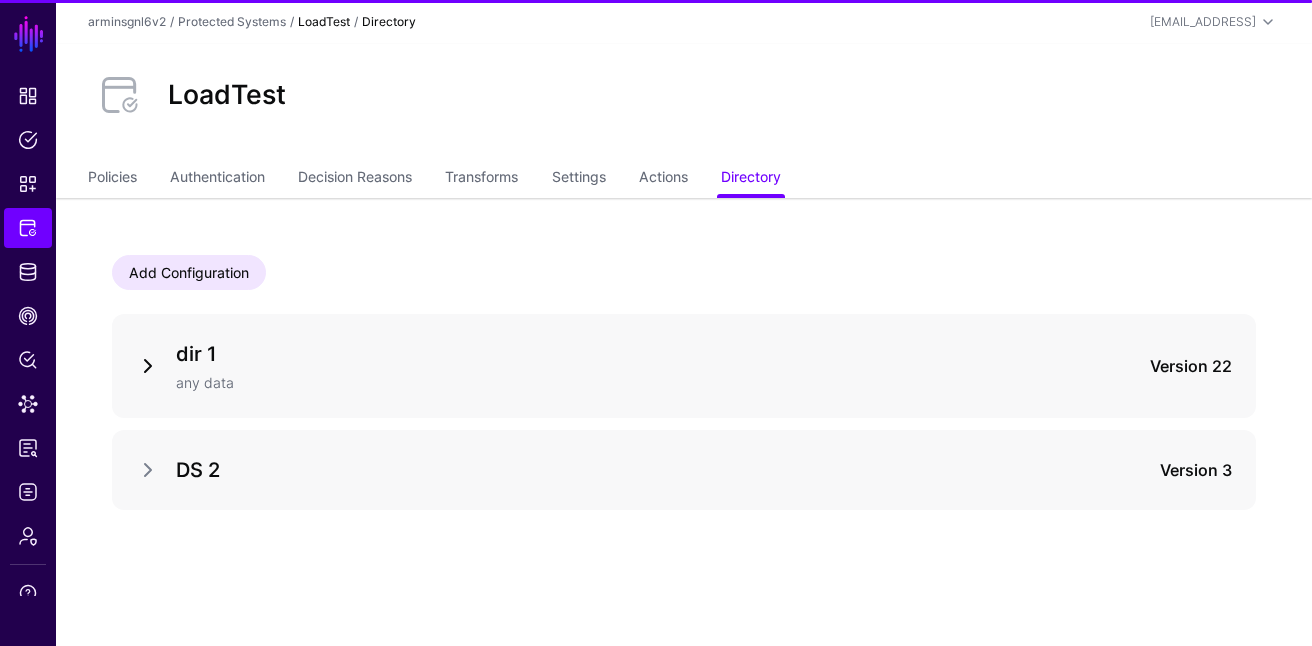 click at bounding box center [148, 366] 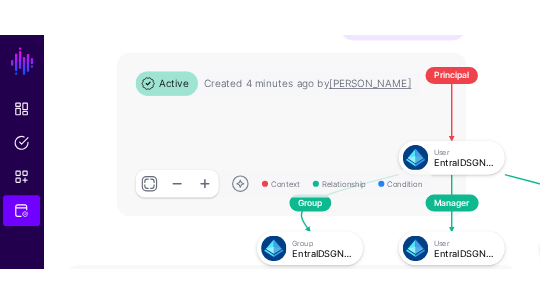 scroll, scrollTop: 479, scrollLeft: 0, axis: vertical 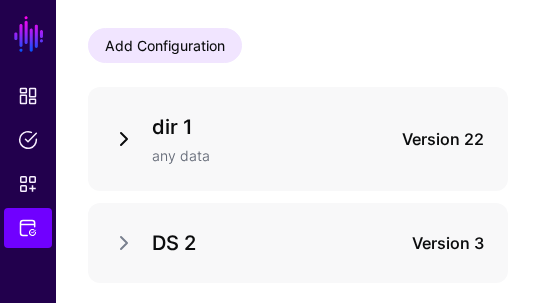 click at bounding box center [124, 139] 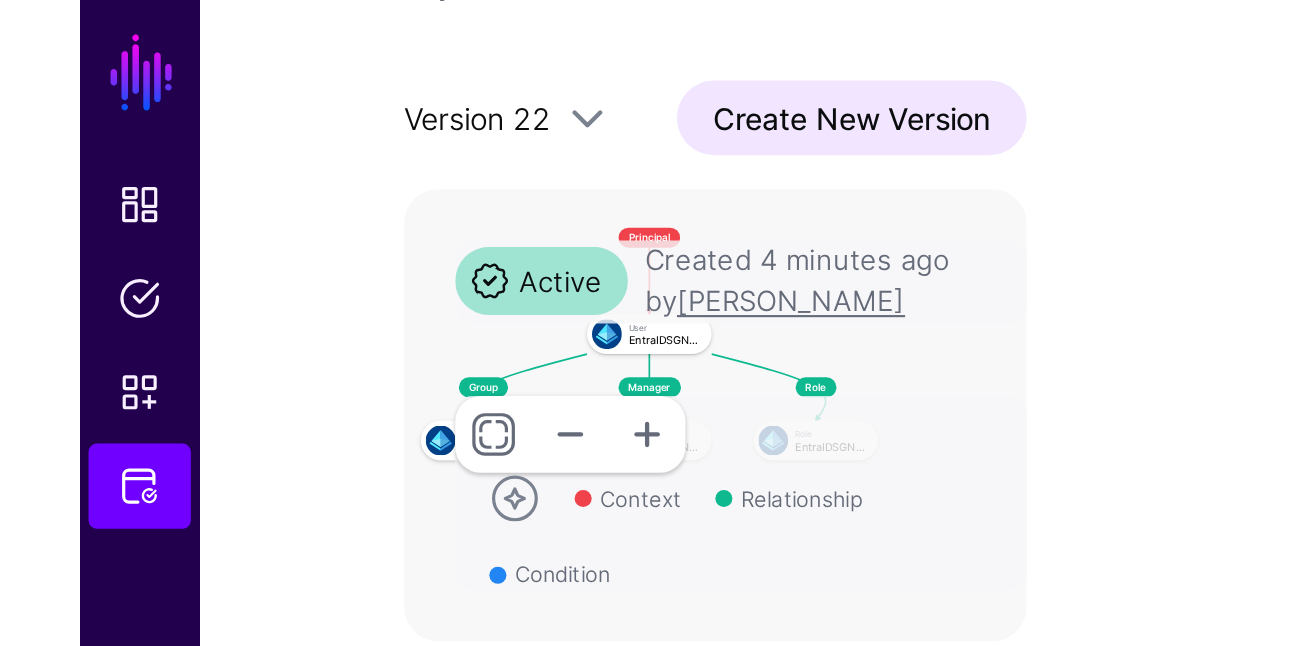 scroll, scrollTop: 451, scrollLeft: 0, axis: vertical 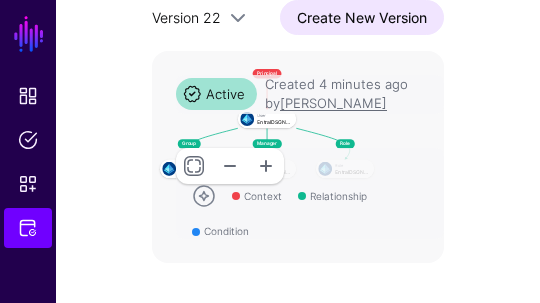 click on "Context Relationship Condition" at bounding box center [312, 203] 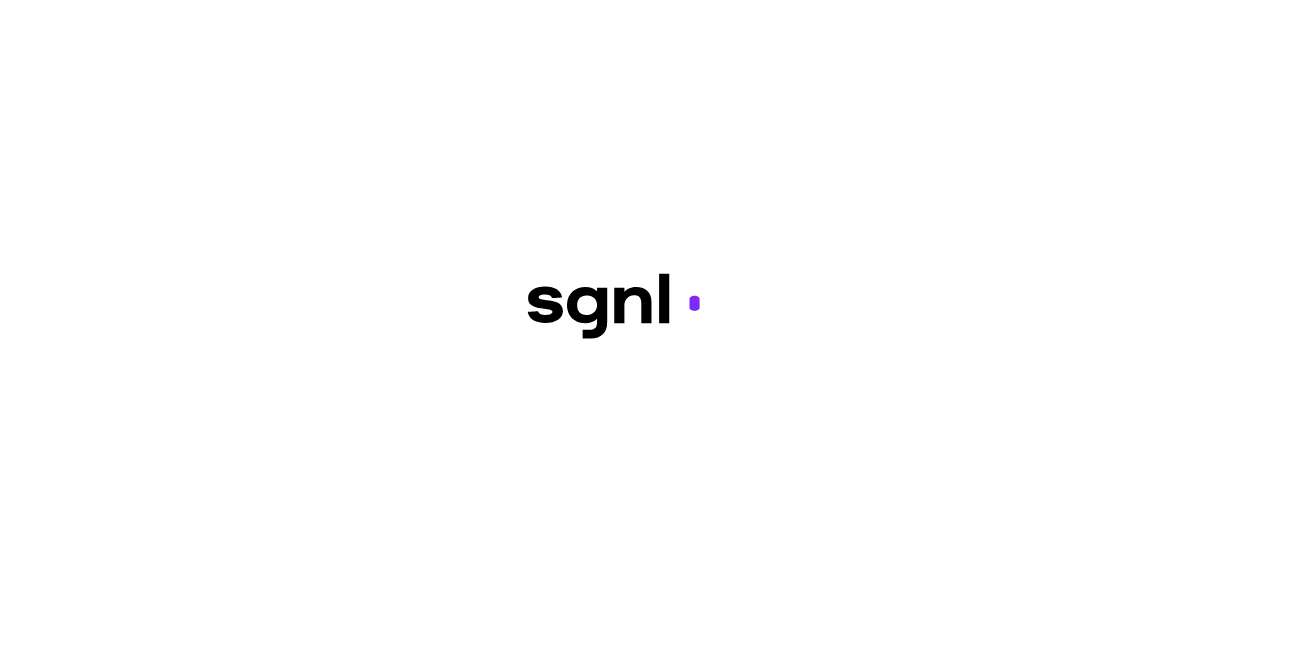scroll, scrollTop: 0, scrollLeft: 0, axis: both 